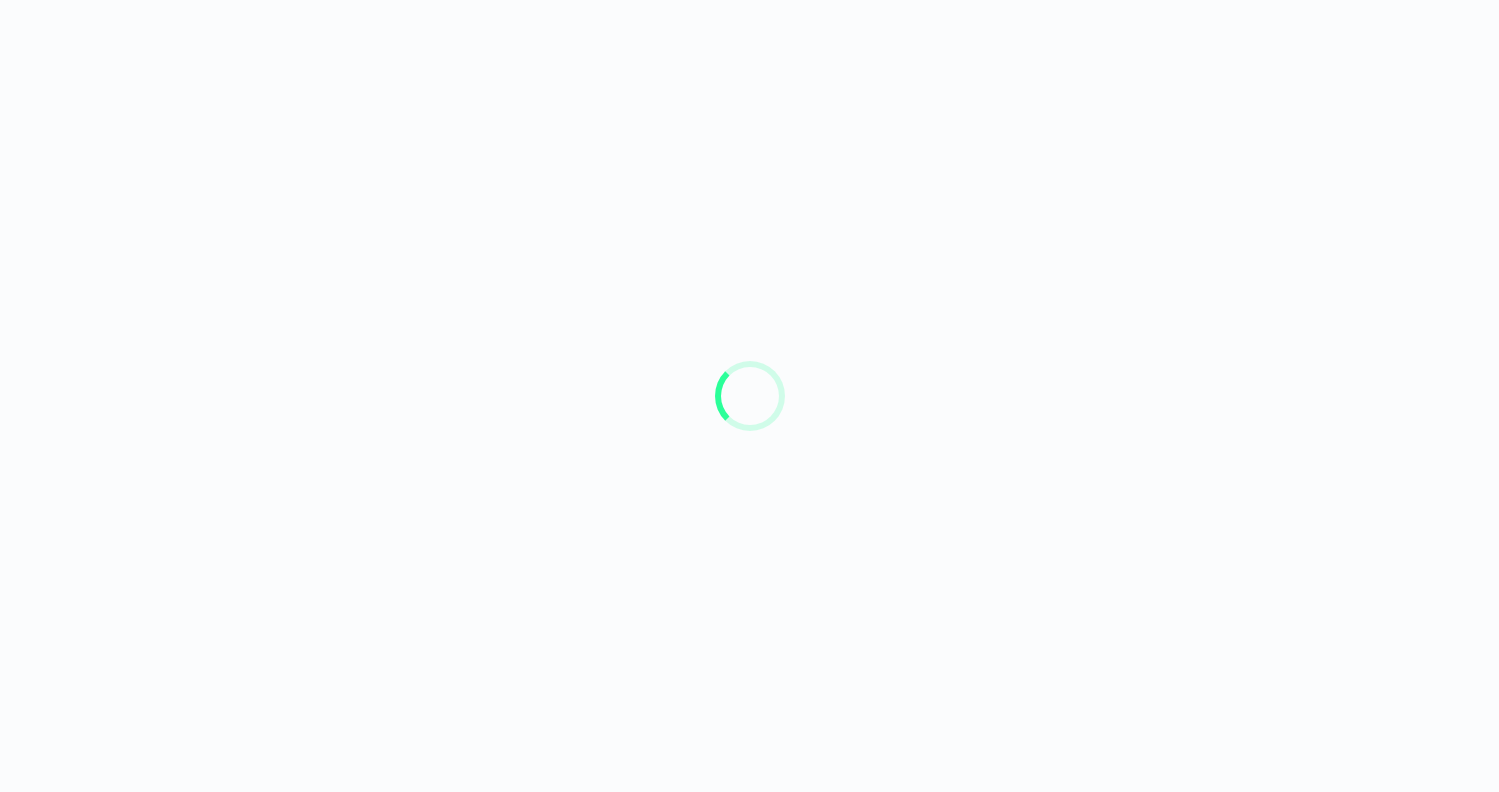 scroll, scrollTop: 0, scrollLeft: 0, axis: both 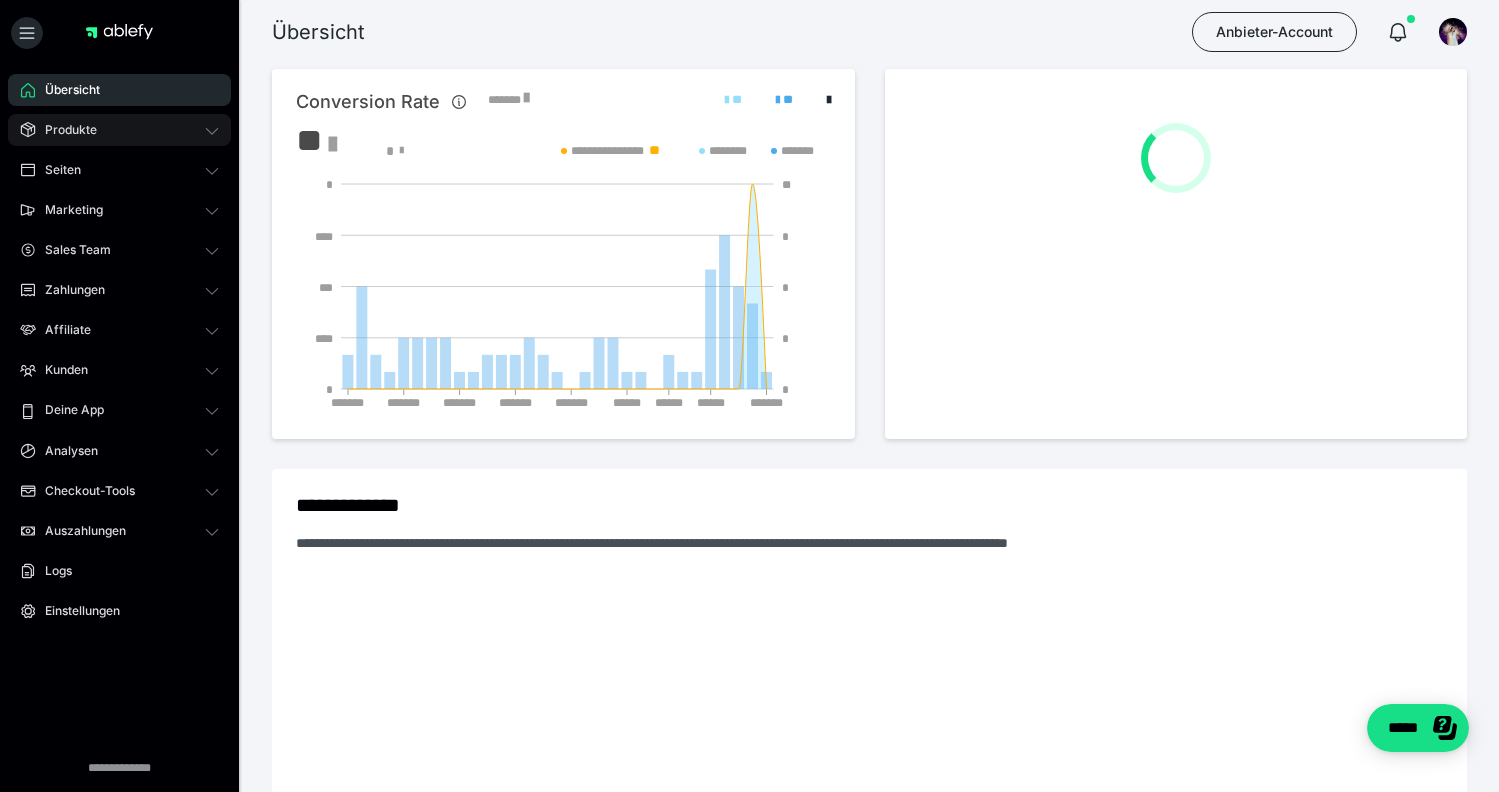click on "Produkte" at bounding box center (119, 130) 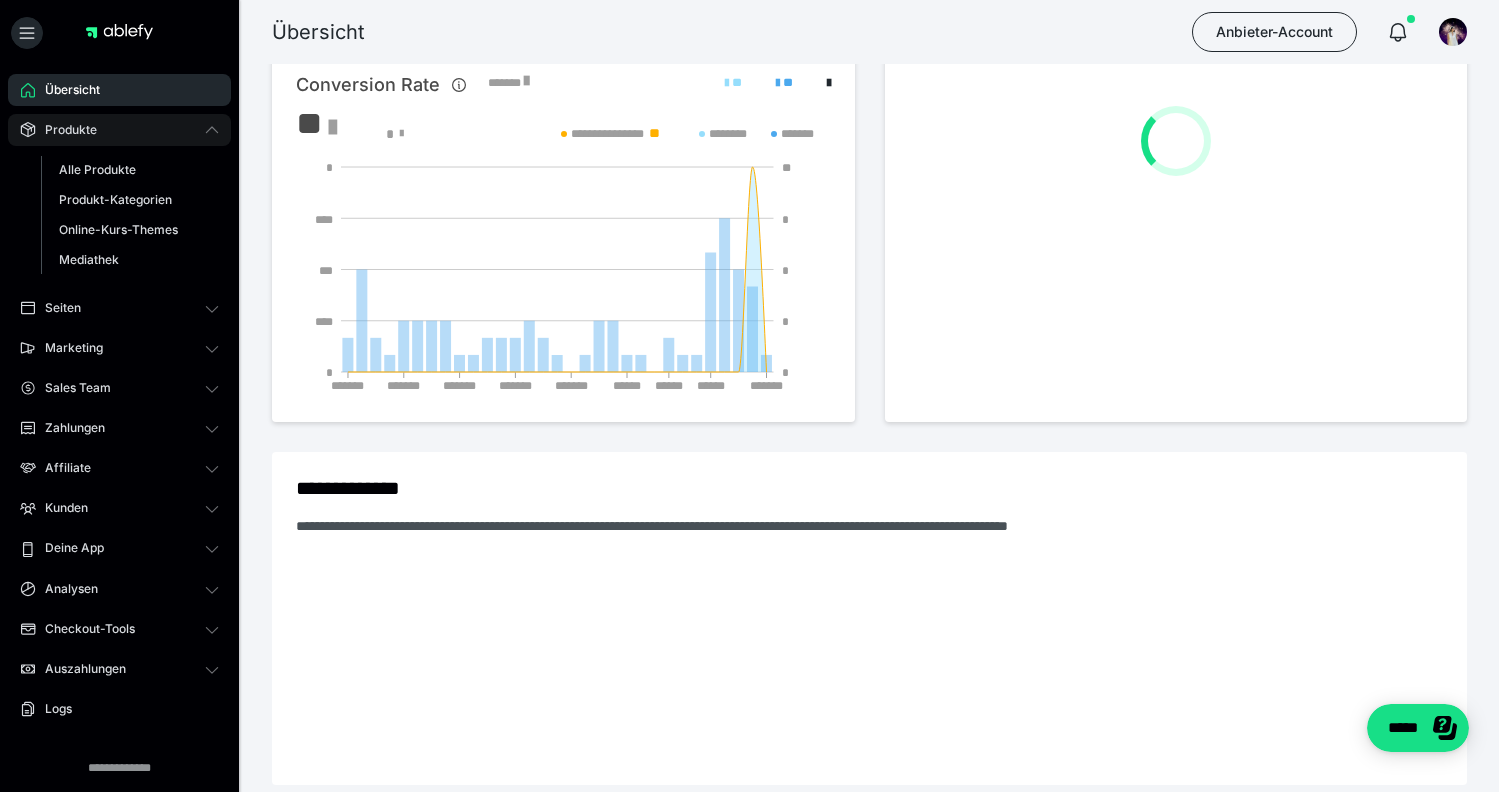 scroll, scrollTop: 27, scrollLeft: 0, axis: vertical 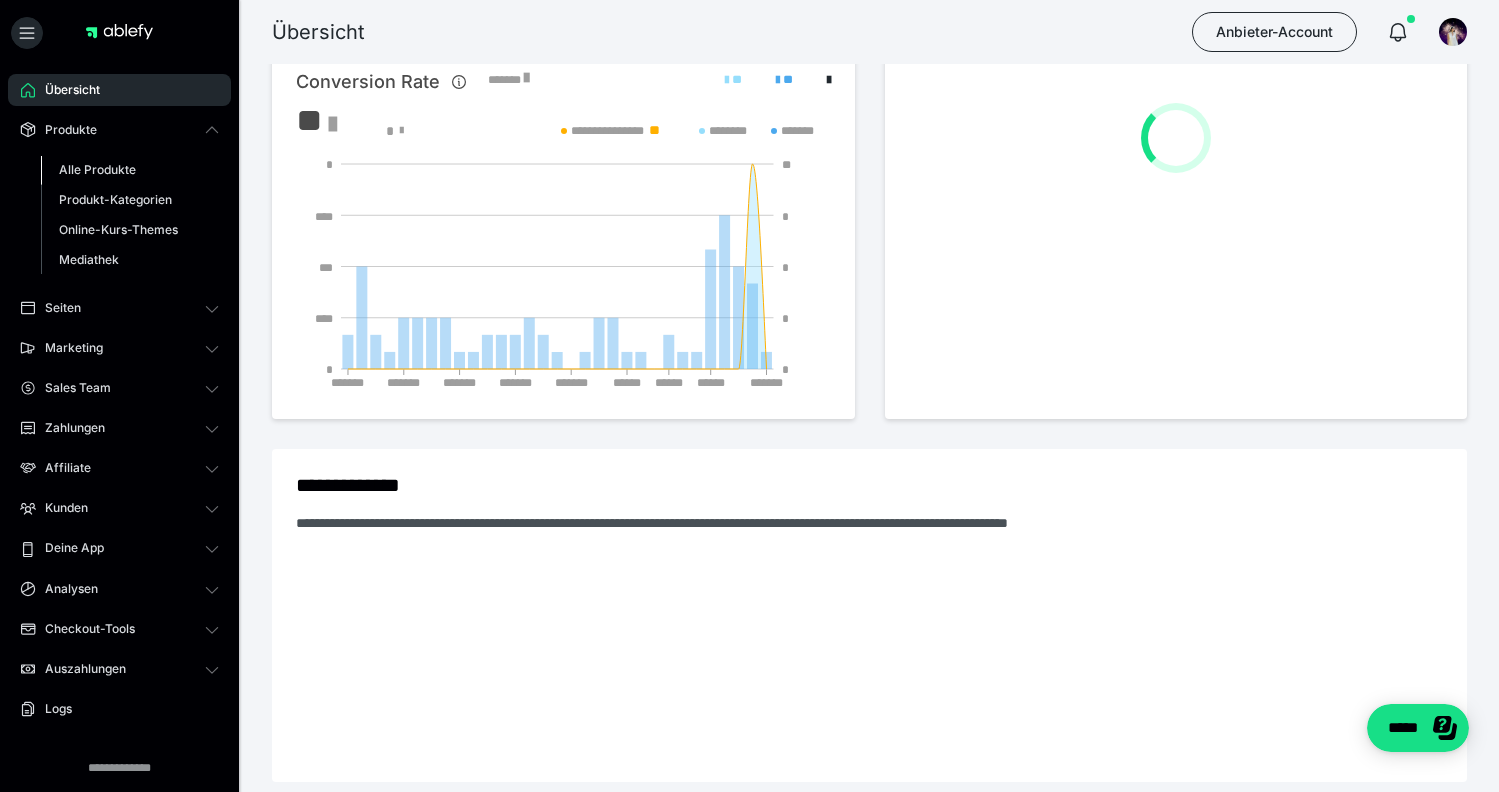click on "Alle Produkte" at bounding box center [97, 169] 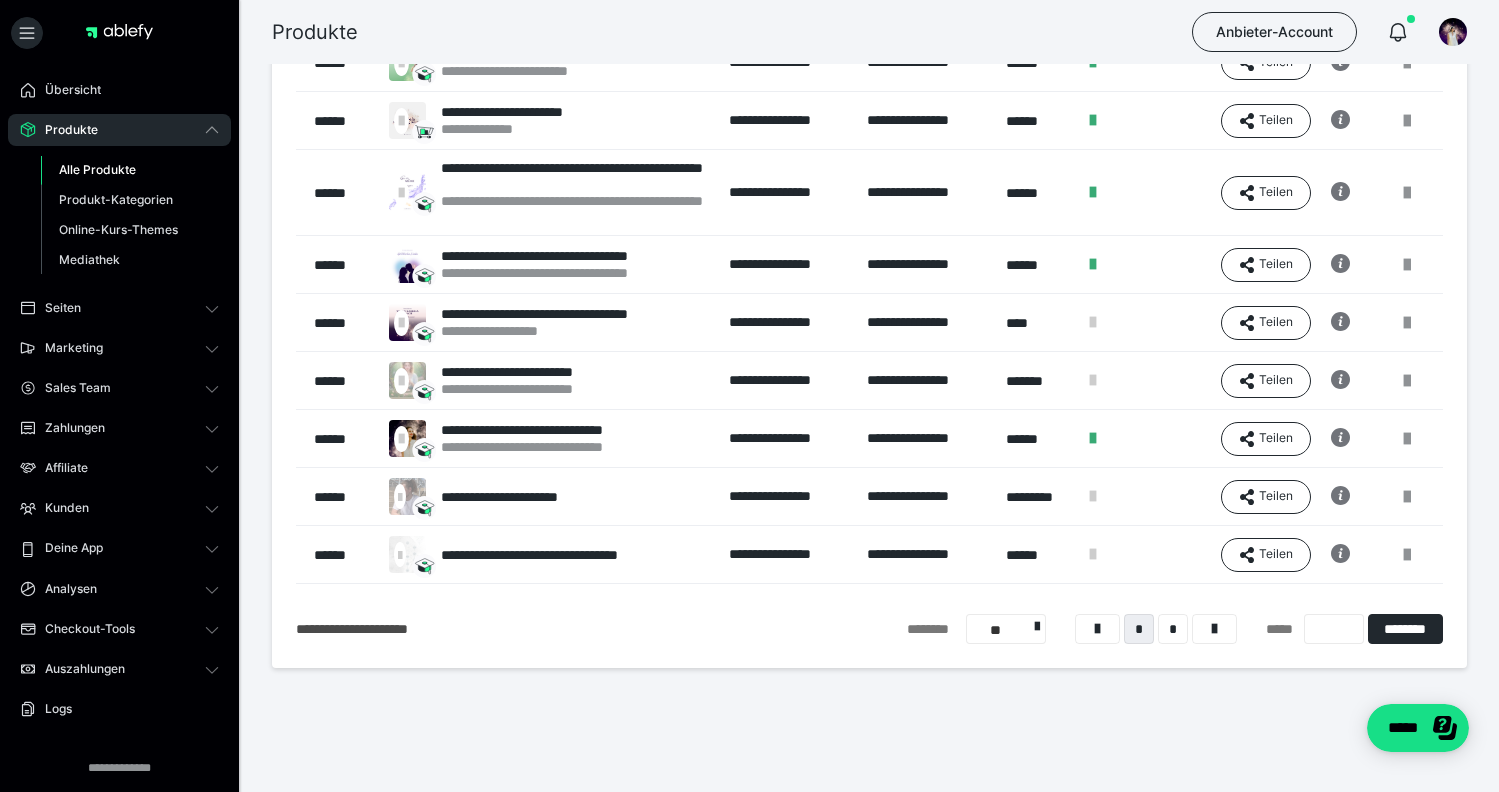 scroll, scrollTop: 294, scrollLeft: 0, axis: vertical 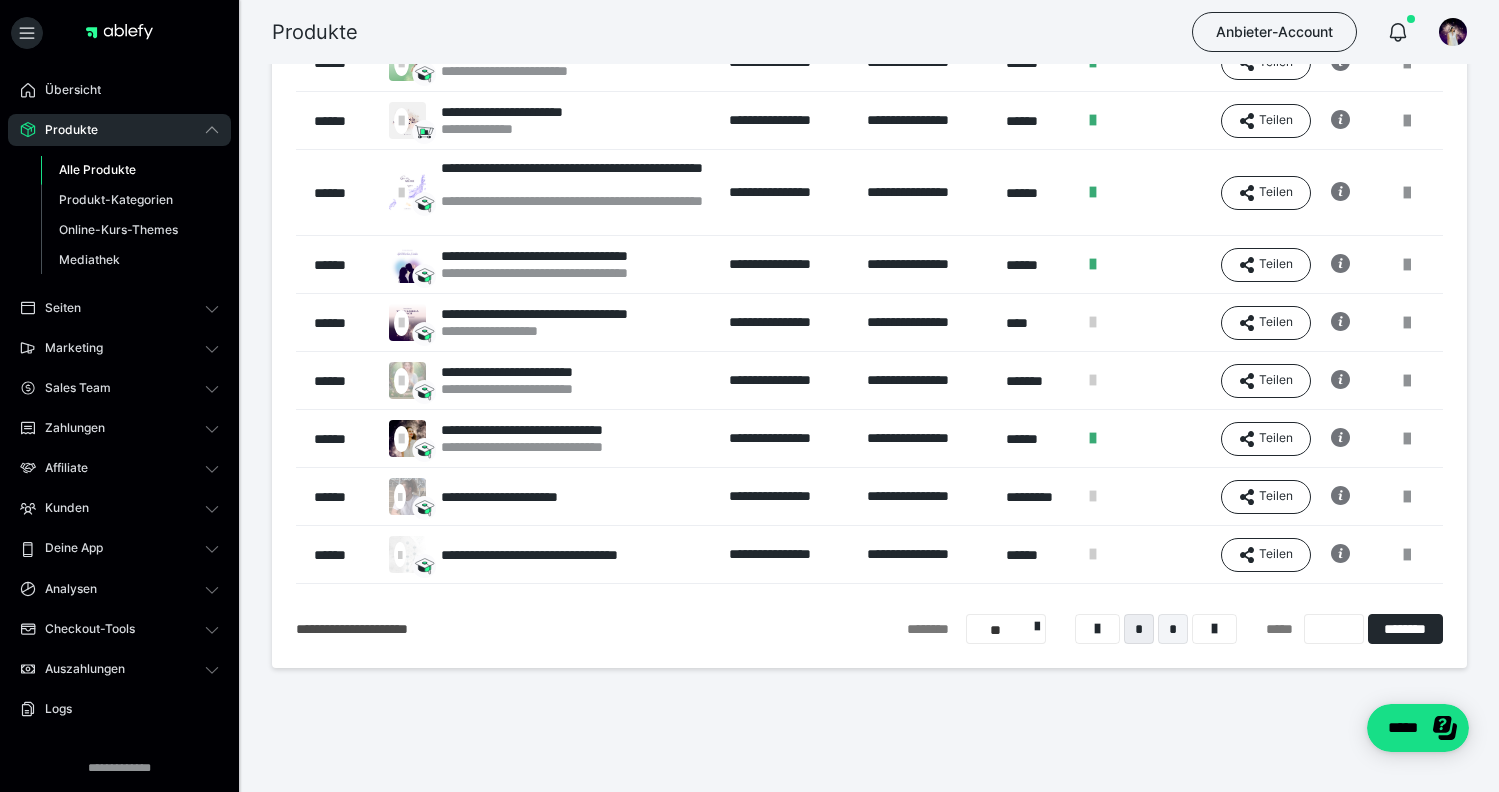 click on "*" at bounding box center [1173, 629] 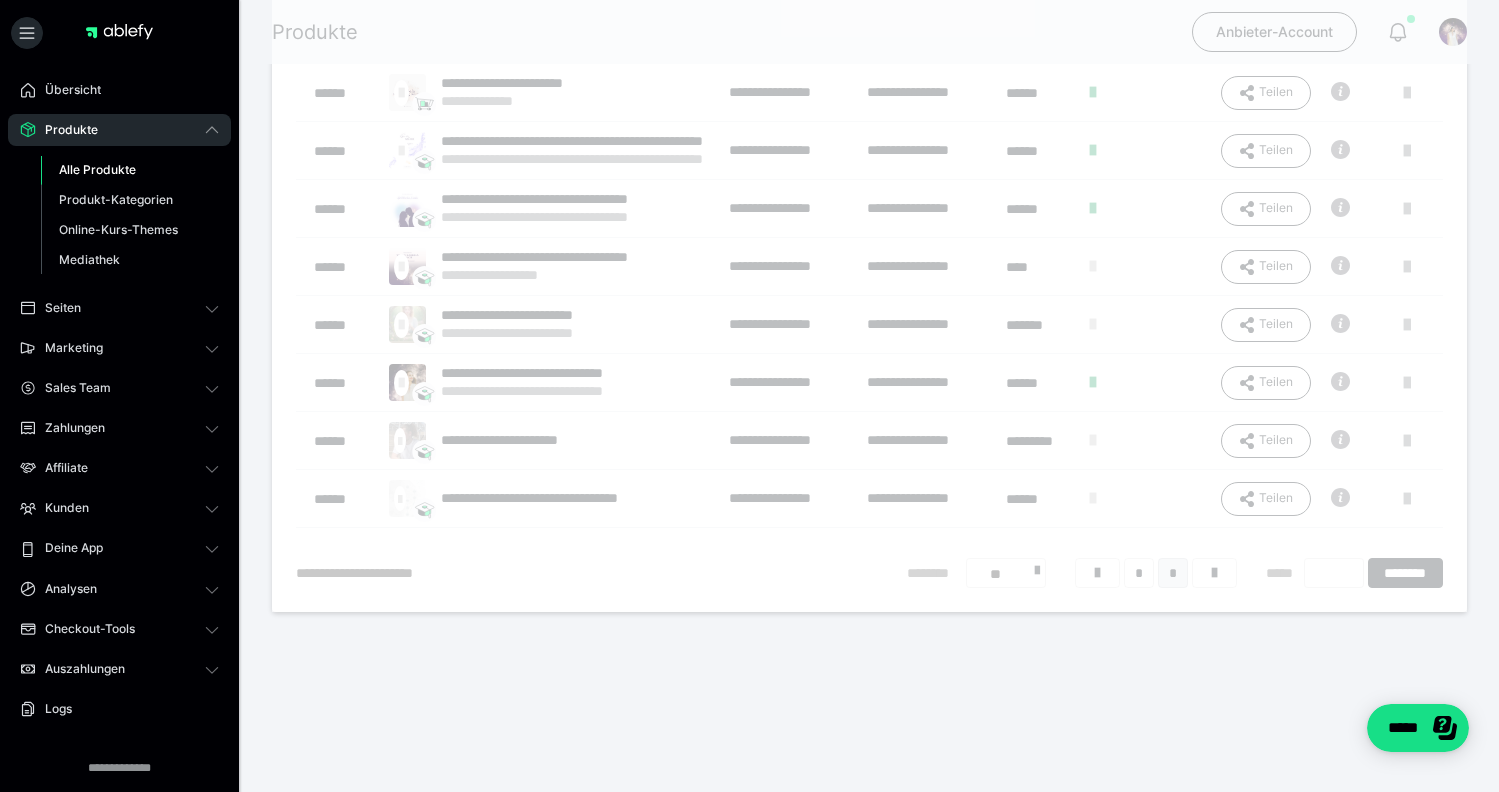 scroll, scrollTop: 16, scrollLeft: 0, axis: vertical 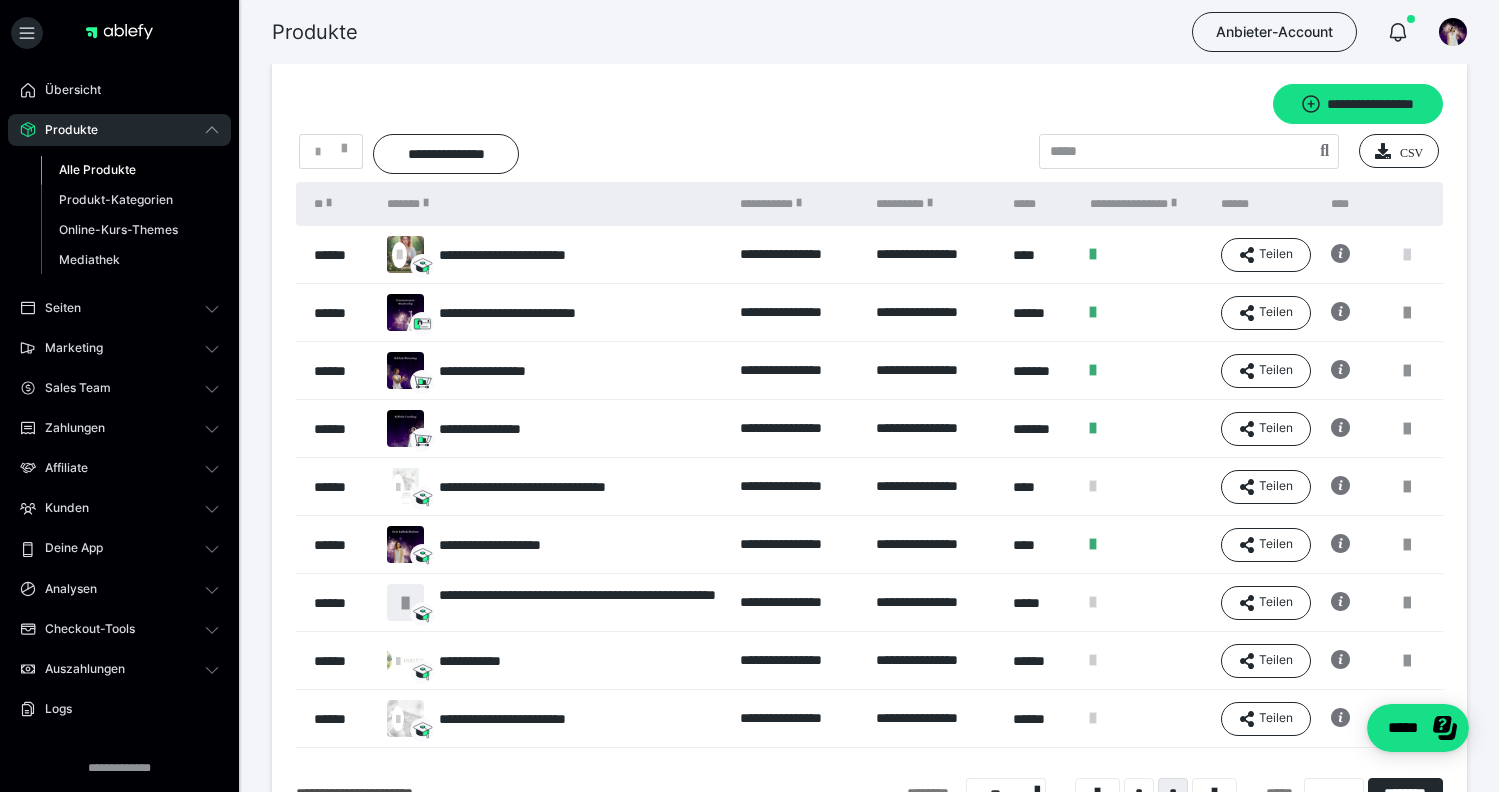 click at bounding box center (1407, 255) 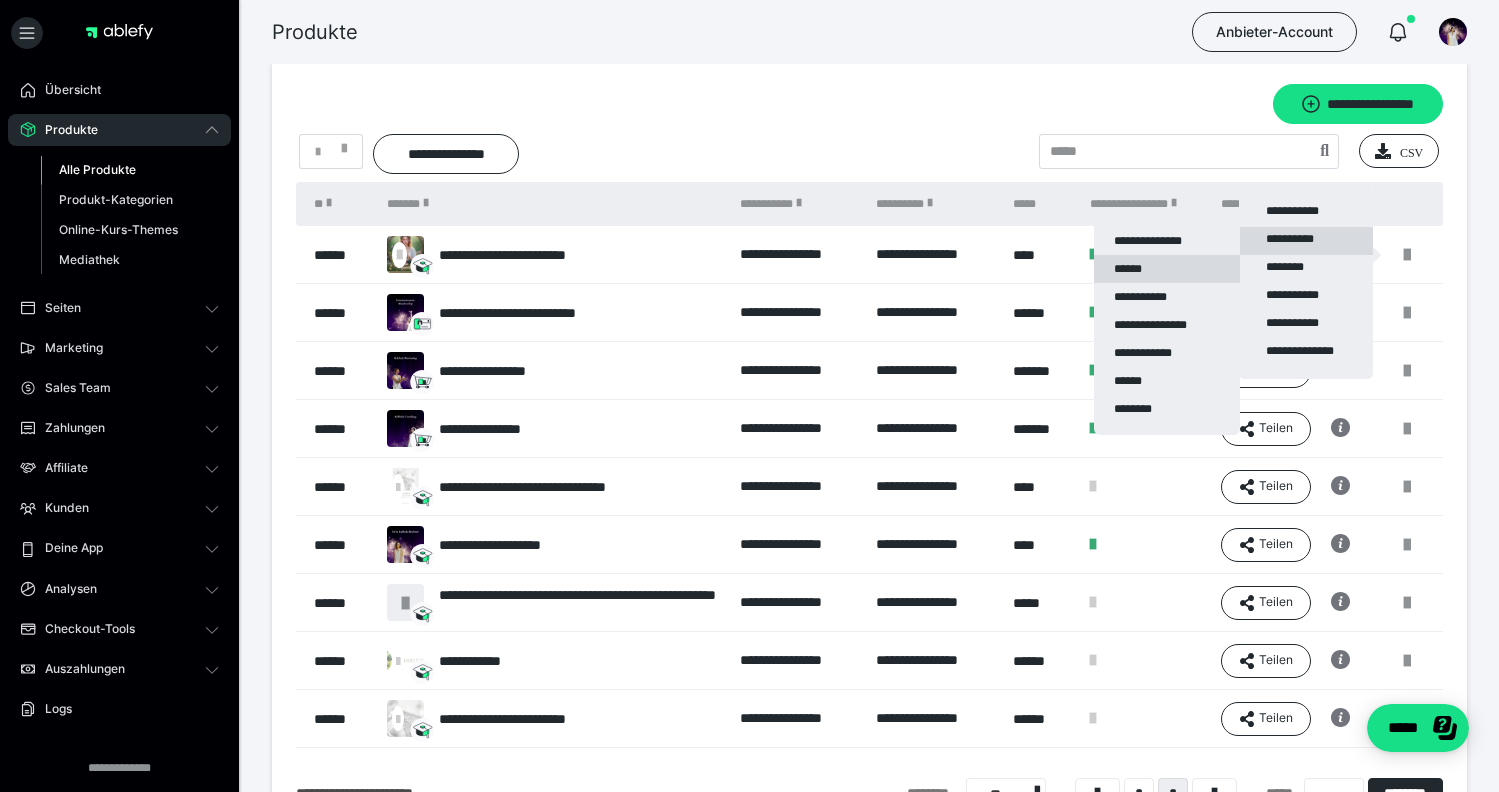 click on "******" at bounding box center (1167, 269) 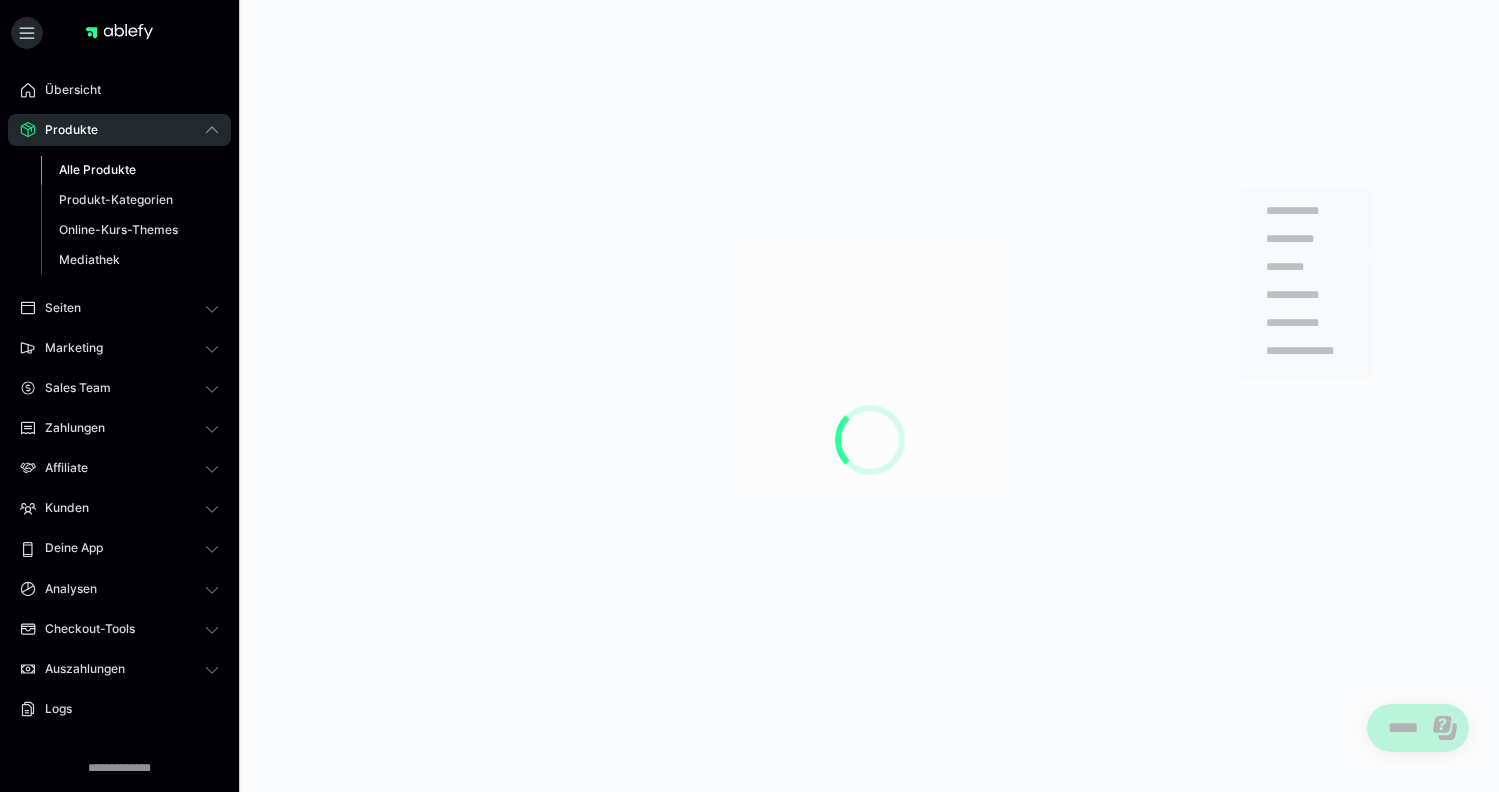 scroll, scrollTop: 0, scrollLeft: 0, axis: both 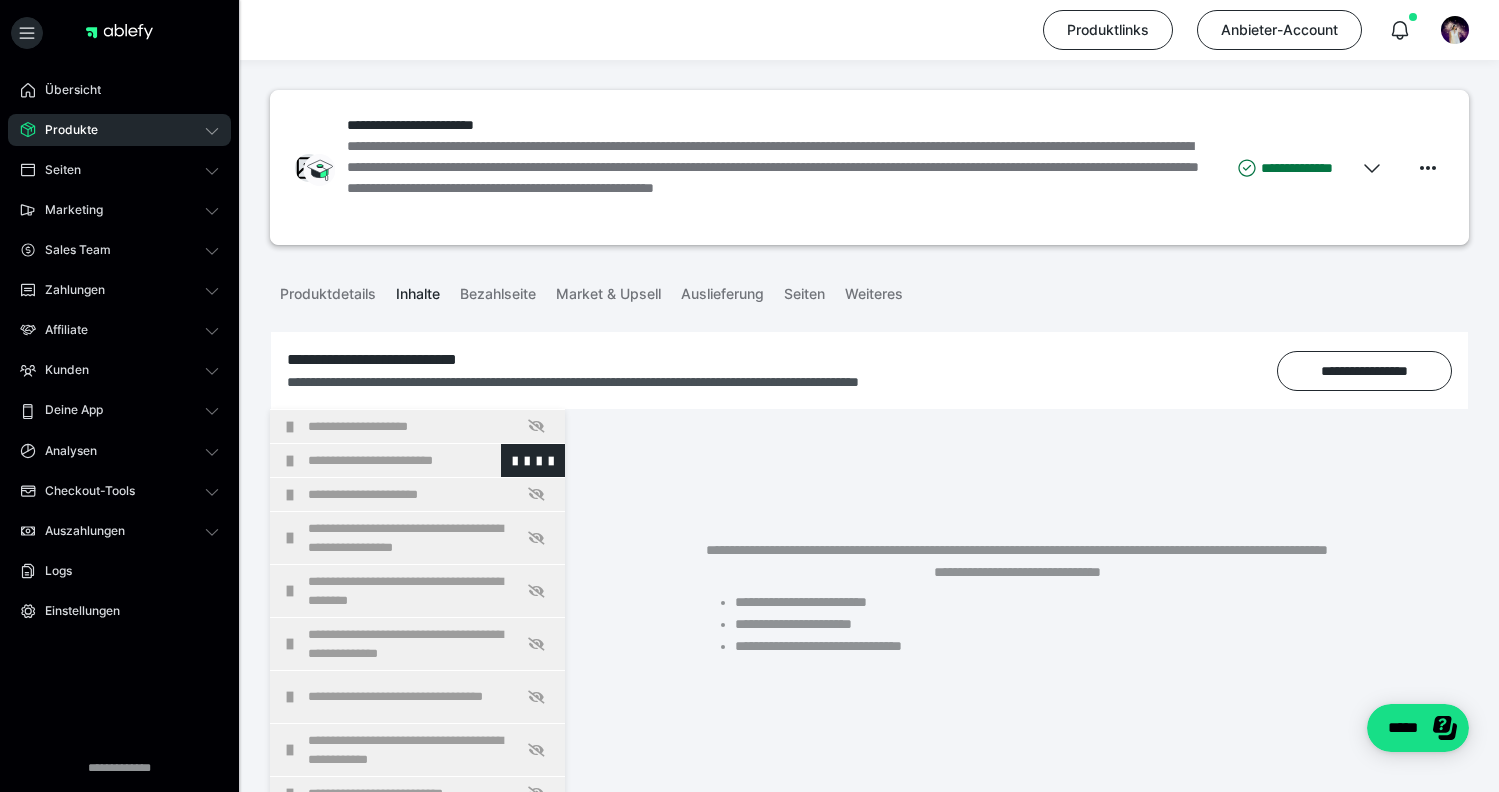 click on "**********" at bounding box center [431, 460] 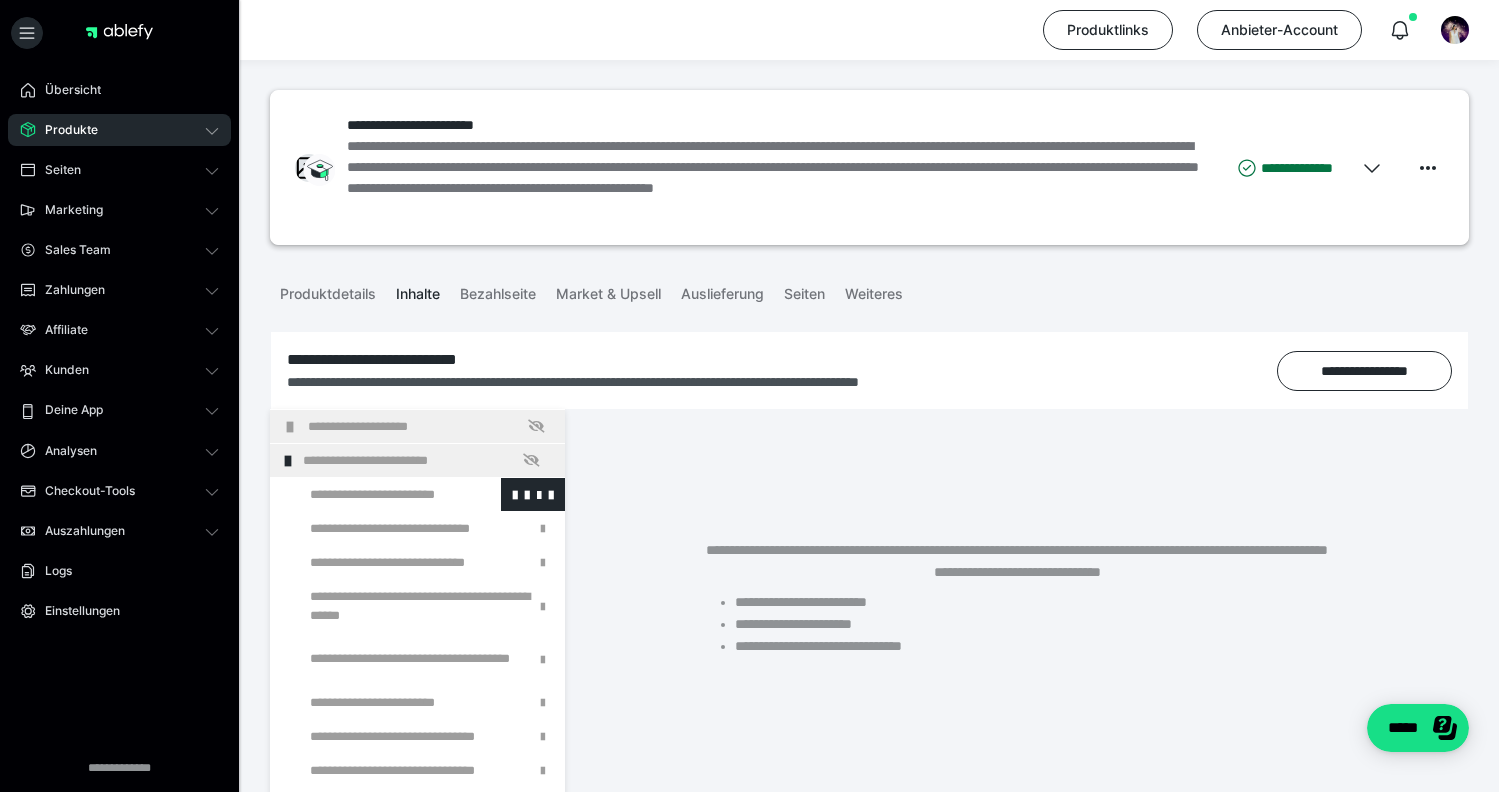 click at bounding box center (375, 494) 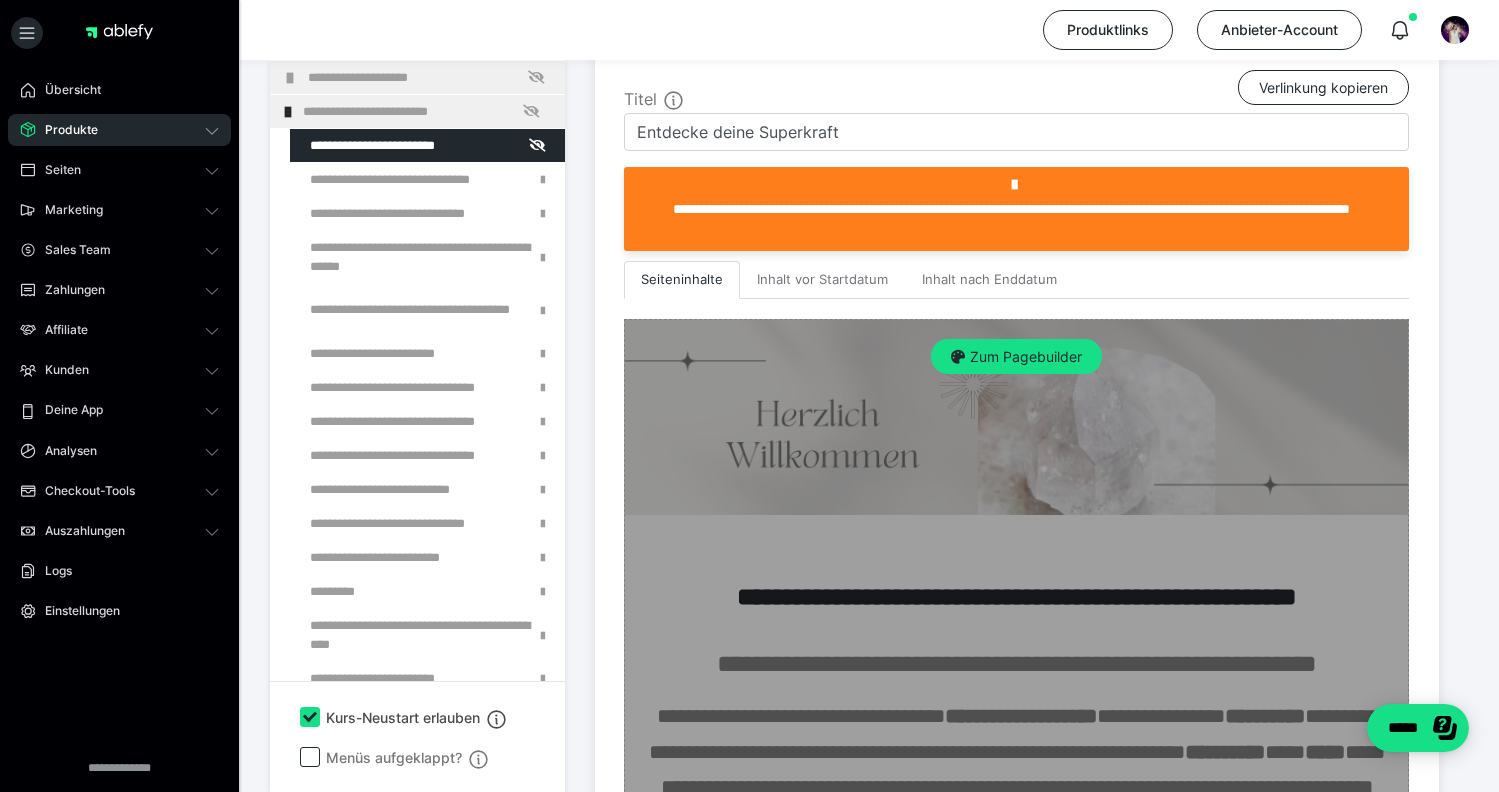 scroll, scrollTop: 418, scrollLeft: 0, axis: vertical 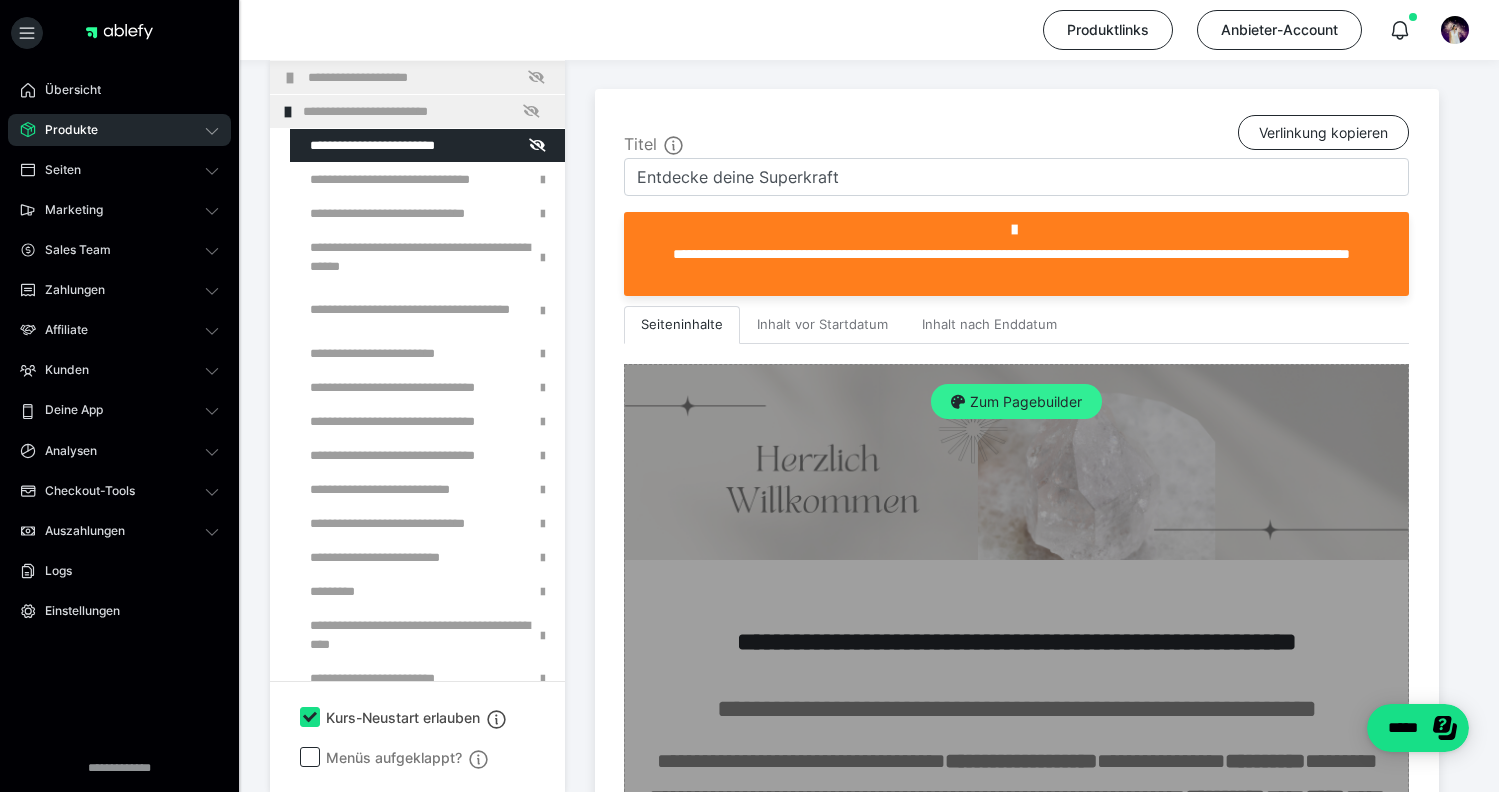 click on "Zum Pagebuilder" at bounding box center (1016, 402) 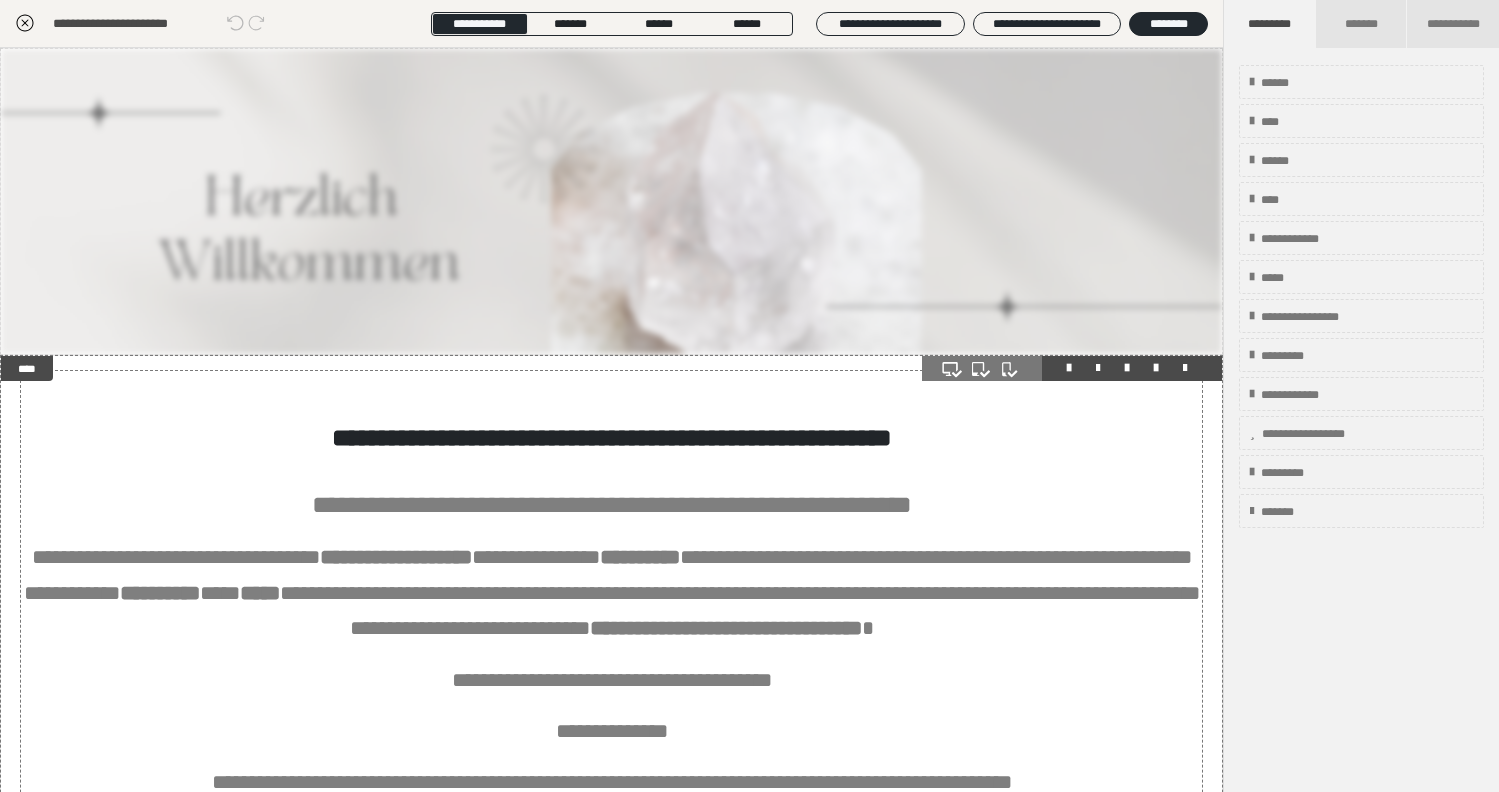 scroll, scrollTop: 349, scrollLeft: 0, axis: vertical 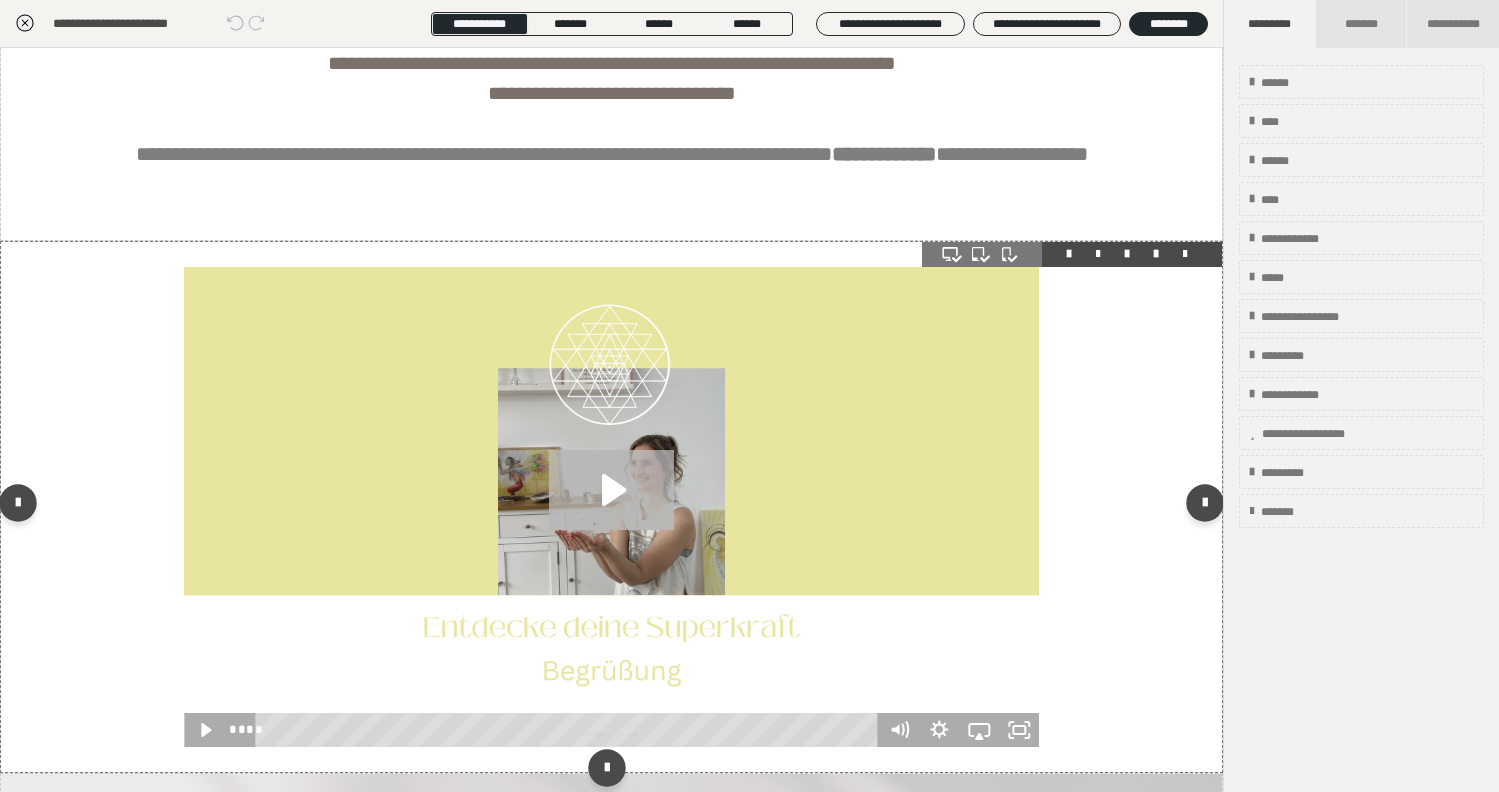 click 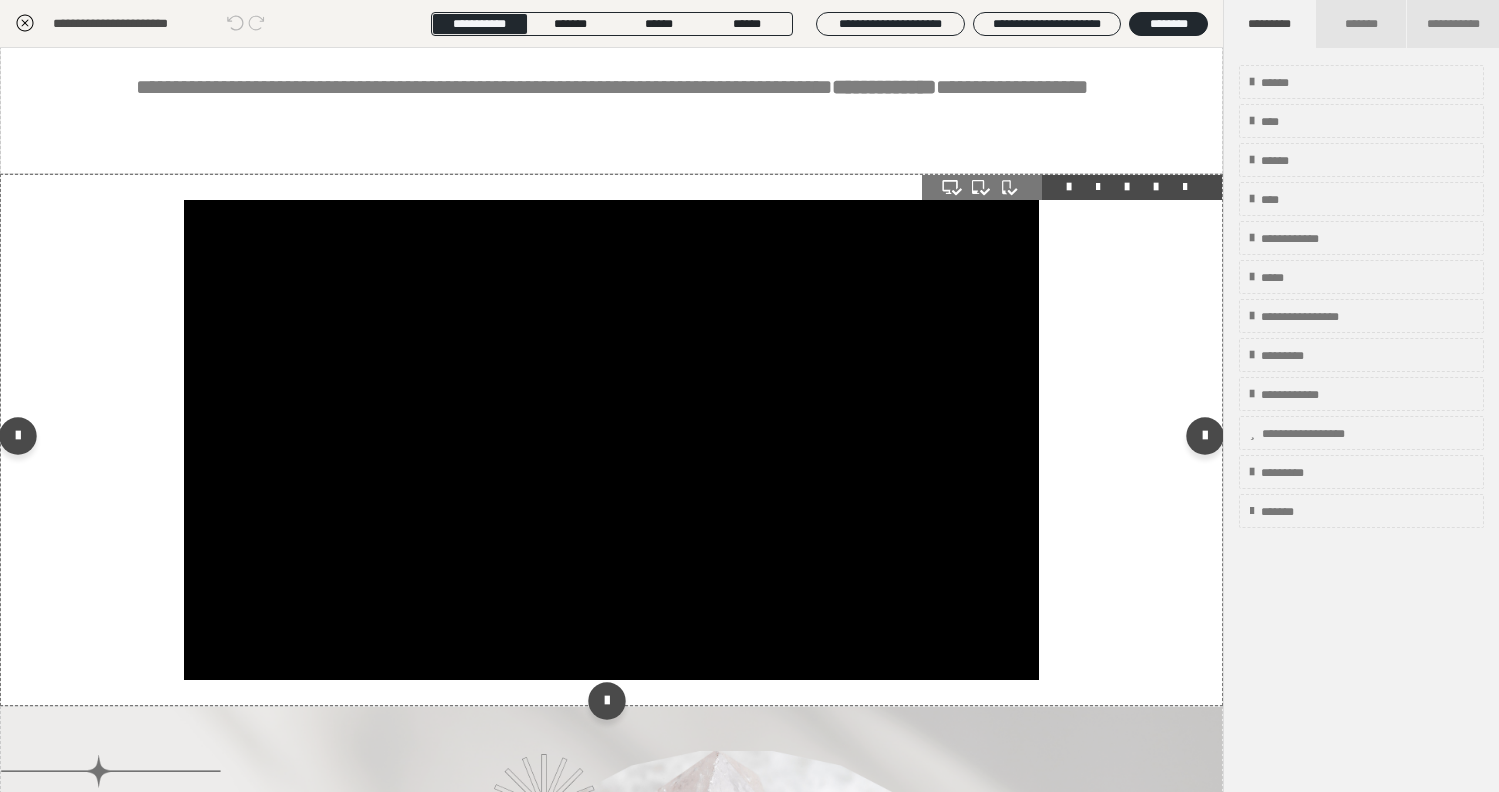 scroll, scrollTop: 1306, scrollLeft: 0, axis: vertical 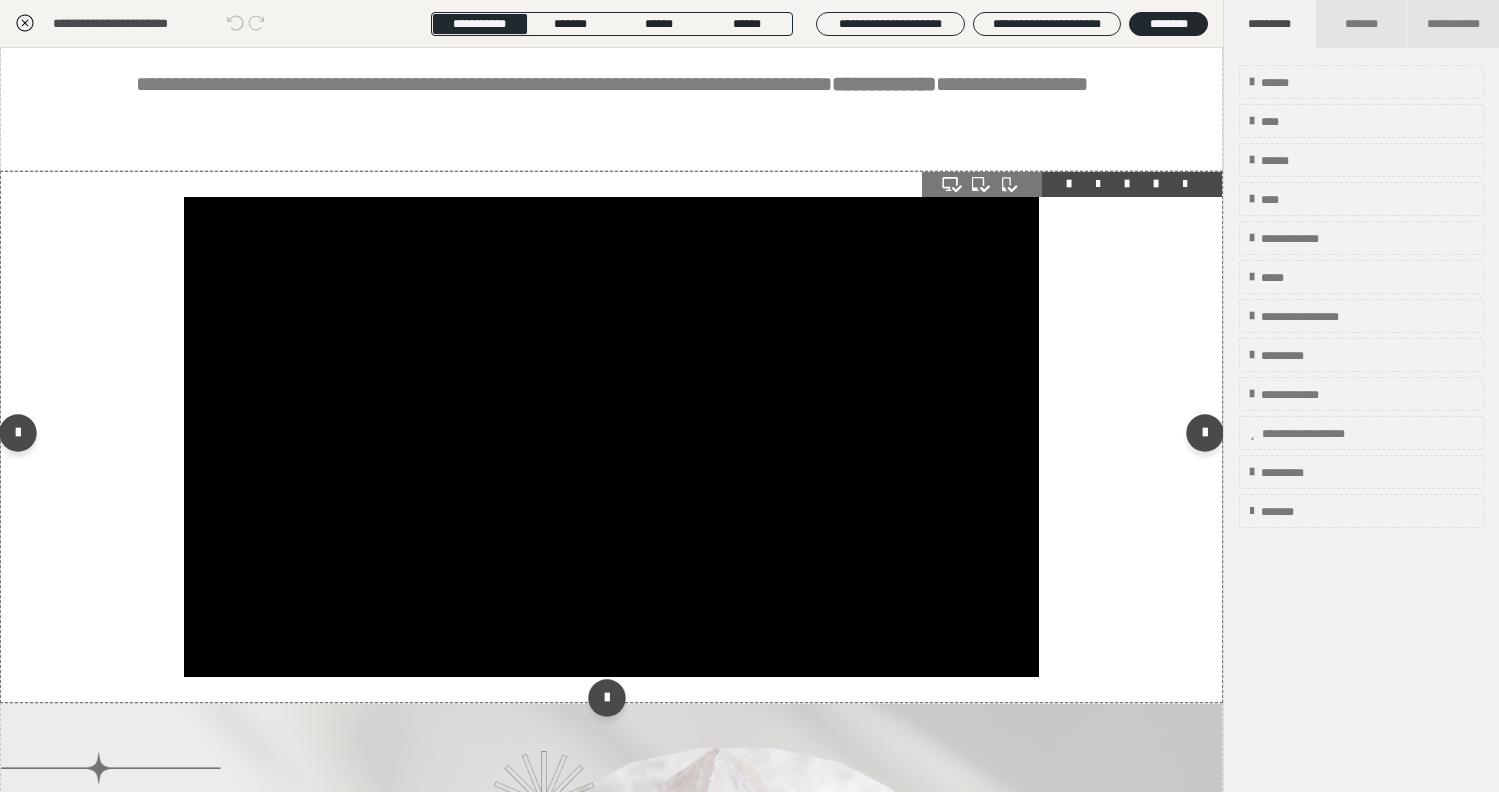 click at bounding box center [611, 437] 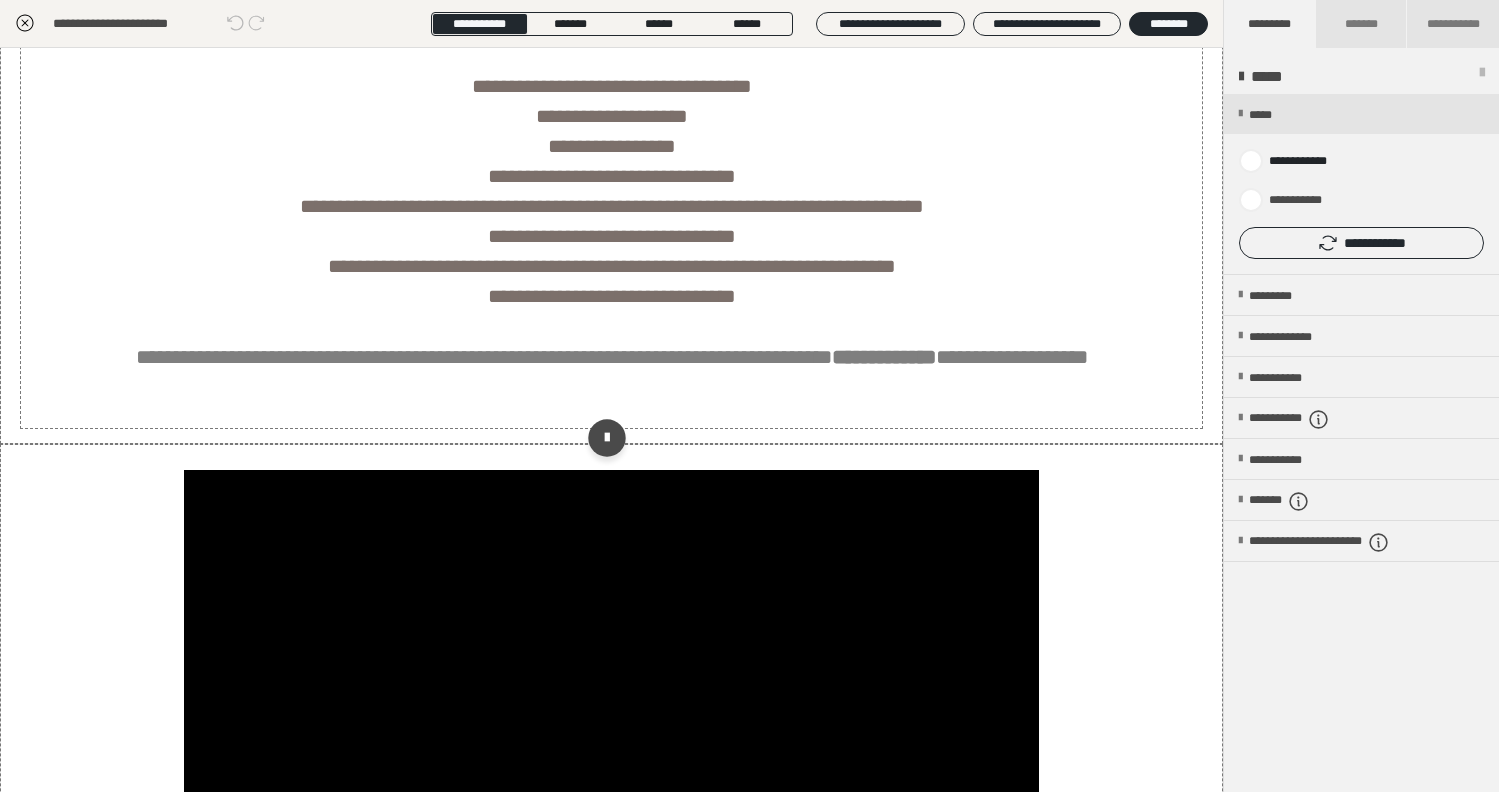 scroll, scrollTop: 1039, scrollLeft: 0, axis: vertical 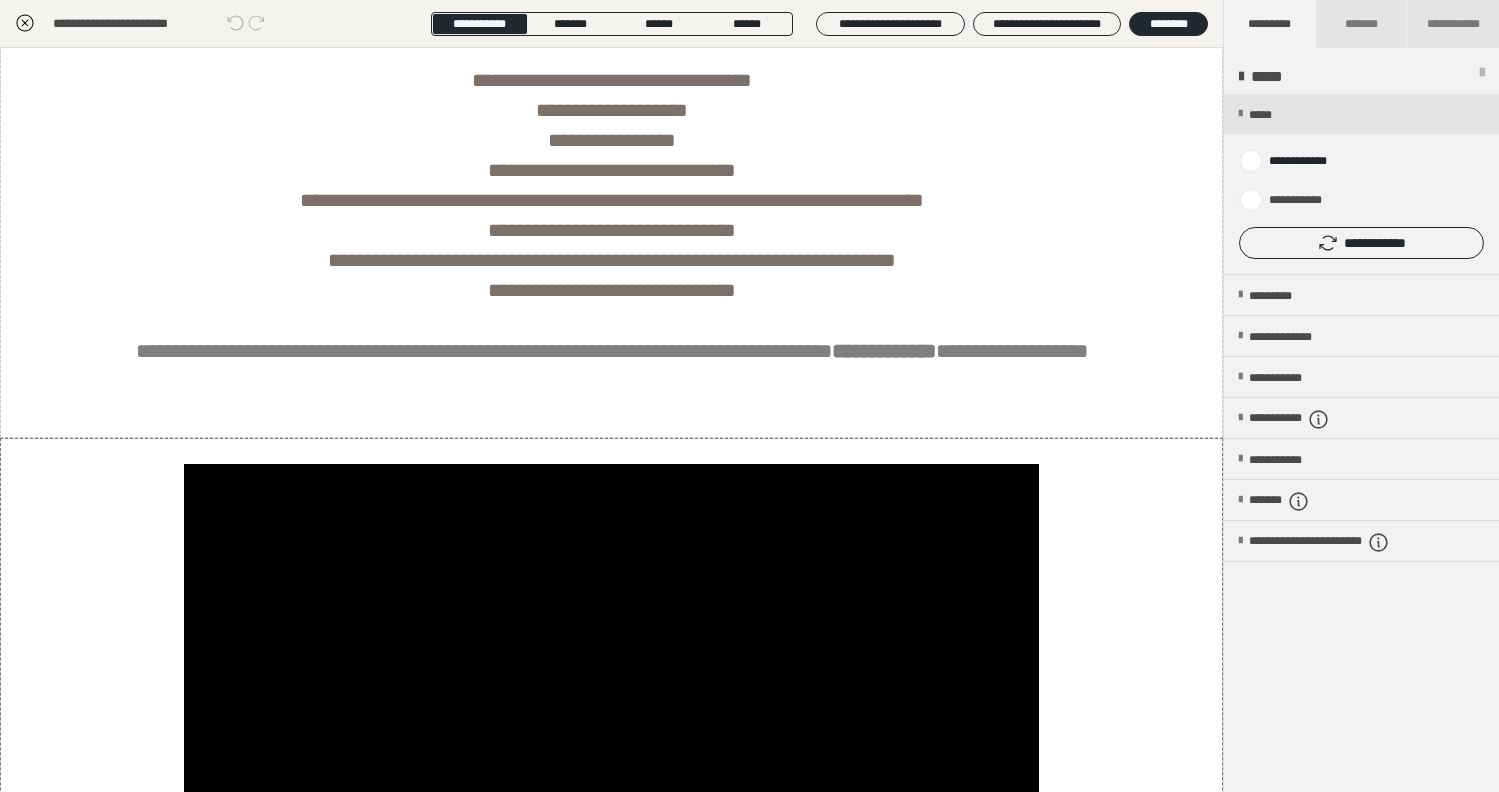 click at bounding box center [611, 704] 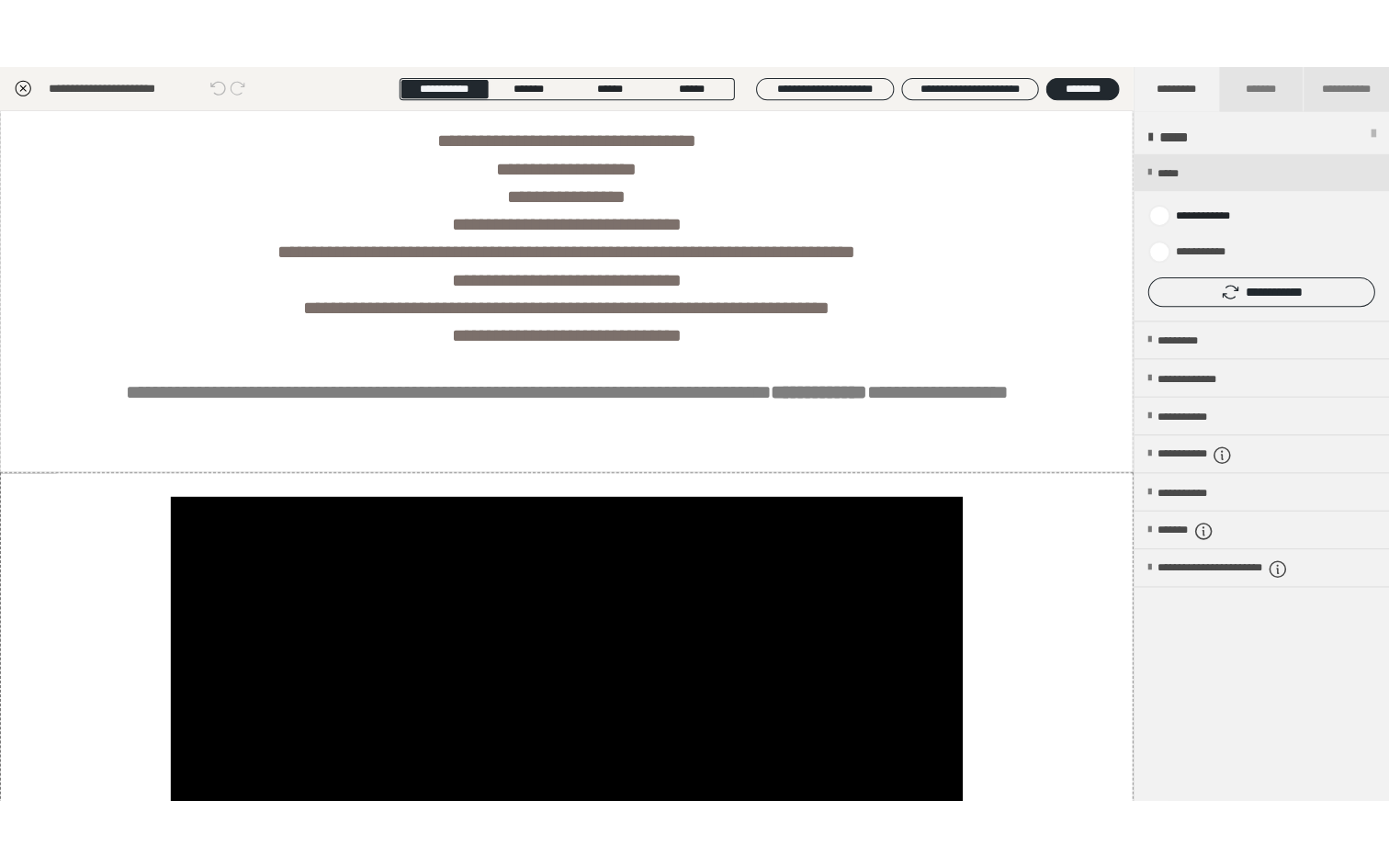 scroll, scrollTop: 0, scrollLeft: 0, axis: both 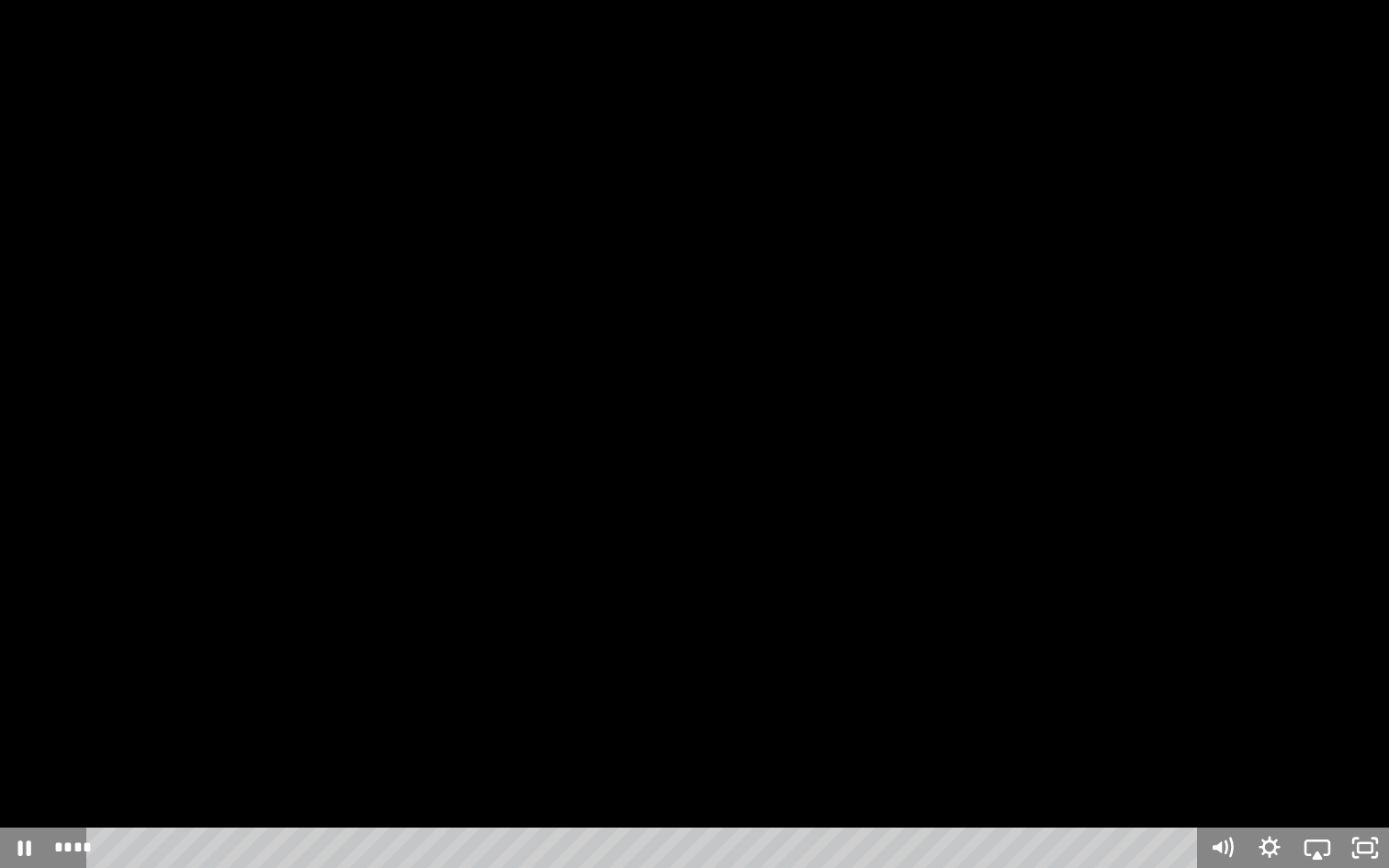 click at bounding box center (694, 434) 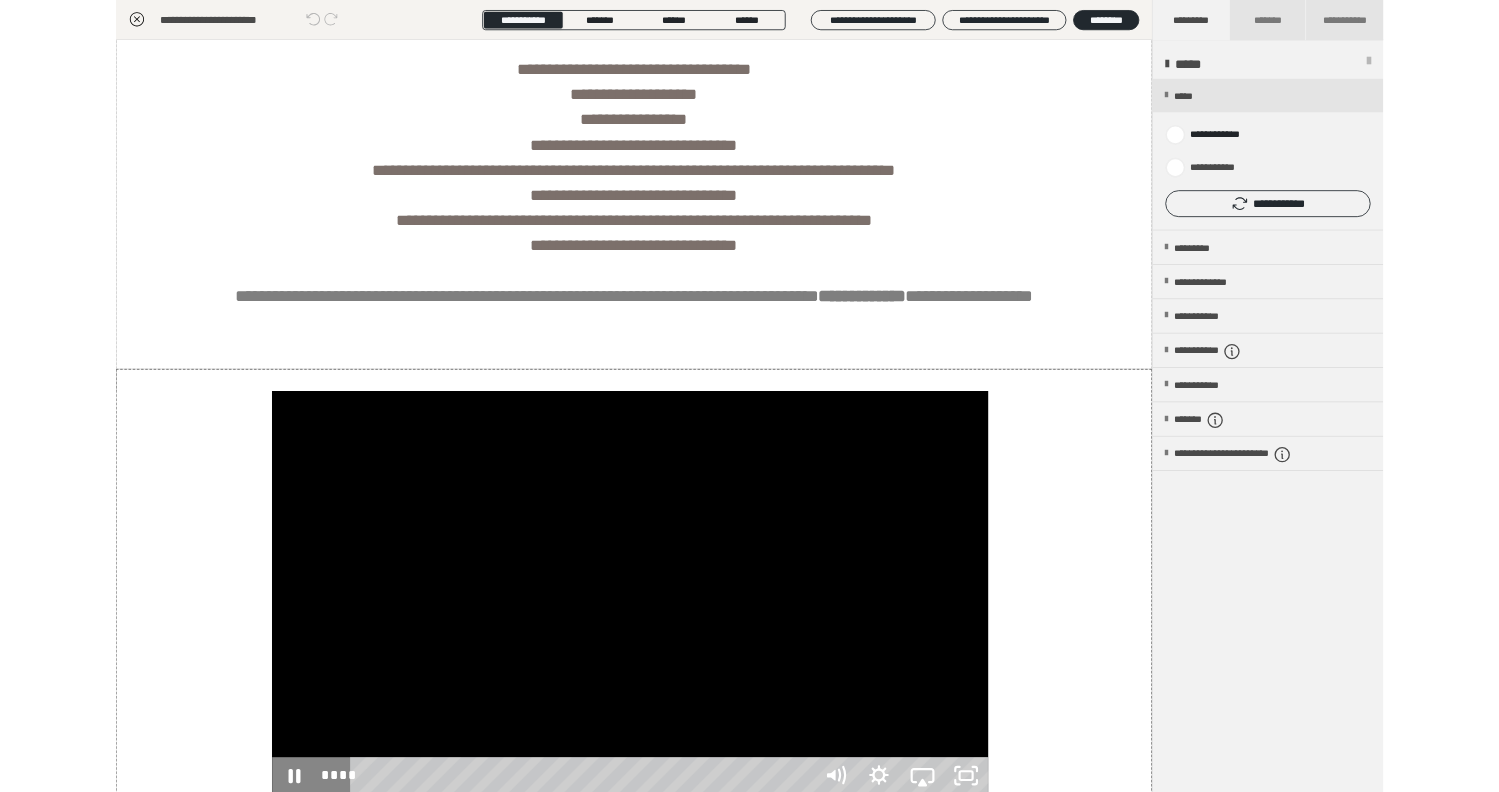 scroll, scrollTop: 349, scrollLeft: 0, axis: vertical 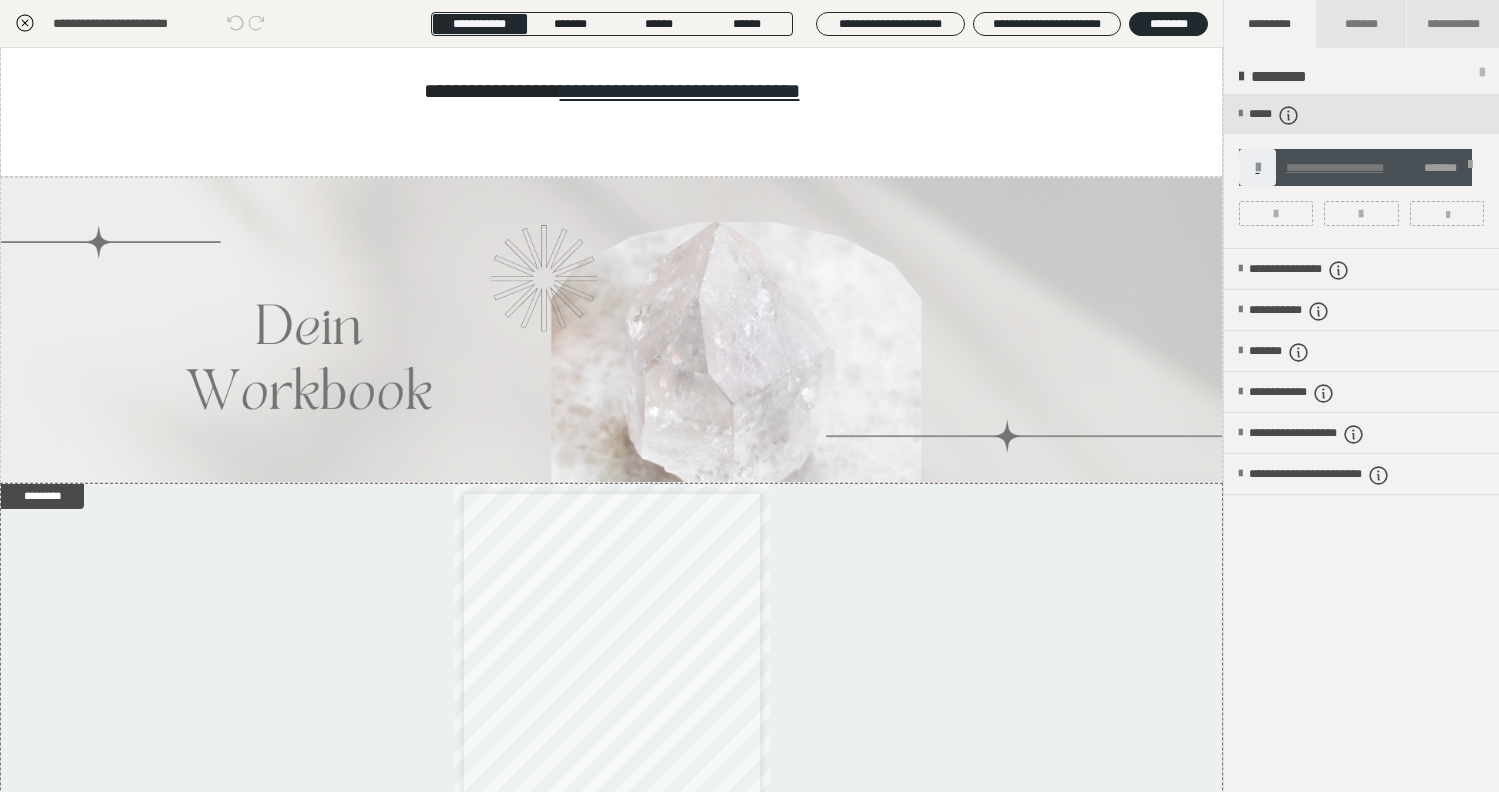 click on "**********" at bounding box center (1335, 168) 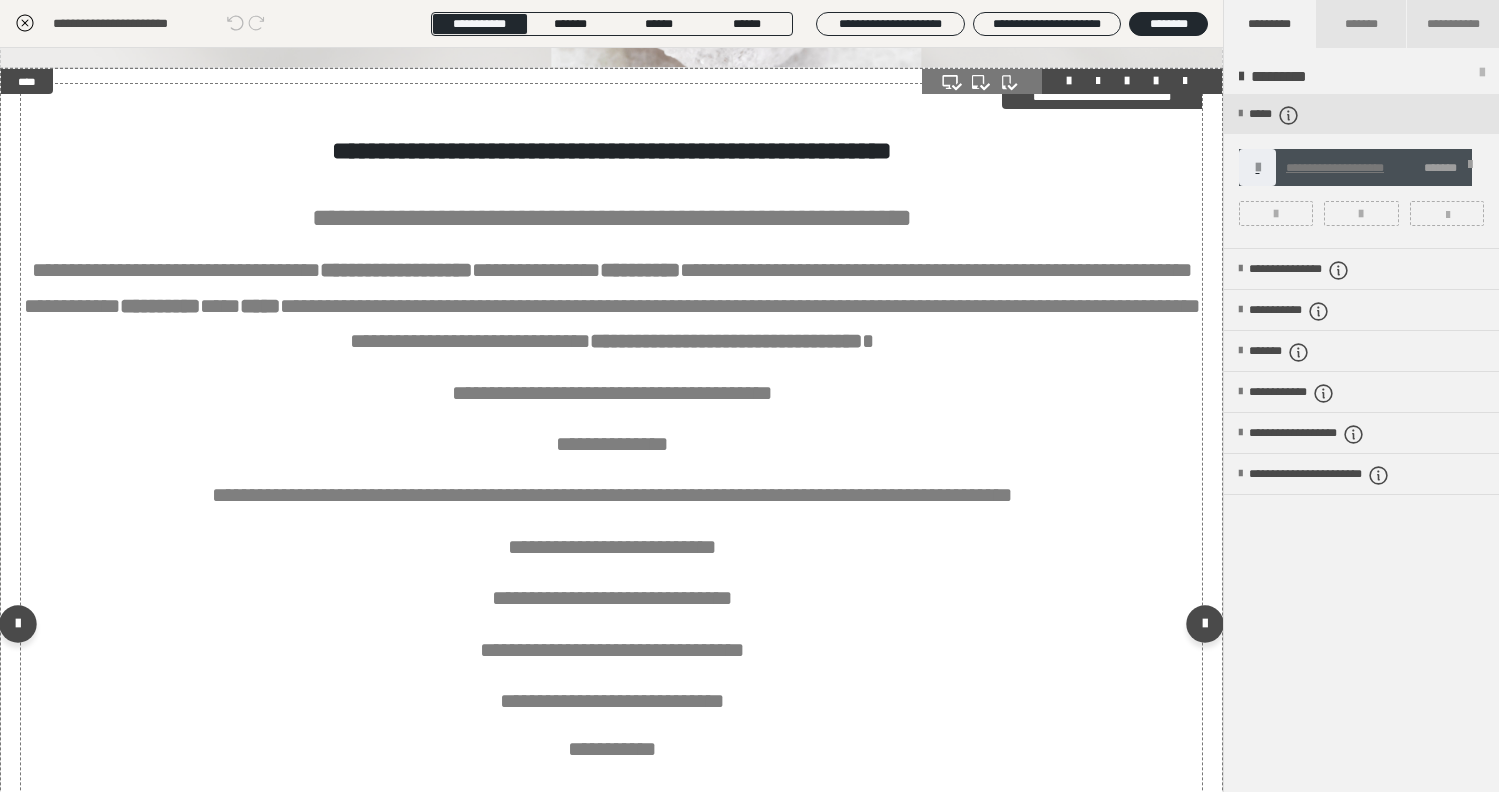scroll, scrollTop: 351, scrollLeft: 0, axis: vertical 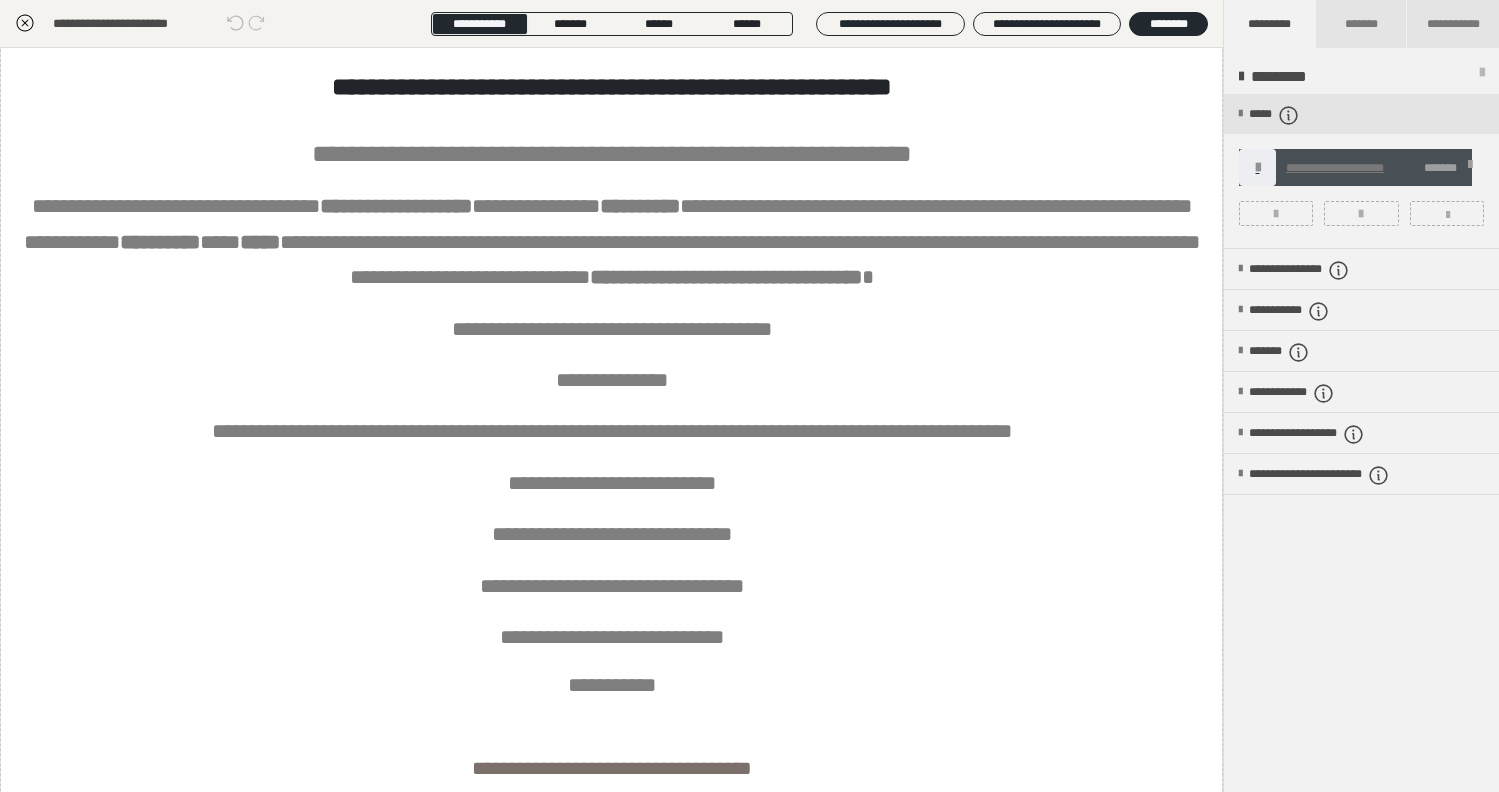 click 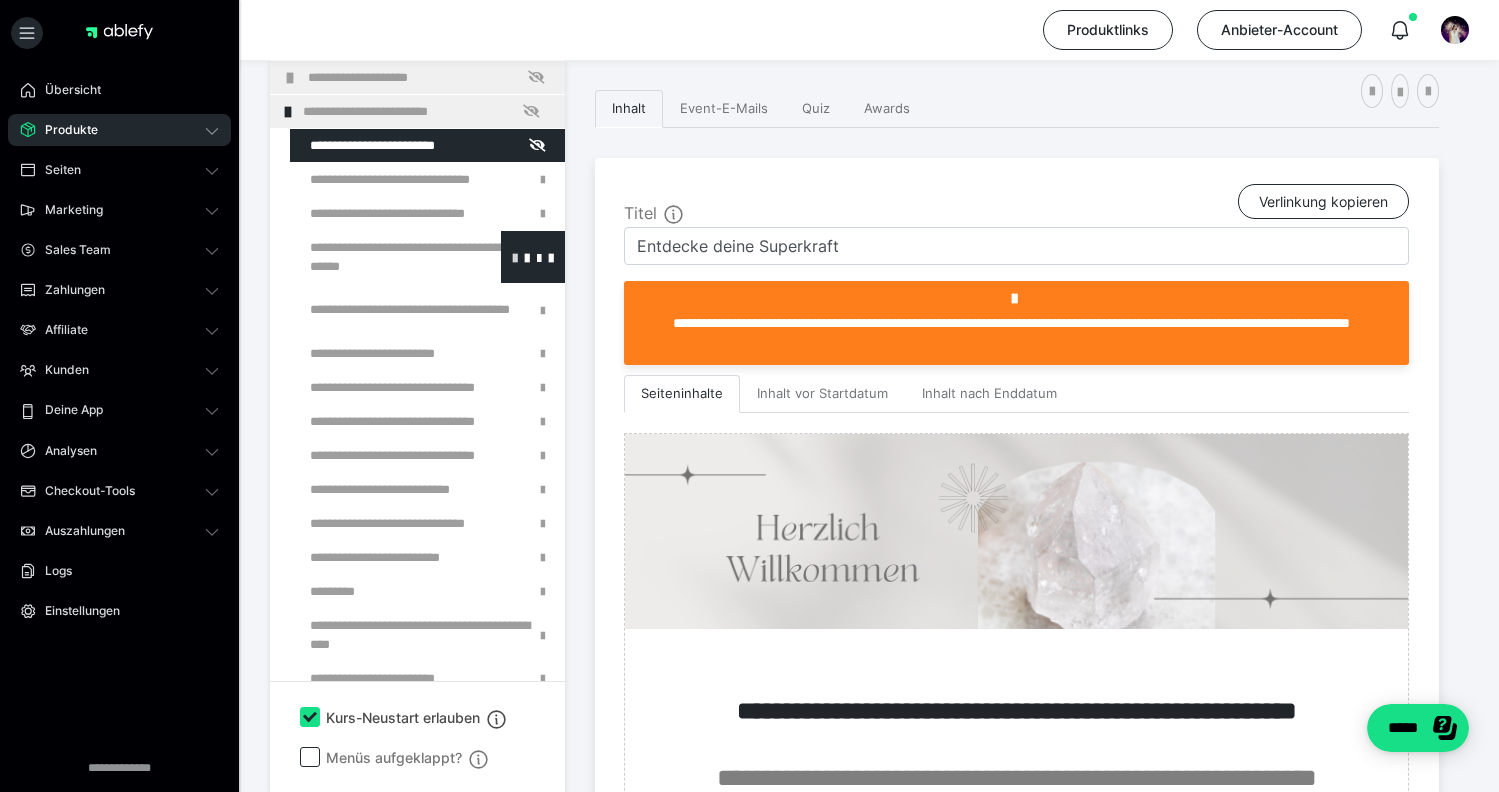 scroll, scrollTop: 95, scrollLeft: 0, axis: vertical 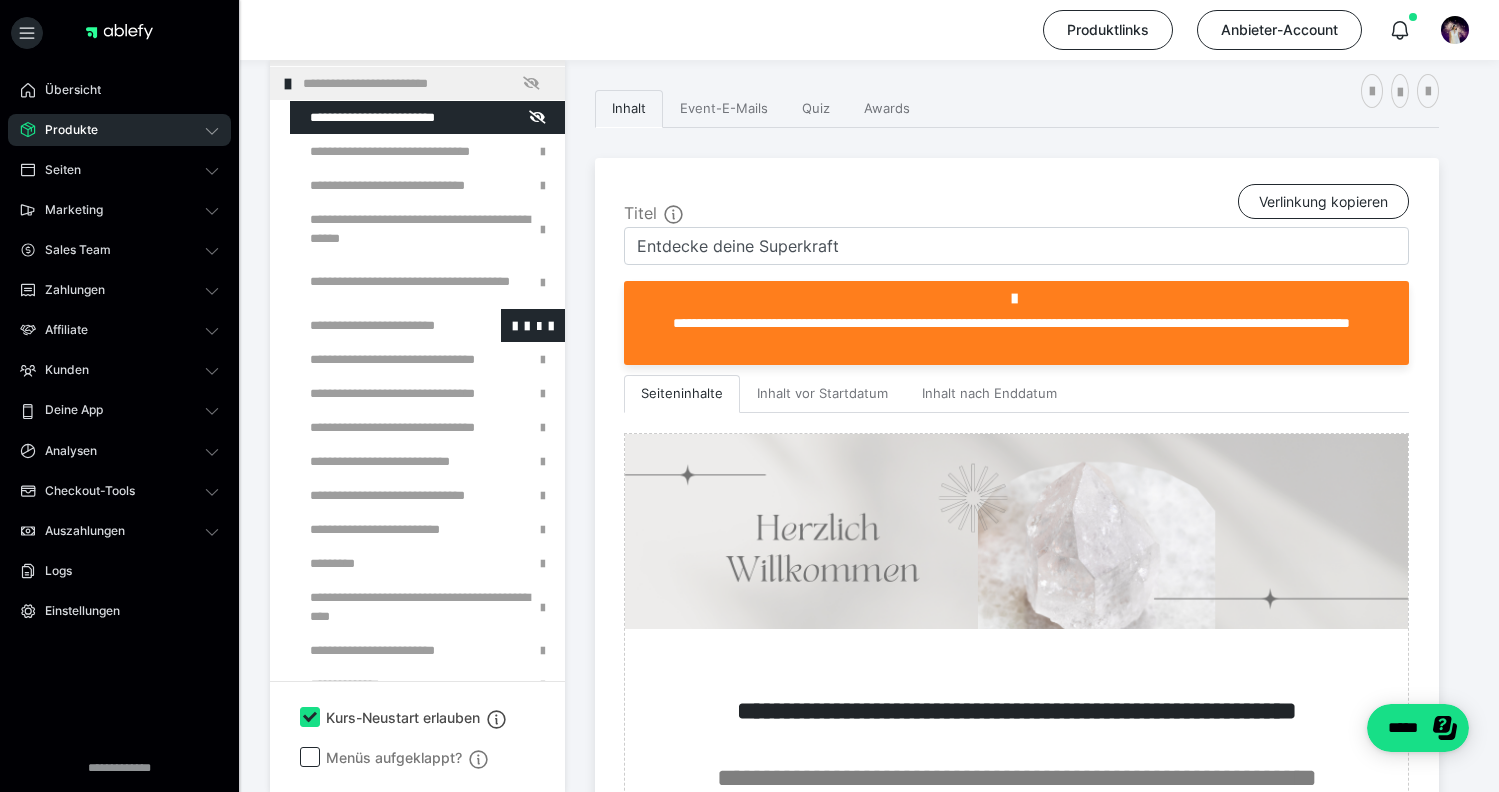 click at bounding box center (375, 325) 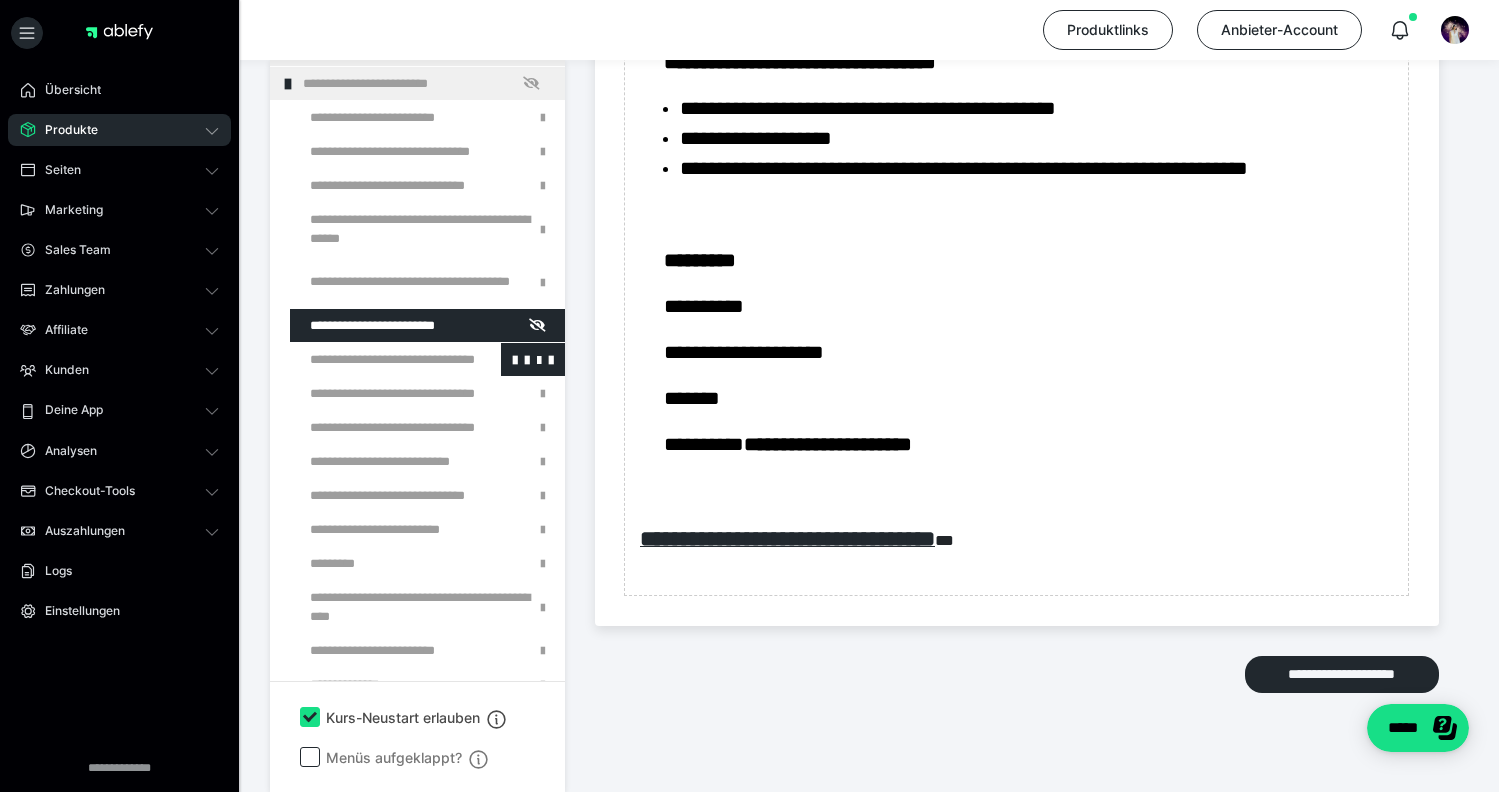 click at bounding box center (375, 359) 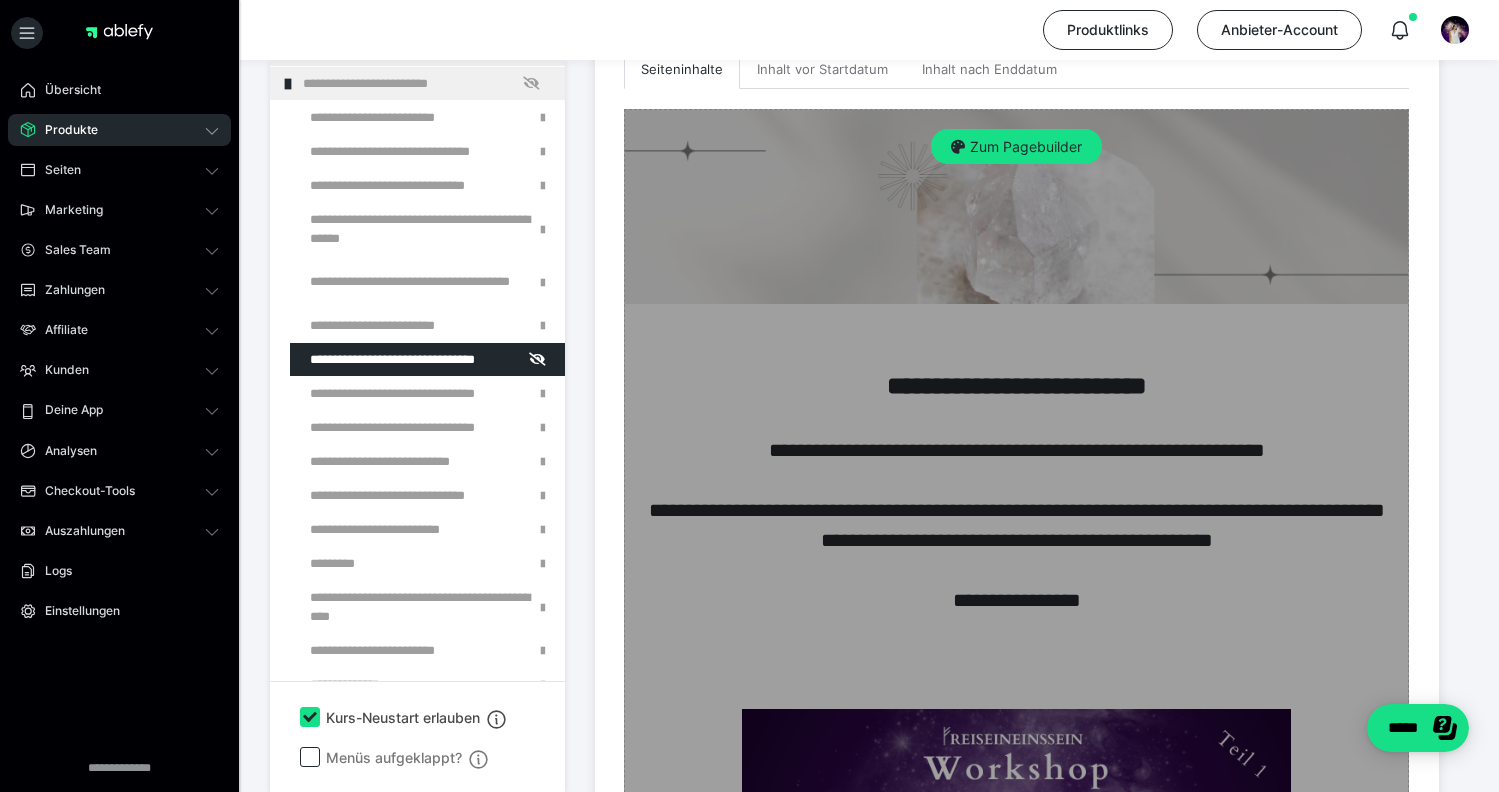 scroll, scrollTop: 581, scrollLeft: 0, axis: vertical 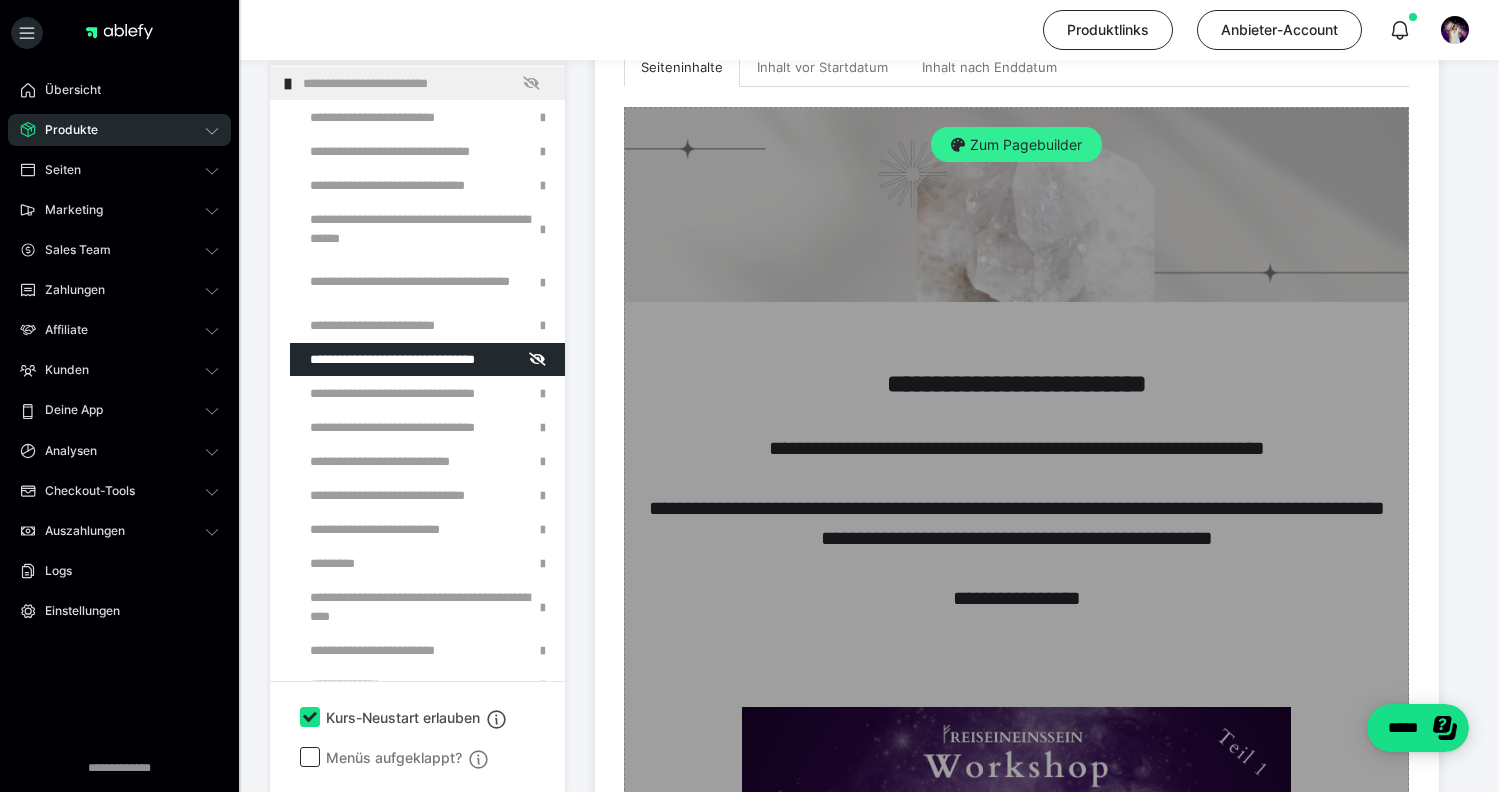 click on "Zum Pagebuilder" at bounding box center (1016, 145) 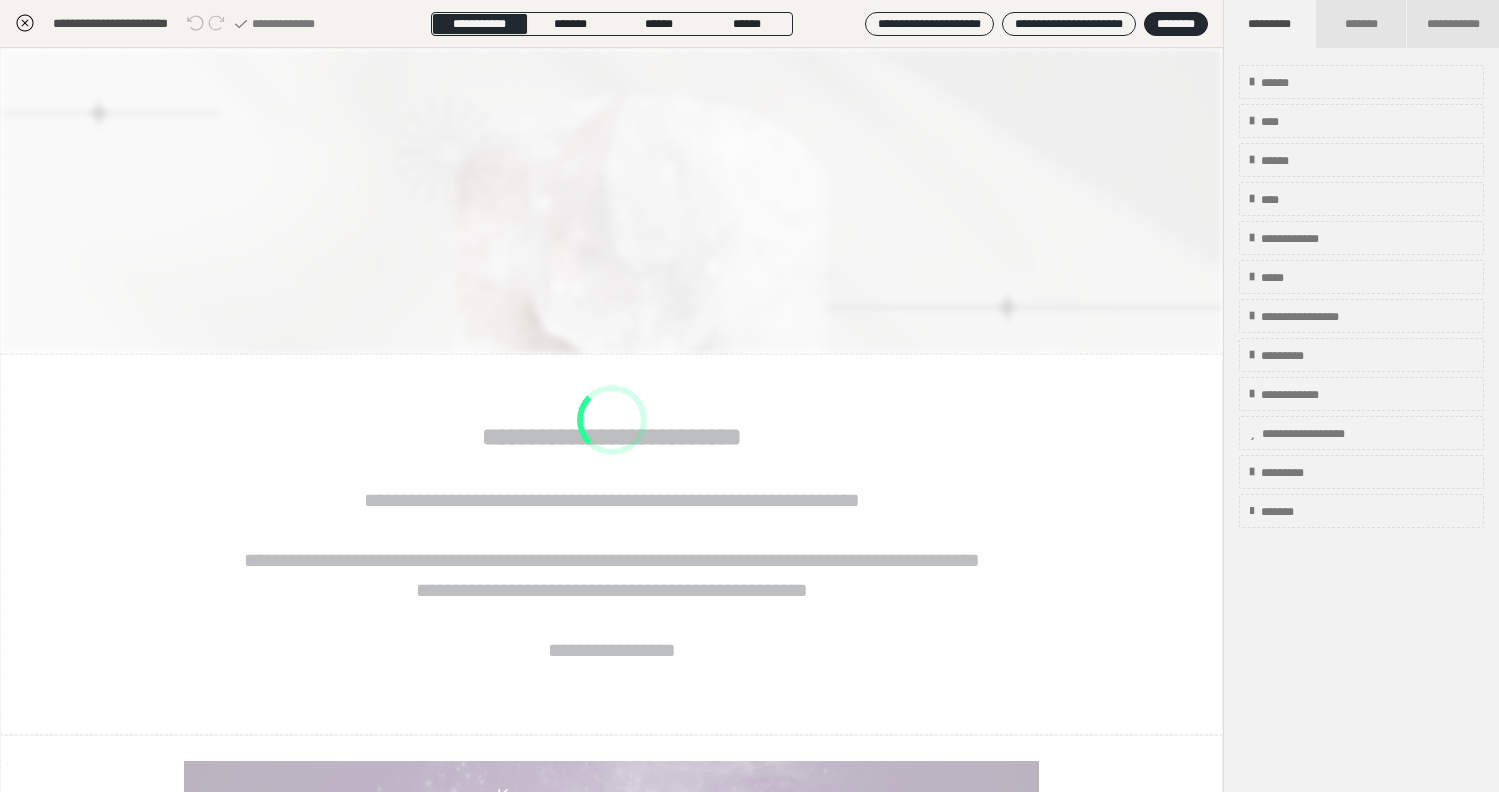 scroll, scrollTop: 349, scrollLeft: 0, axis: vertical 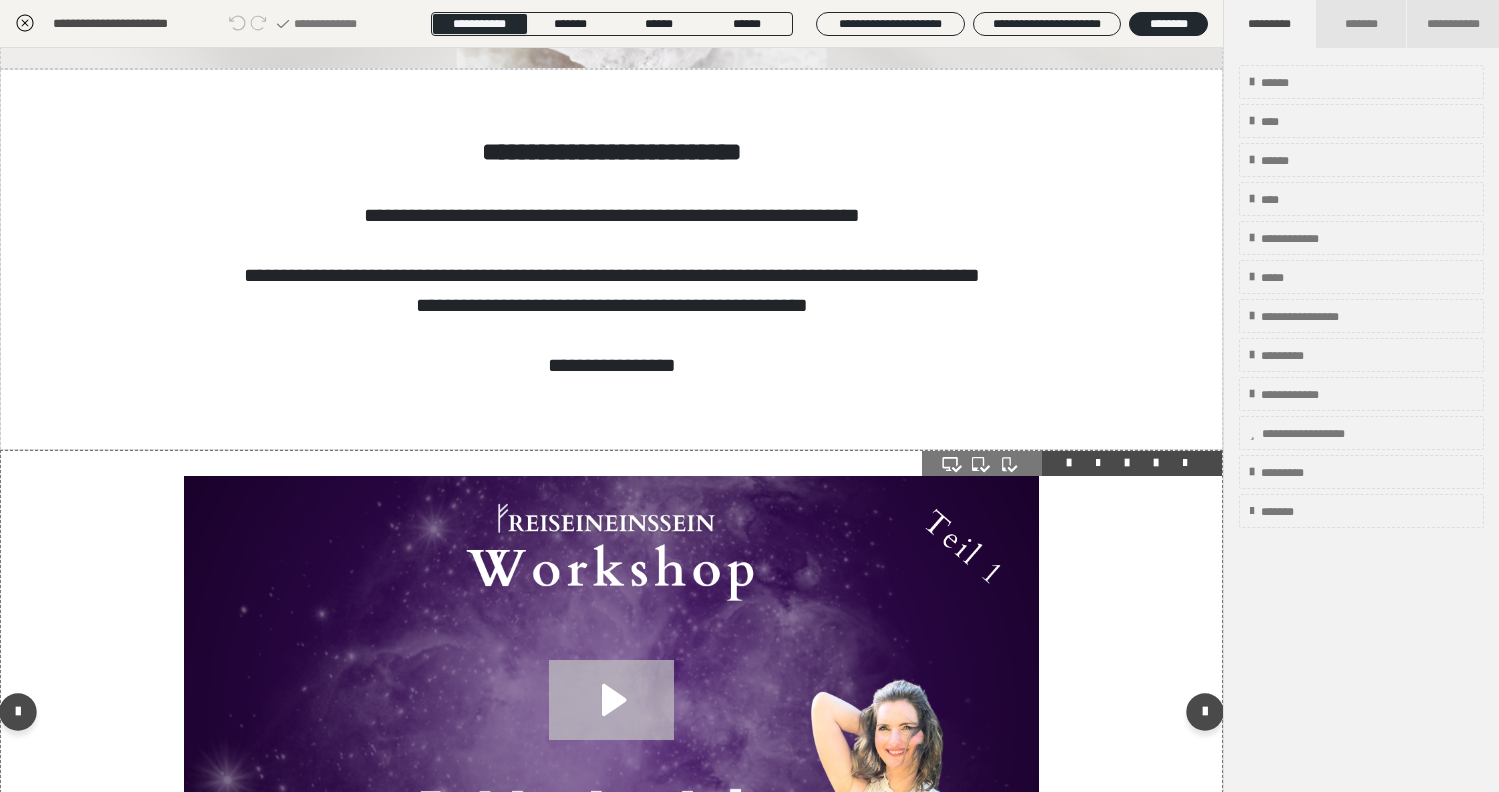 click 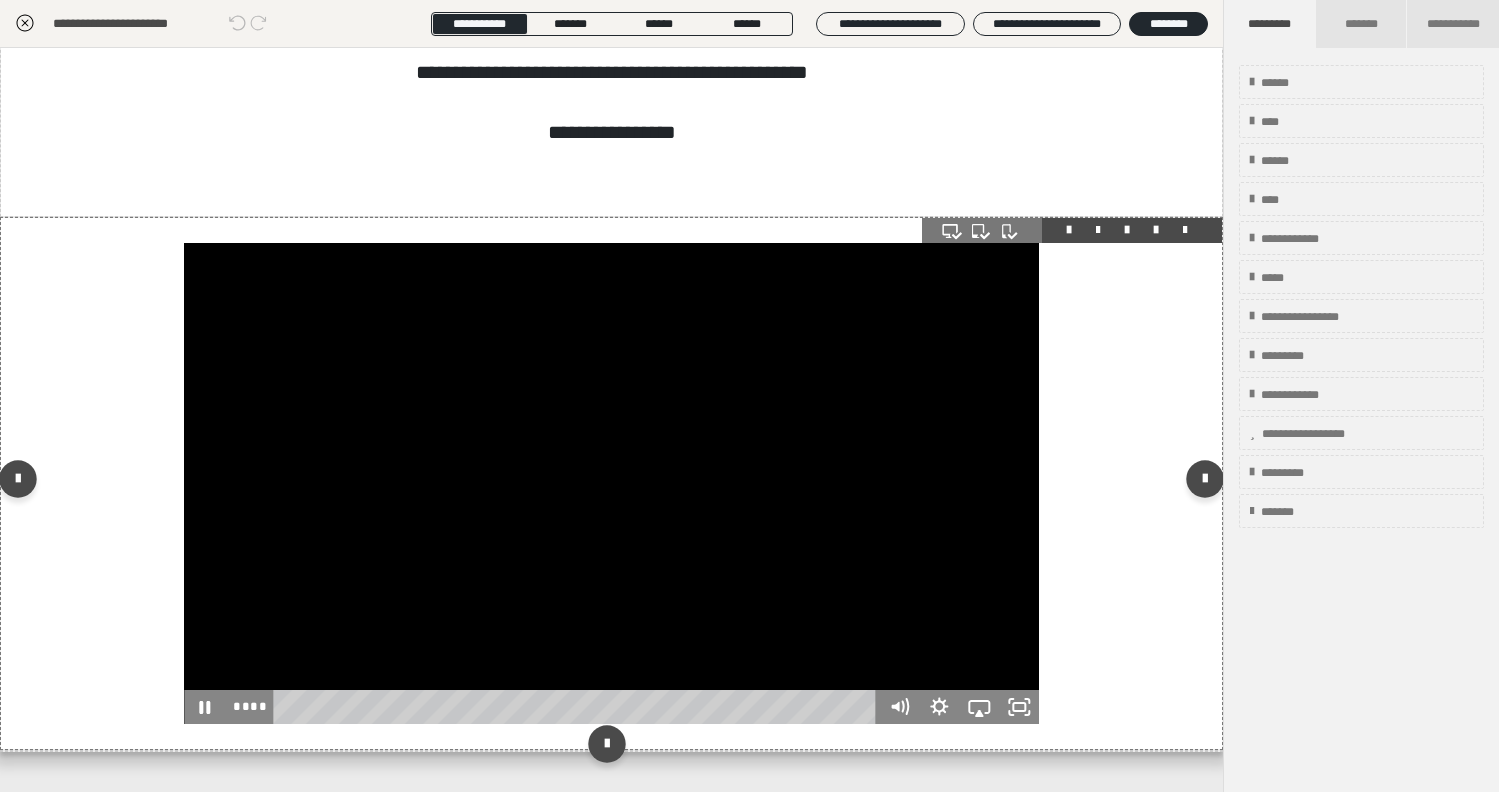 scroll, scrollTop: 520, scrollLeft: 0, axis: vertical 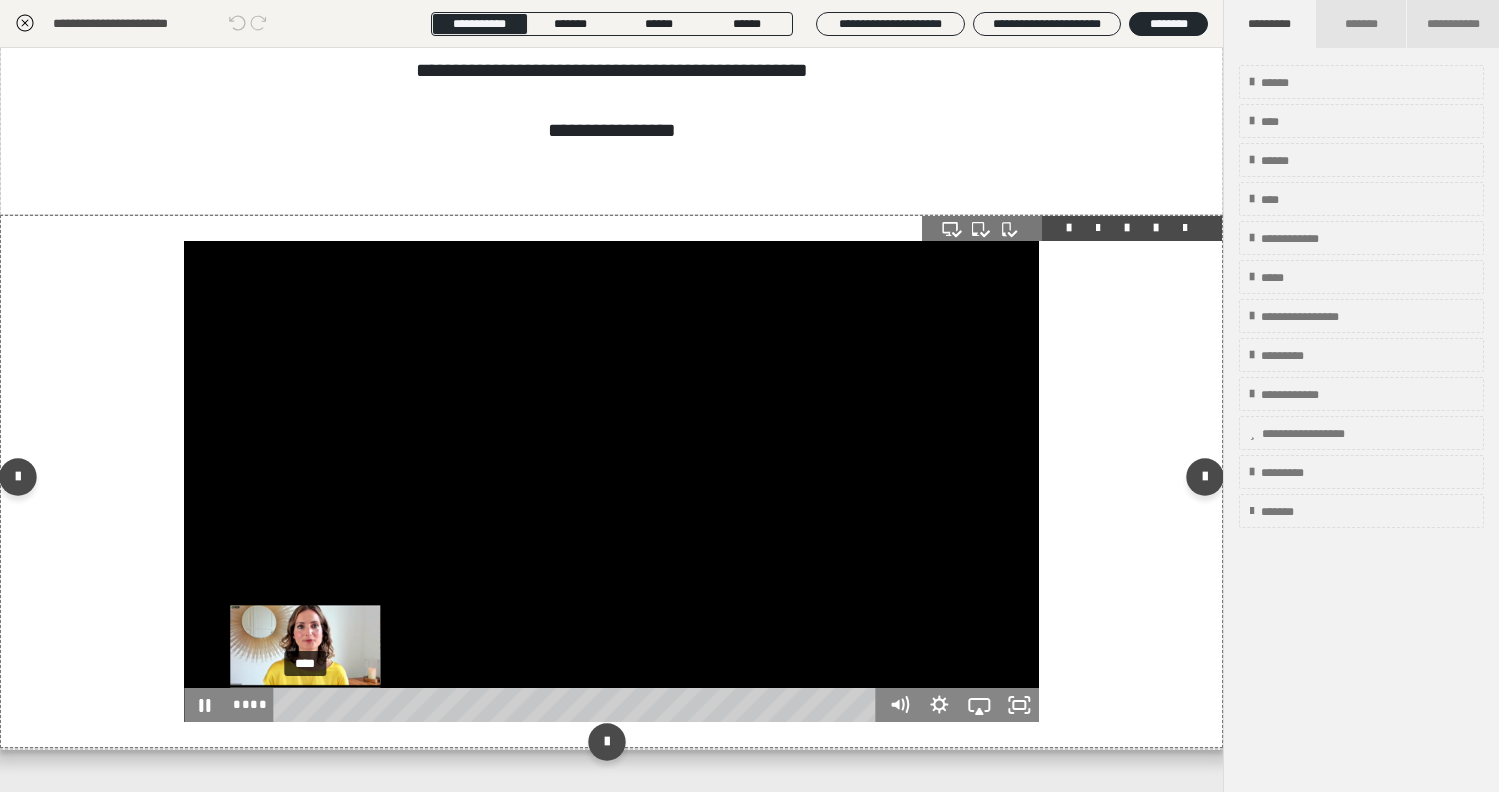click on "****" at bounding box center (578, 705) 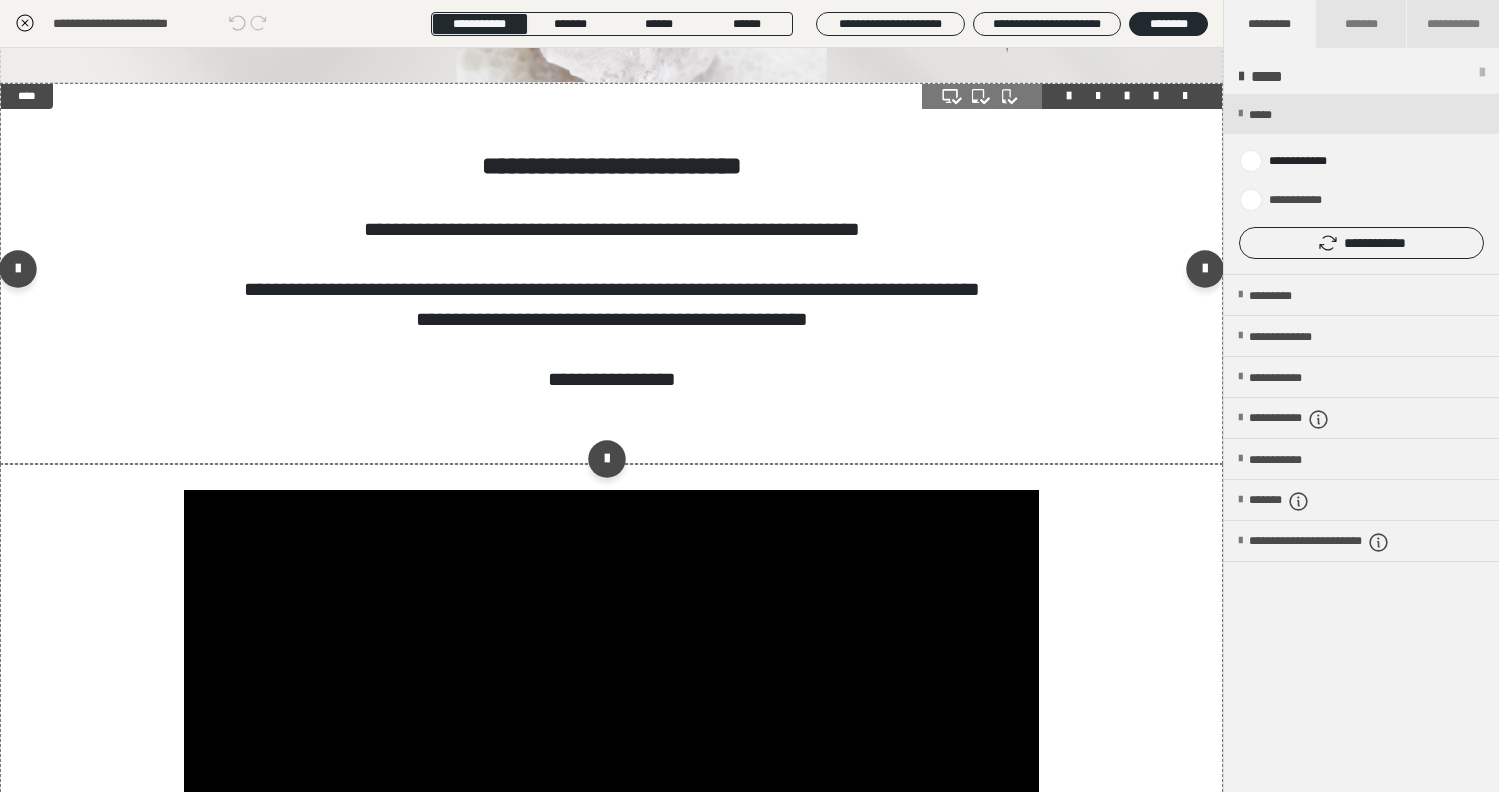 scroll, scrollTop: 262, scrollLeft: 0, axis: vertical 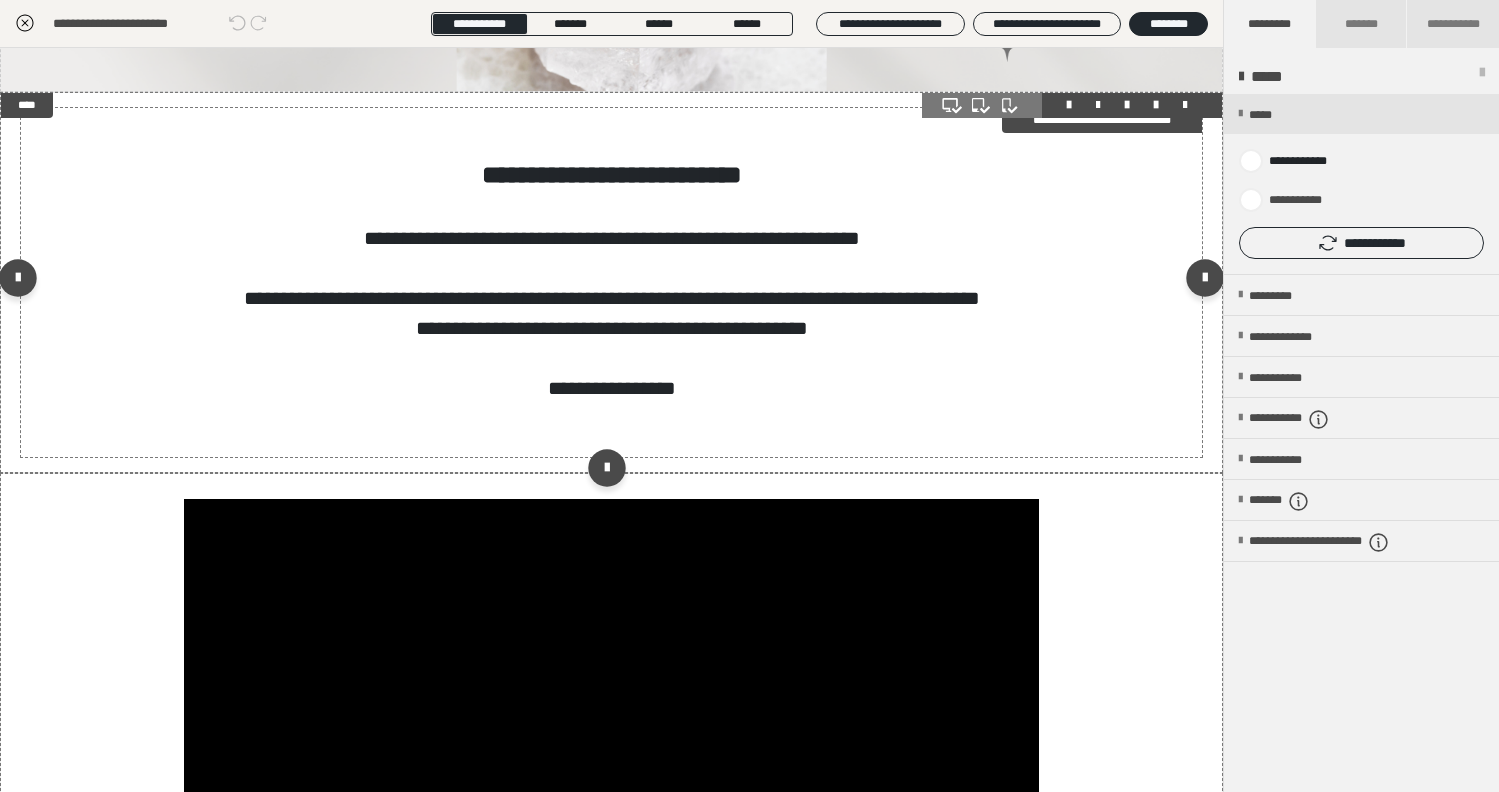 click on "**********" at bounding box center [612, 313] 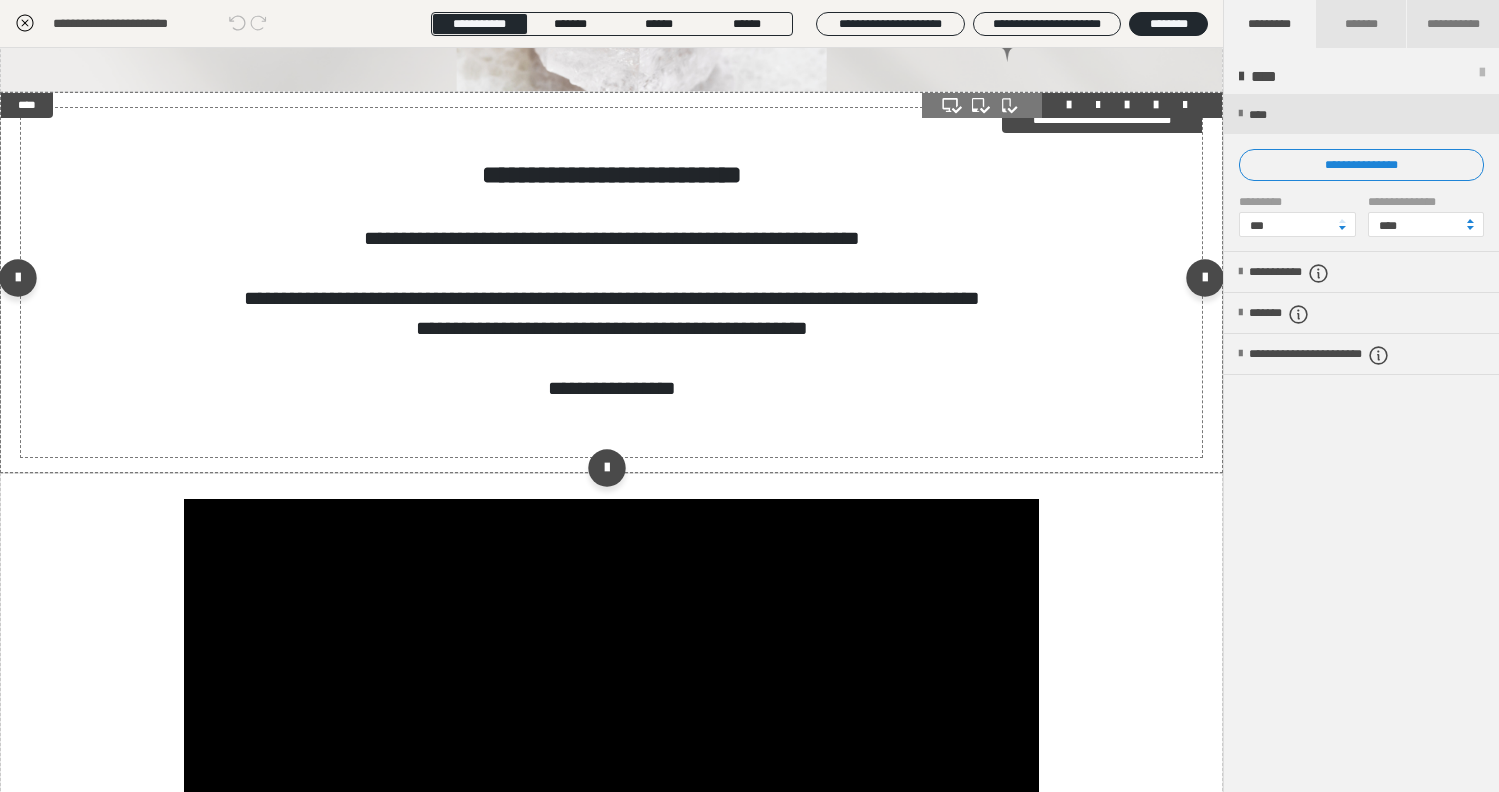 scroll, scrollTop: 260, scrollLeft: 0, axis: vertical 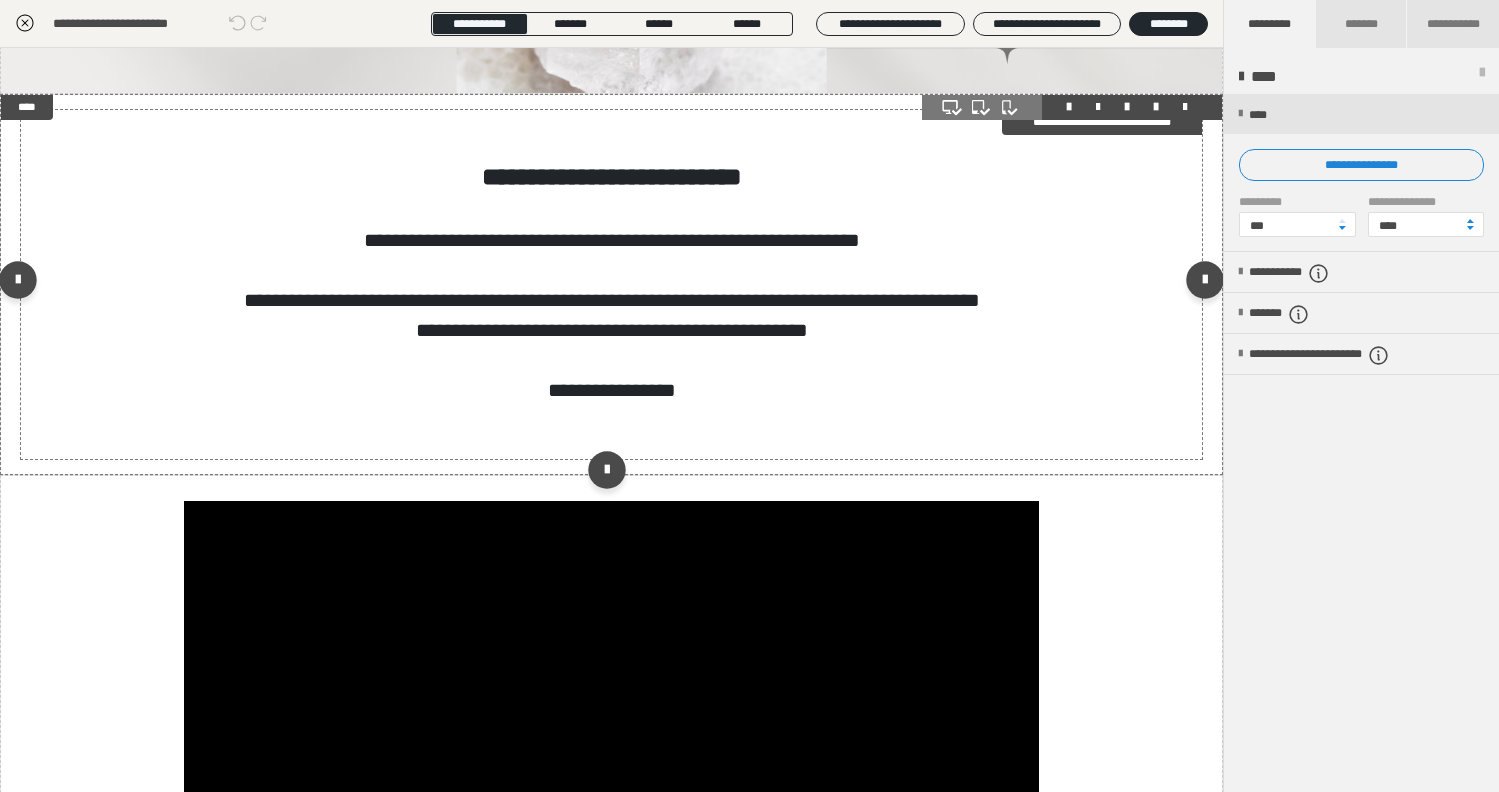 click on "**********" at bounding box center (612, 315) 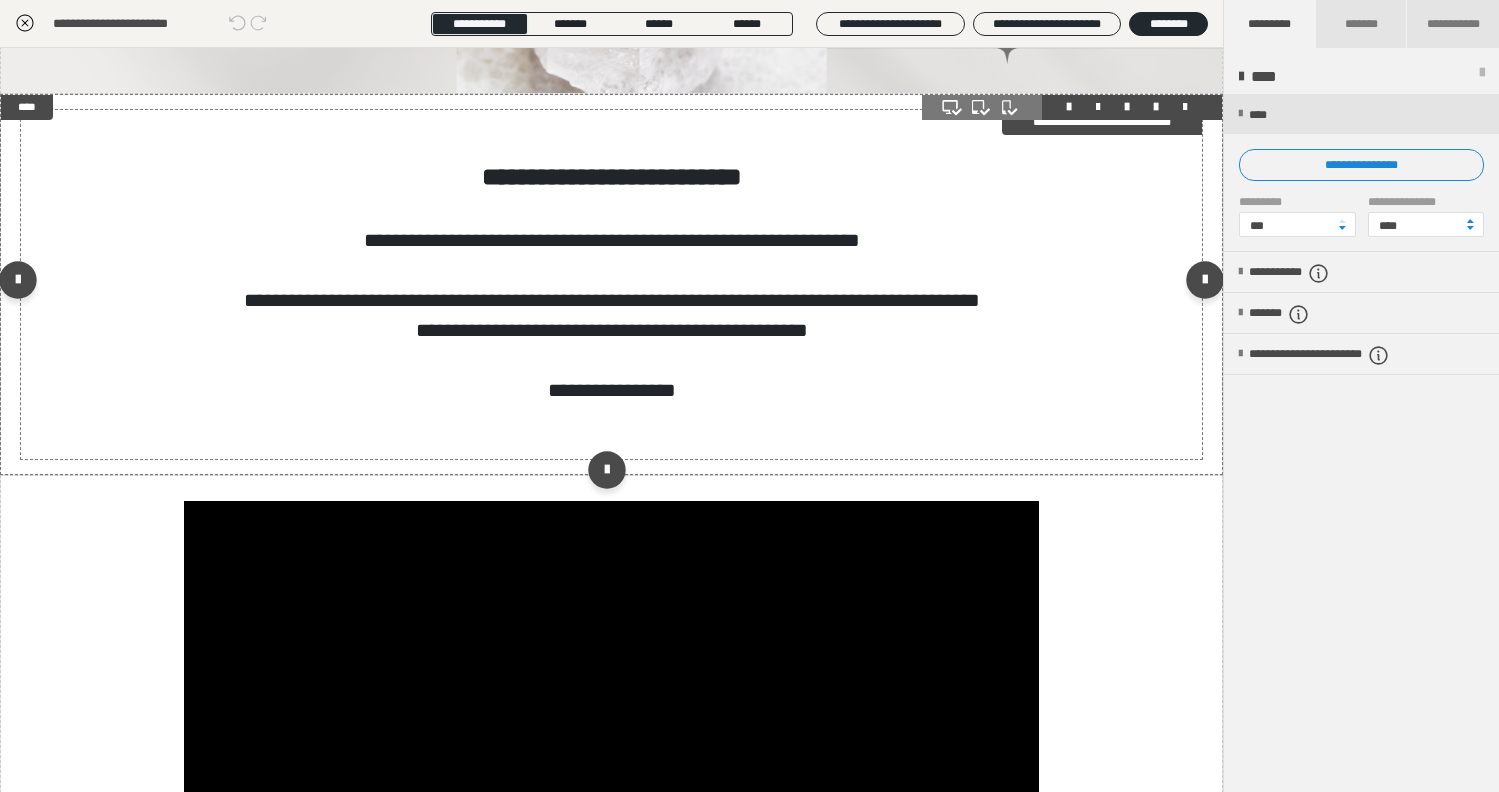 click on "**********" at bounding box center [612, 315] 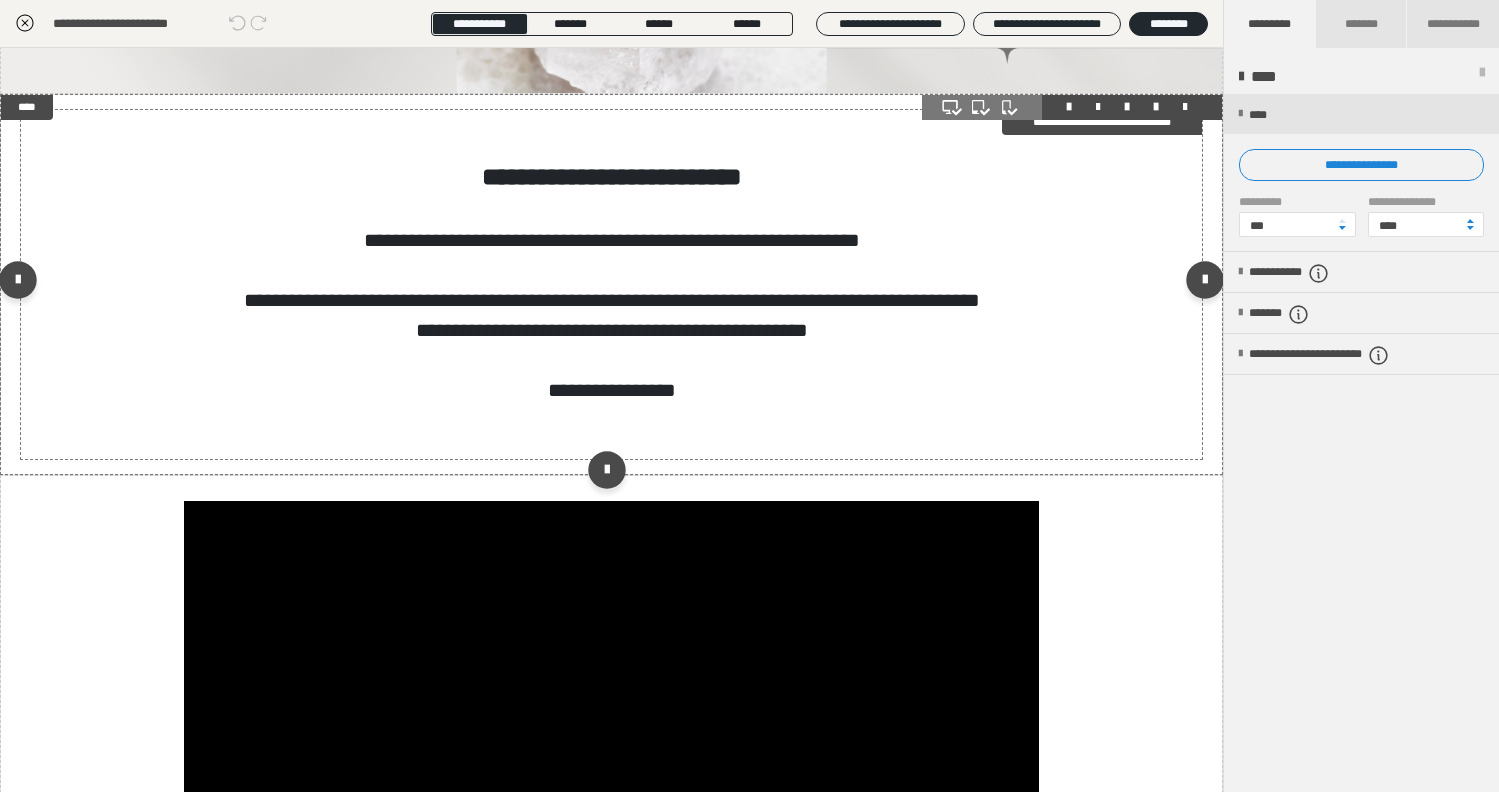 scroll, scrollTop: 256, scrollLeft: 0, axis: vertical 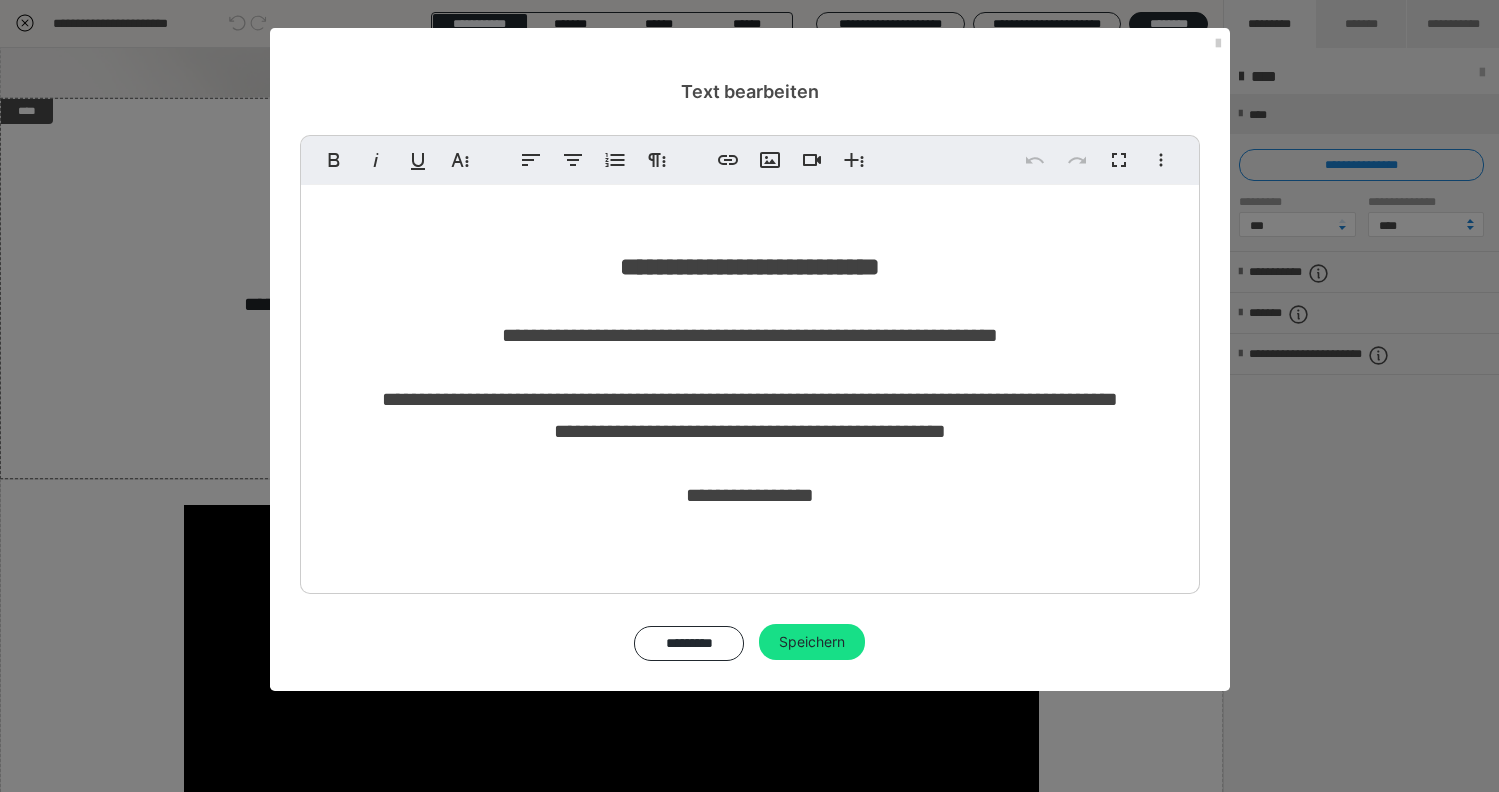 click on "**********" at bounding box center [750, 395] 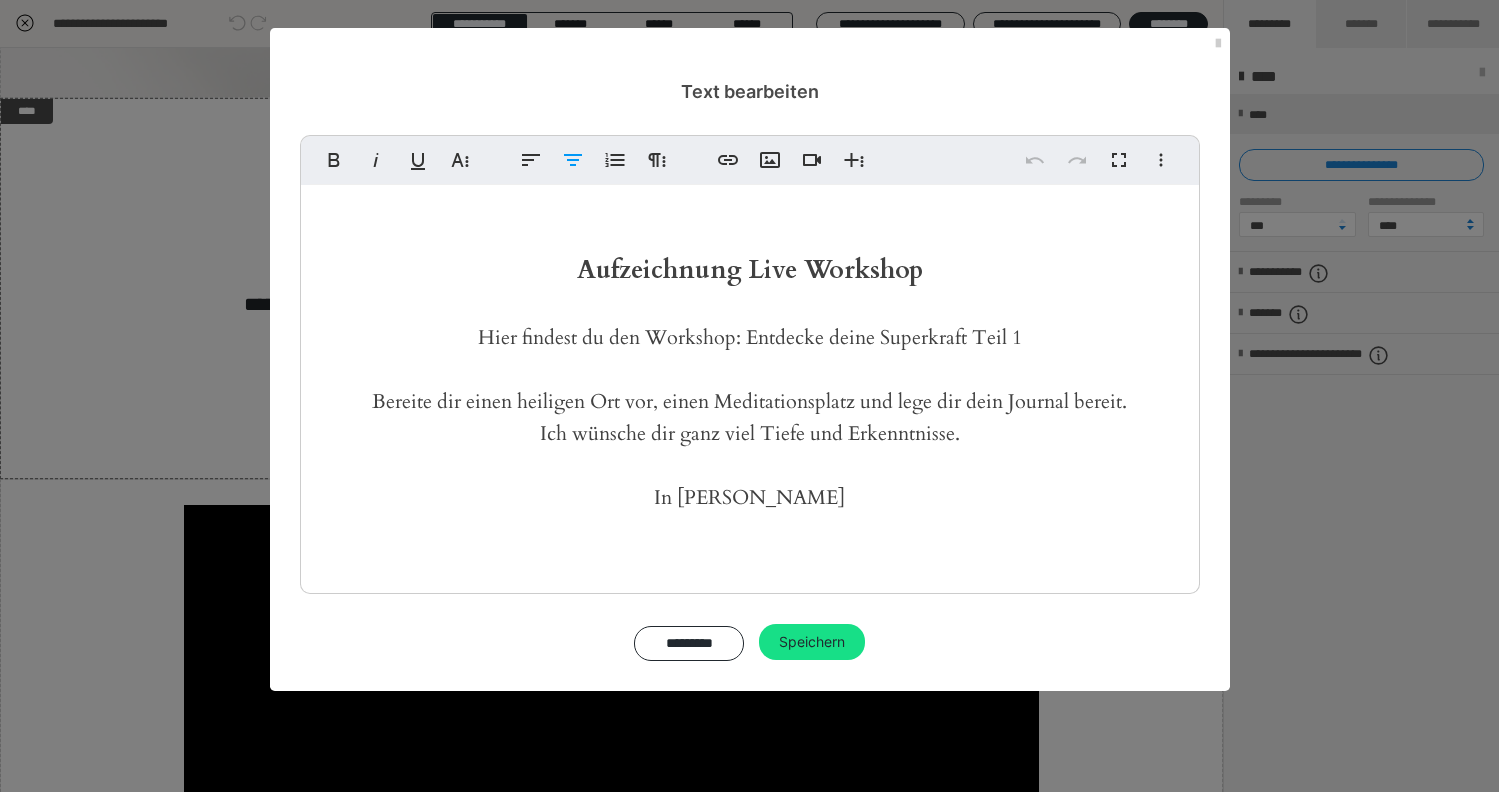 scroll, scrollTop: 3, scrollLeft: 0, axis: vertical 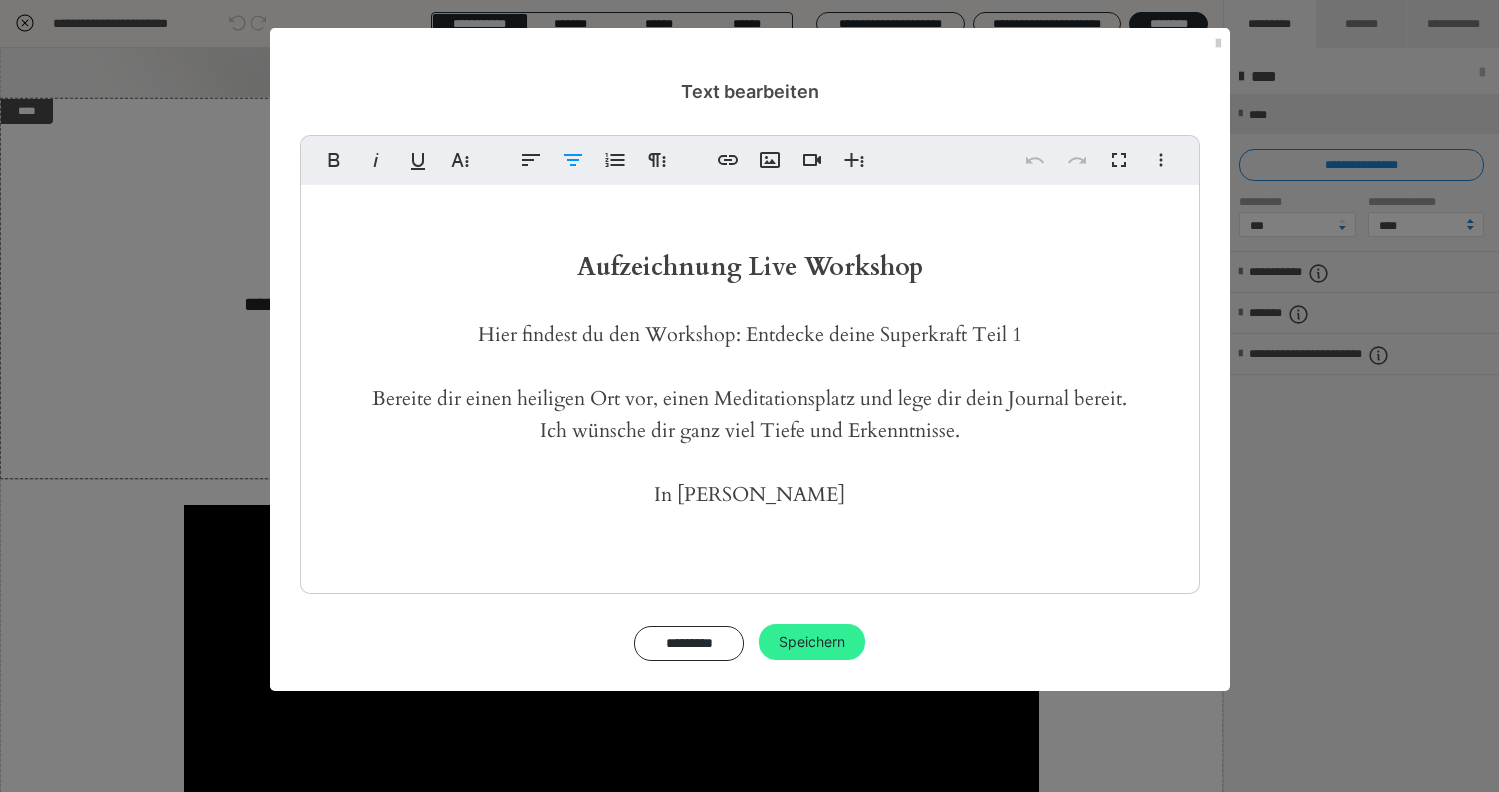 click on "Speichern" at bounding box center [812, 642] 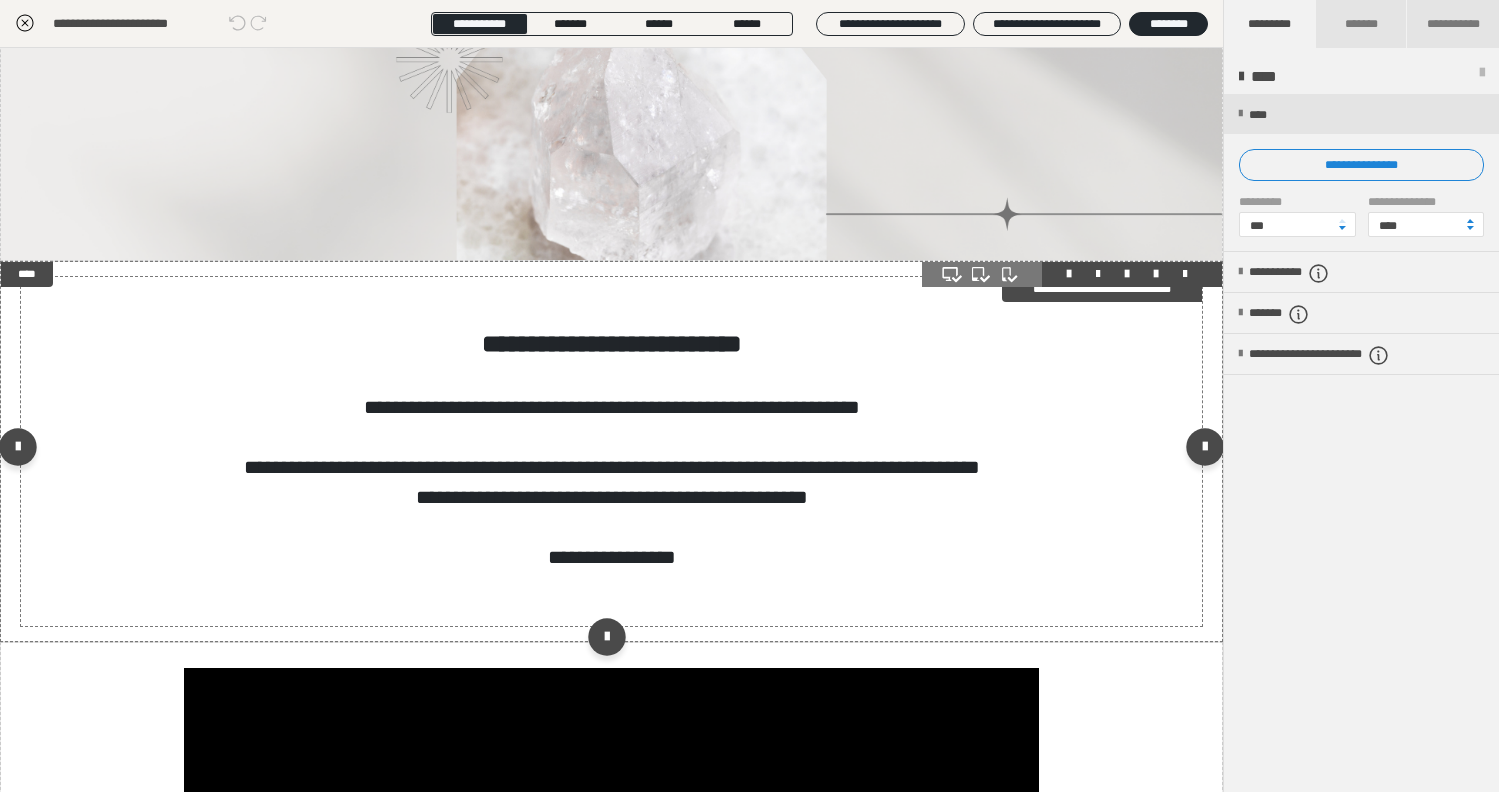 scroll, scrollTop: 91, scrollLeft: 0, axis: vertical 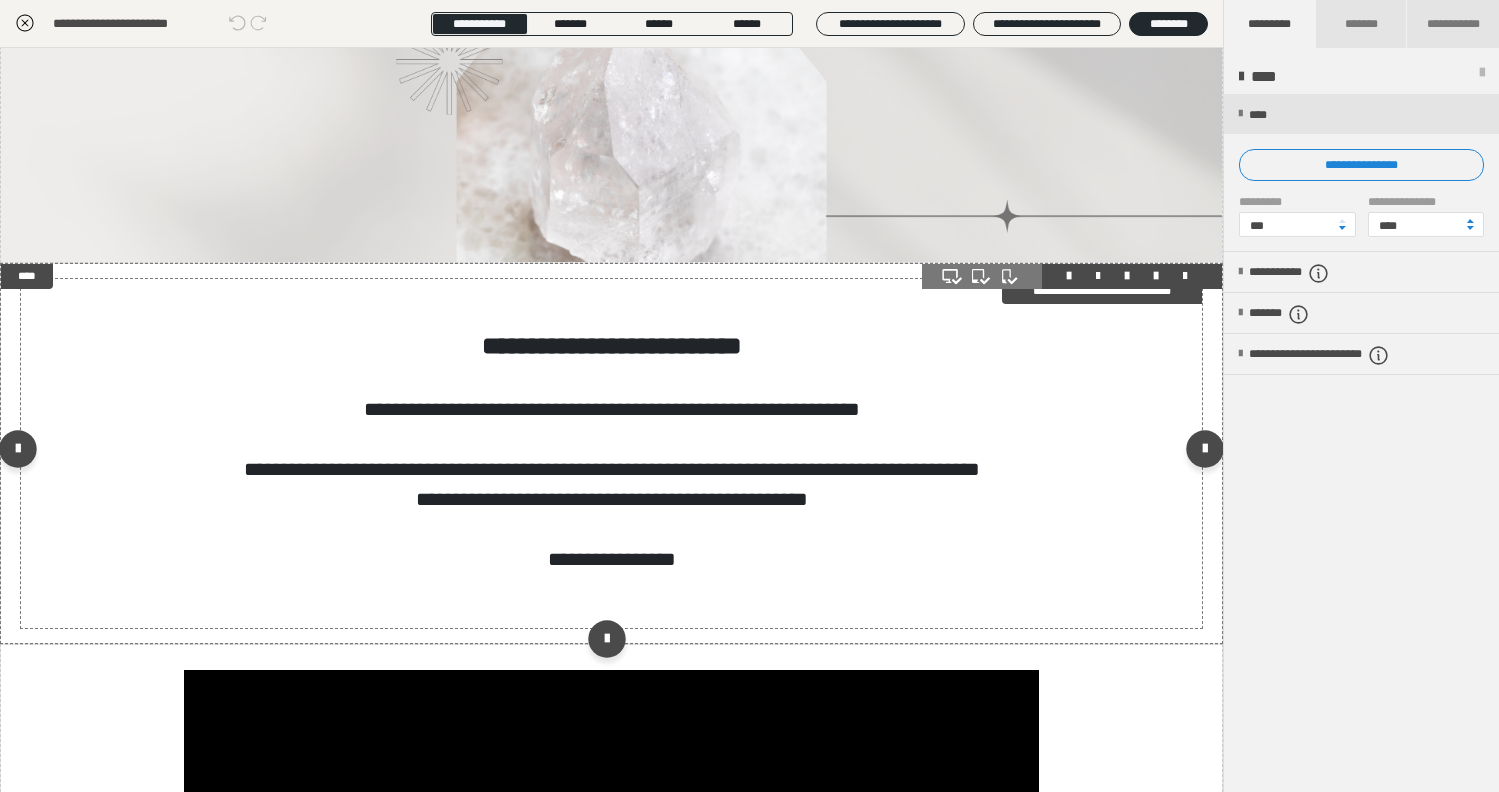 click on "**********" at bounding box center [612, 484] 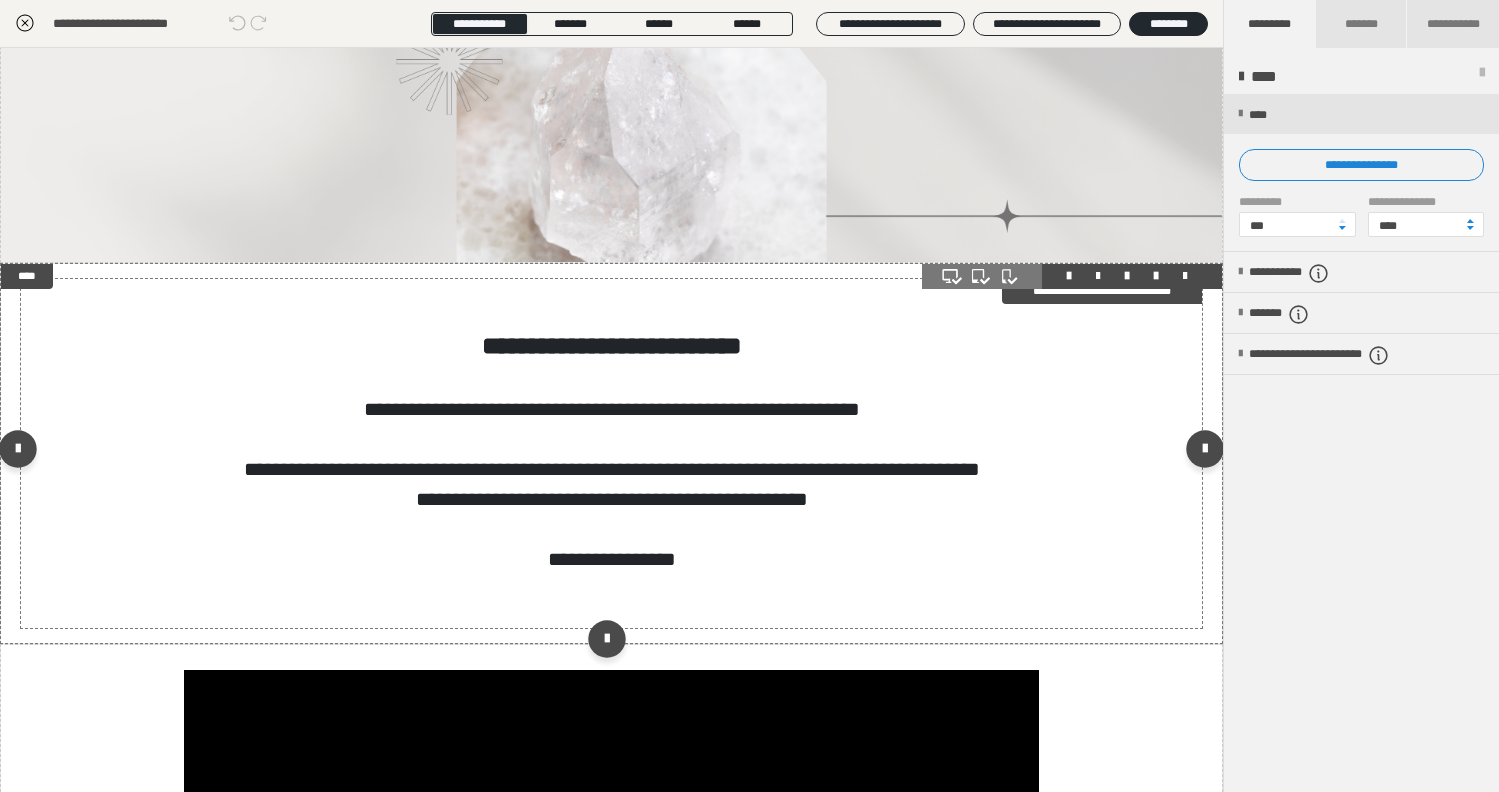 click on "**********" at bounding box center [612, 484] 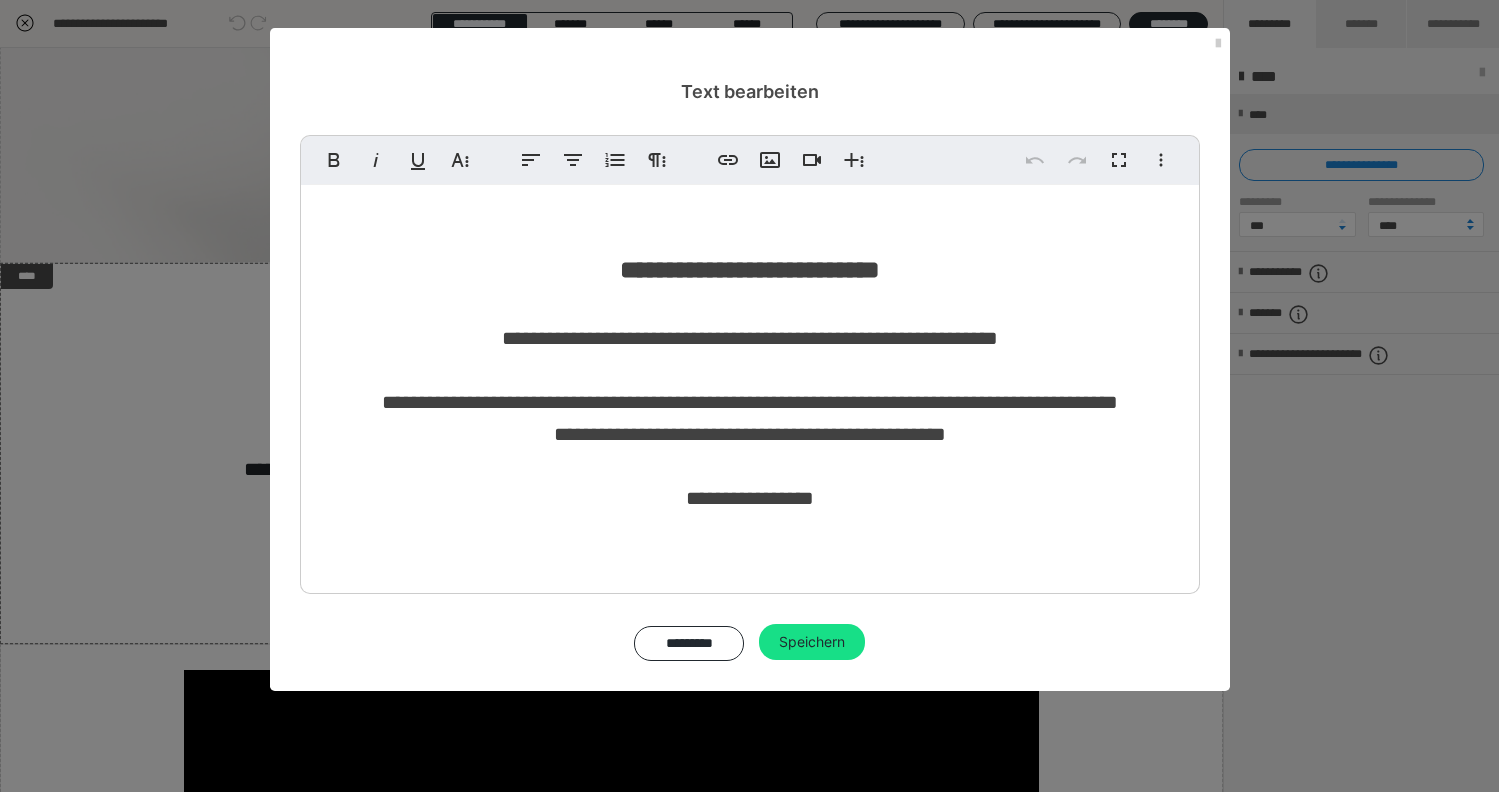 click on "**********" at bounding box center [750, 398] 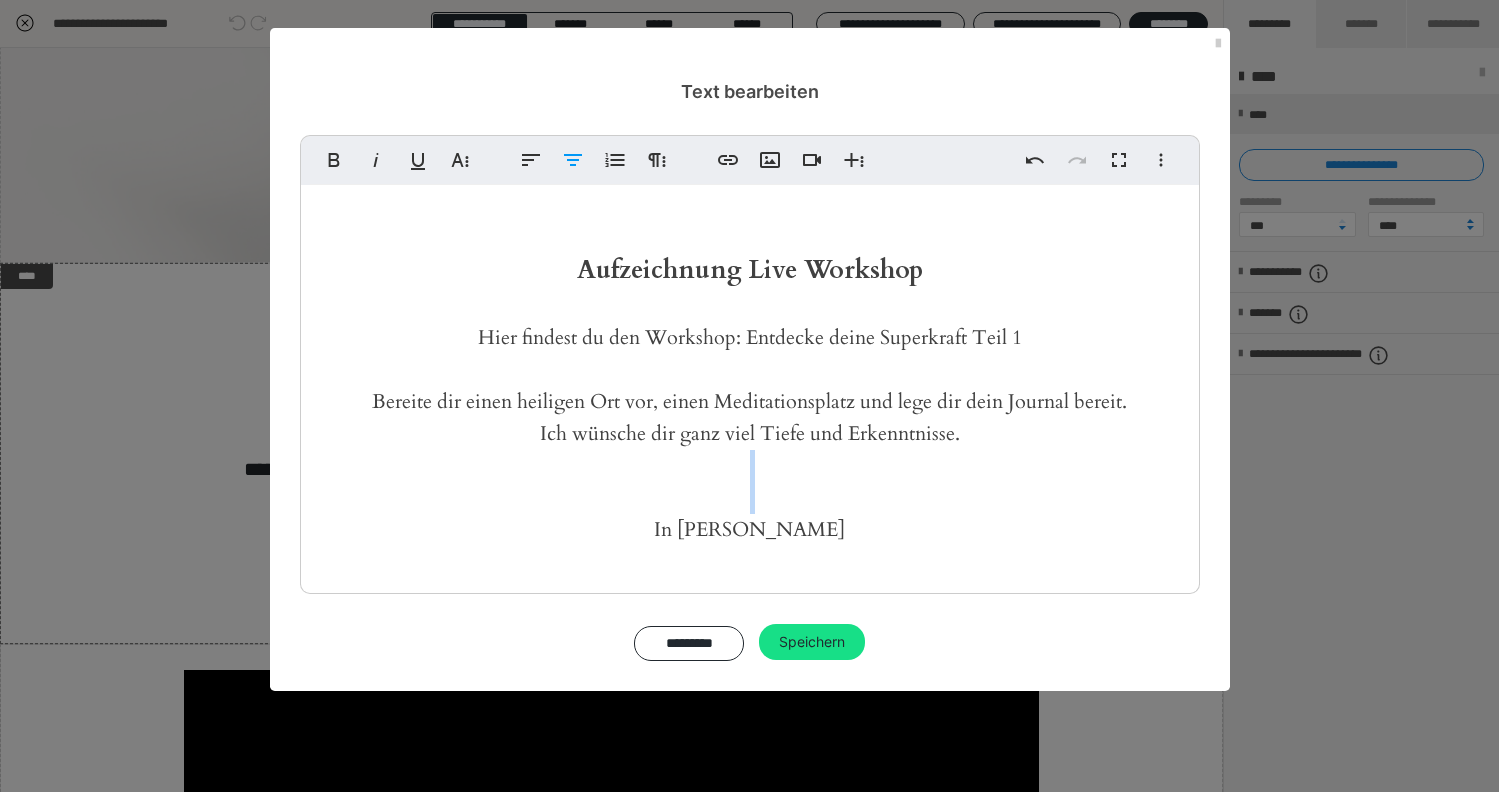 type 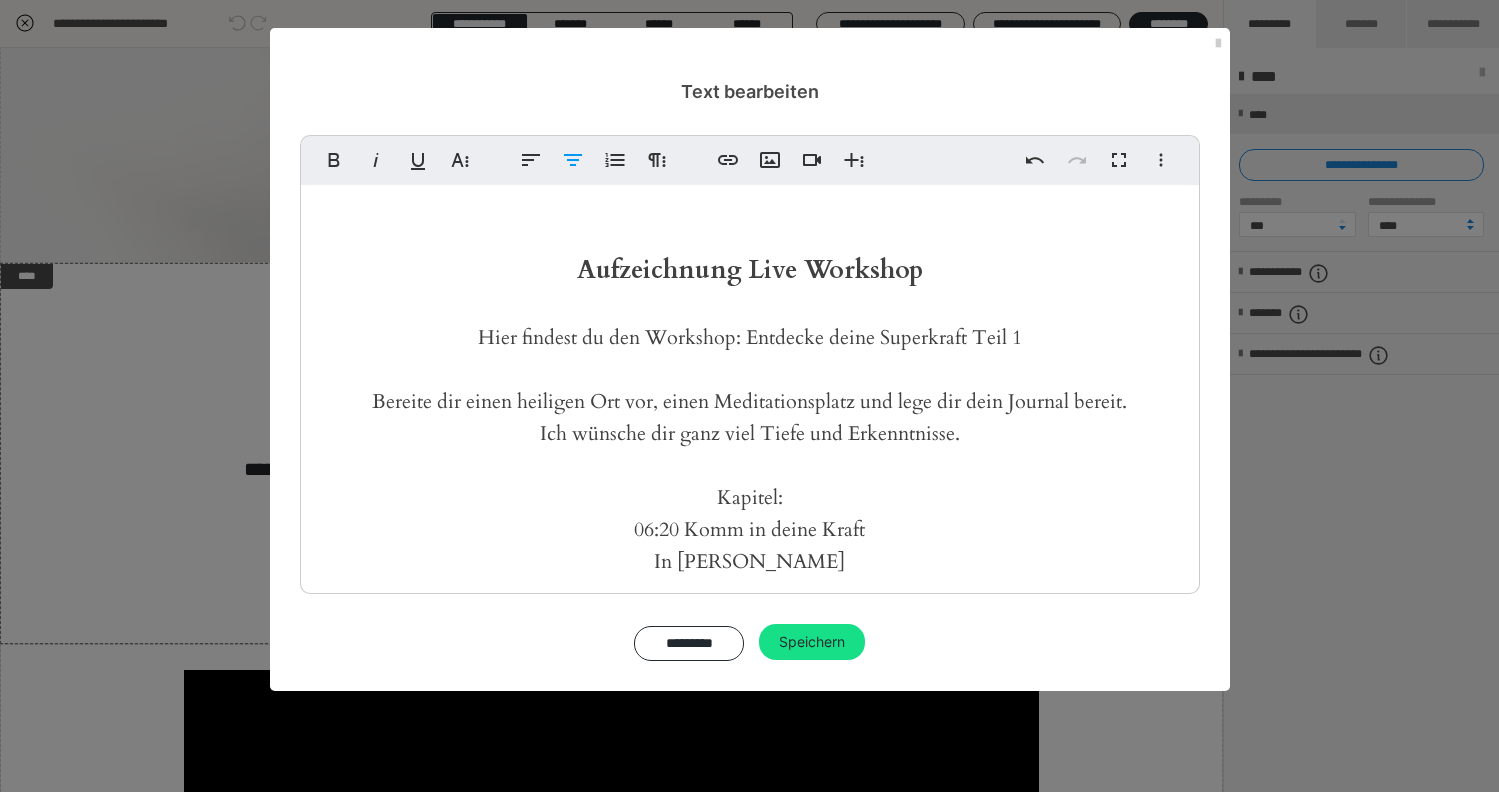 click on "Hier findest du den Workshop: Entdecke deine Superkraft Teil 1 Bereite dir einen heiligen Ort vor, einen Meditationsplatz und lege dir dein Journal bereit. Ich wünsche dir ganz viel Tiefe und Erkenntnisse.  Kapitel: 06:20 Komm in deine Kraft  In [PERSON_NAME]" at bounding box center (749, 449) 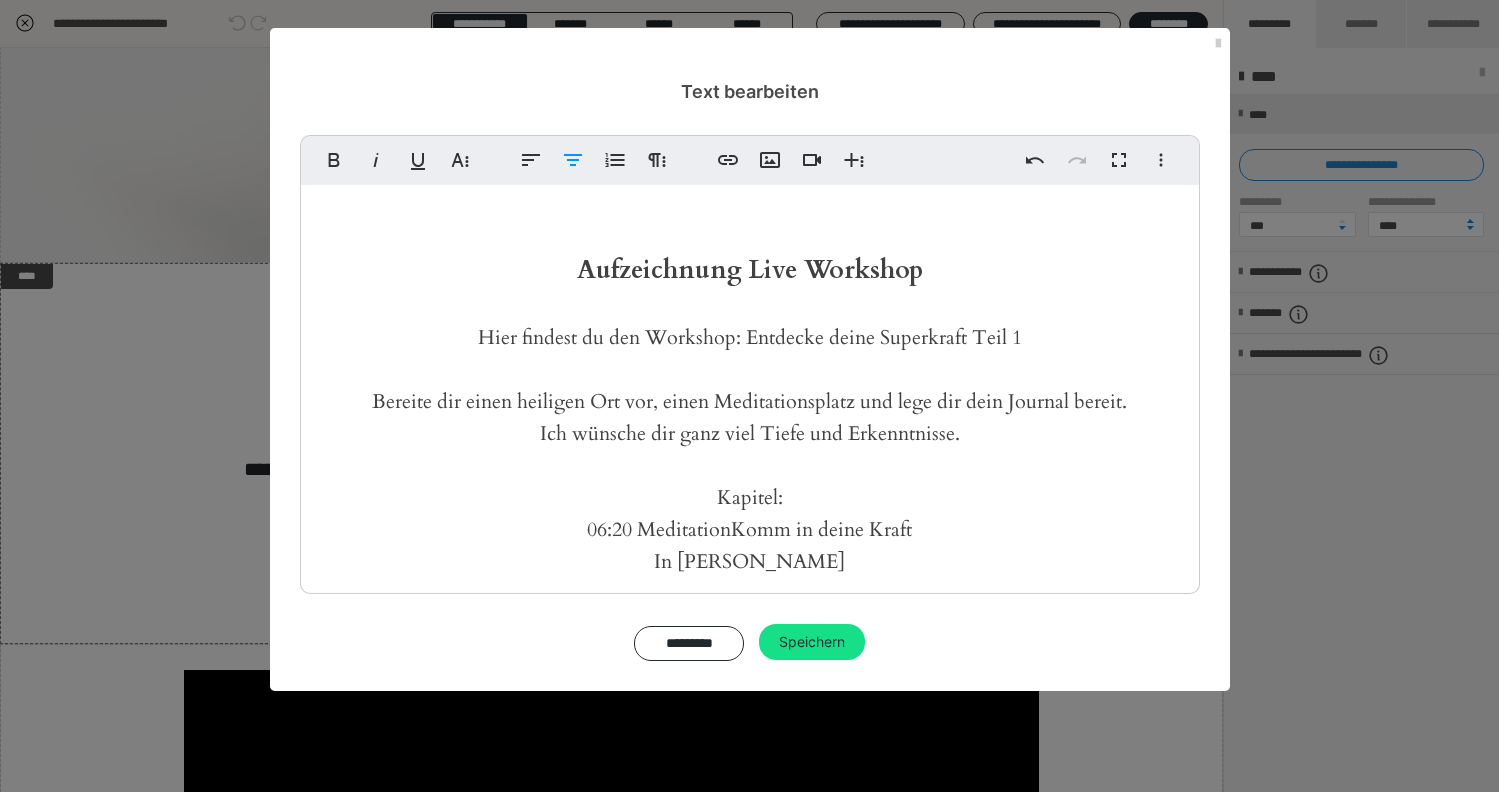 click on "Aufzeichnung Live Workshop Hier findest du den Workshop: Entdecke deine Superkraft Teil 1 Bereite dir einen heiligen Ort vor, einen Meditationsplatz und lege dir dein Journal bereit. Ich wünsche dir ganz viel Tiefe und Erkenntnisse.  Kapitel: 06:20 Meditation  Komm in deine Kraft  In [PERSON_NAME]" at bounding box center [750, 430] 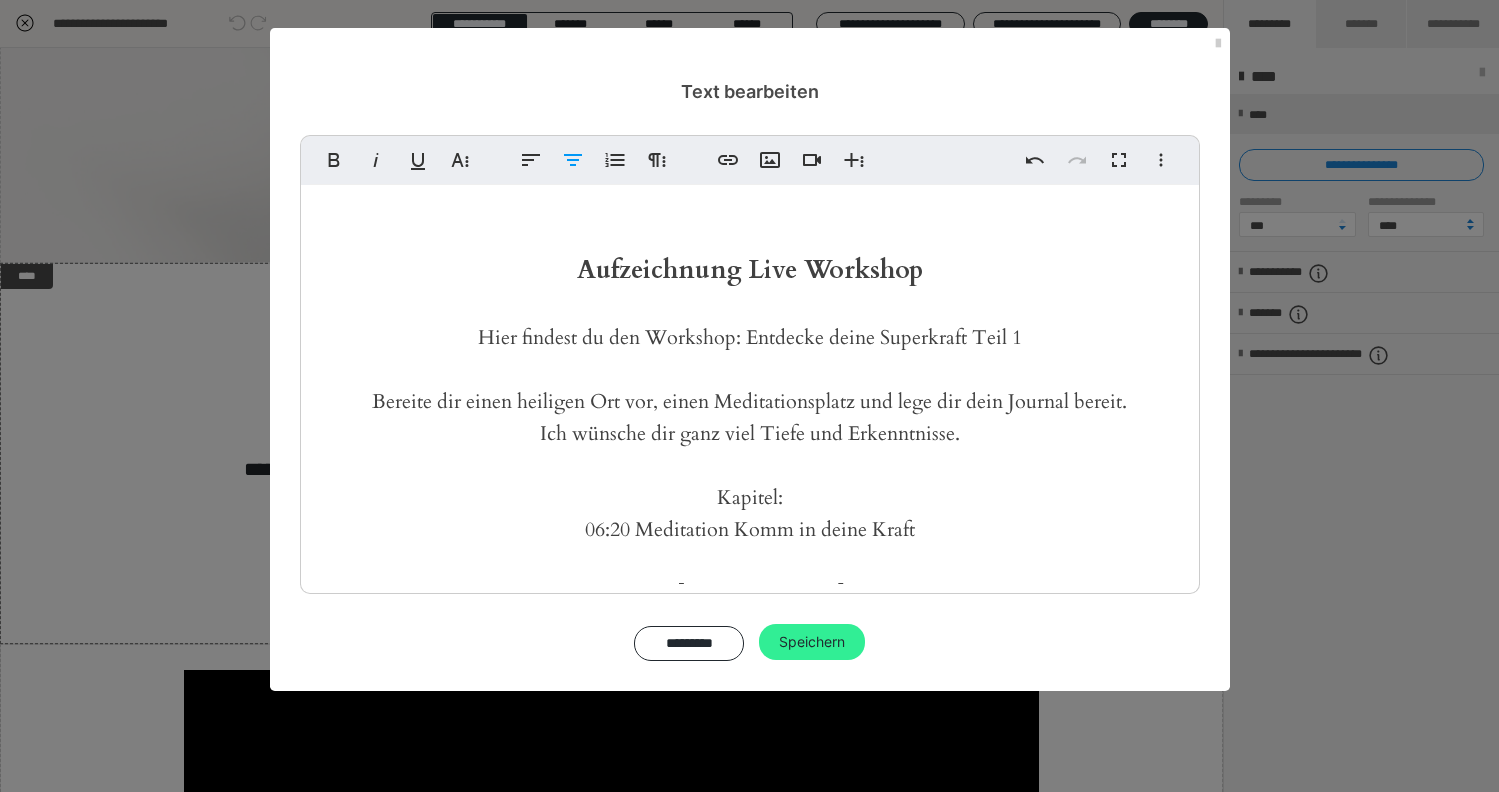 click on "Speichern" at bounding box center (812, 642) 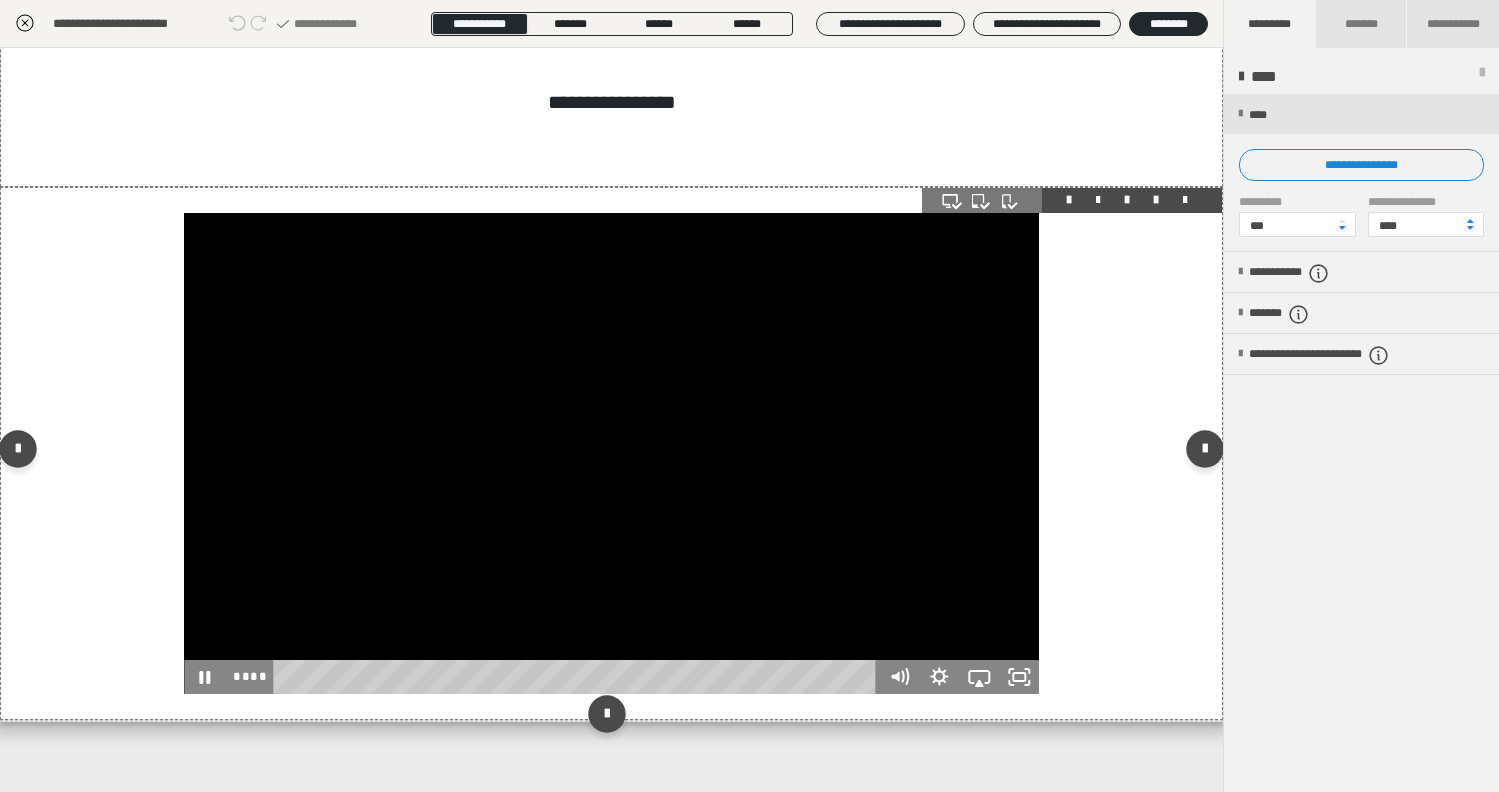 scroll, scrollTop: 637, scrollLeft: 0, axis: vertical 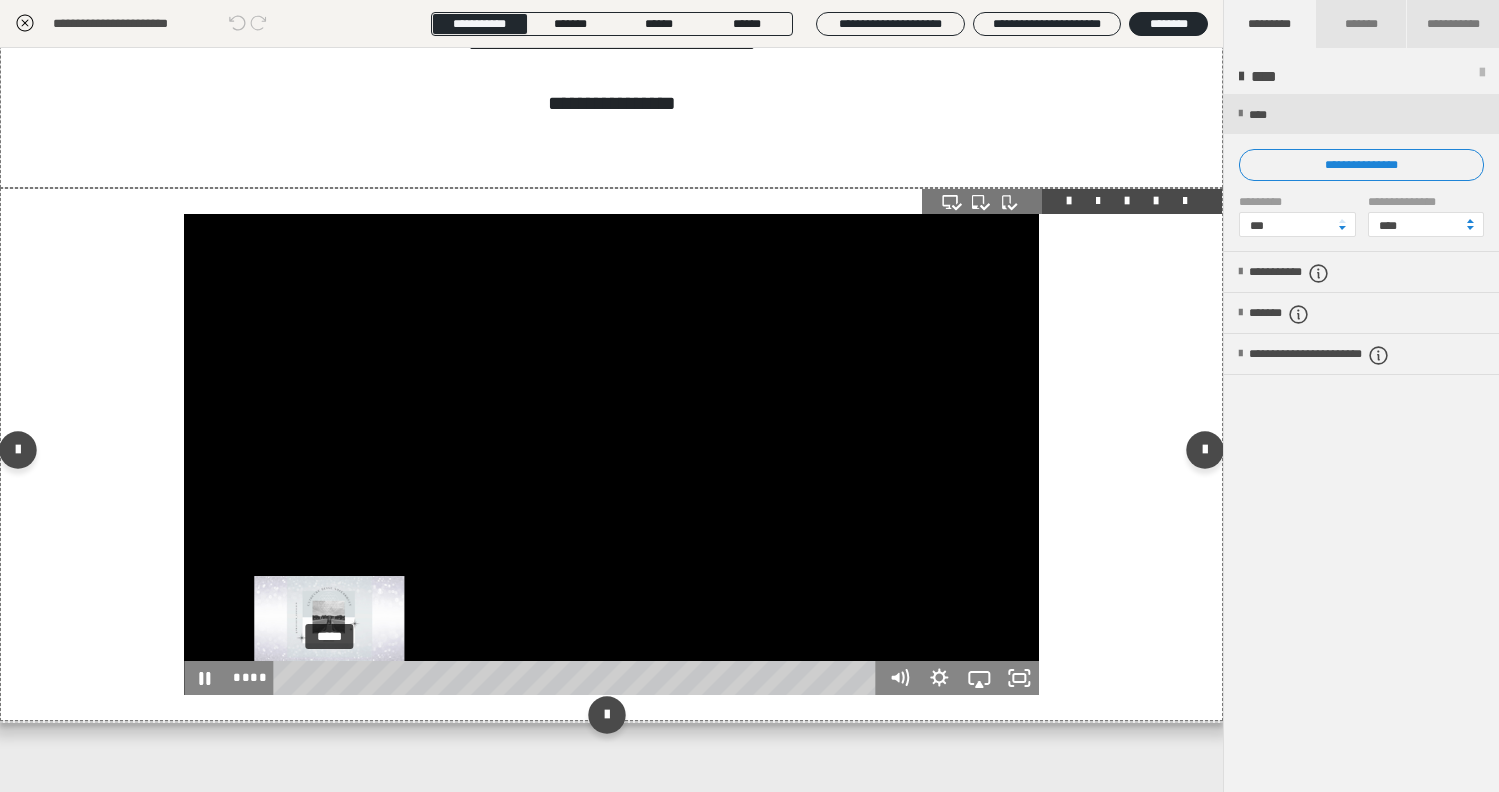 click on "*****" at bounding box center (578, 678) 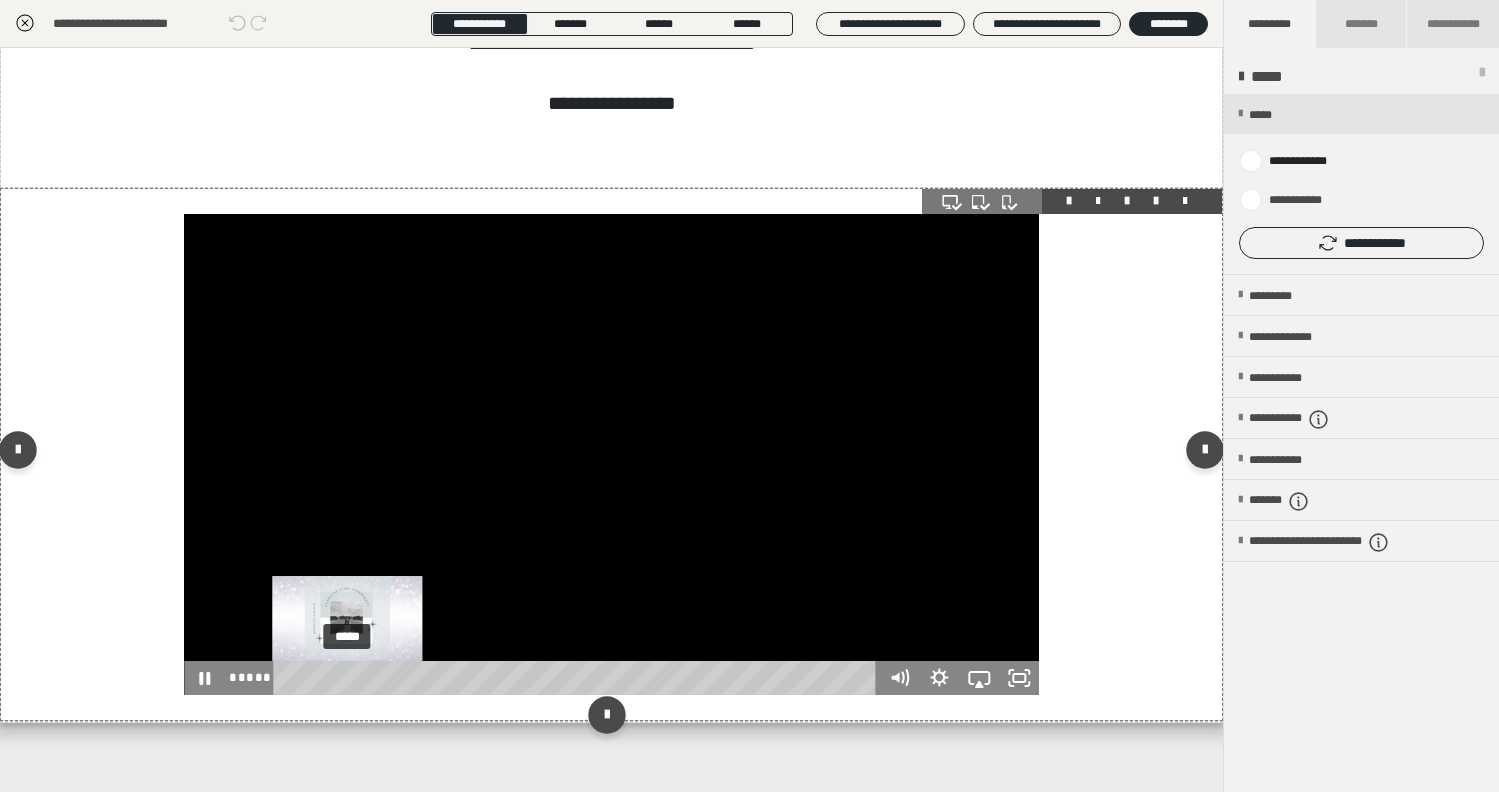 click on "*****" at bounding box center (578, 678) 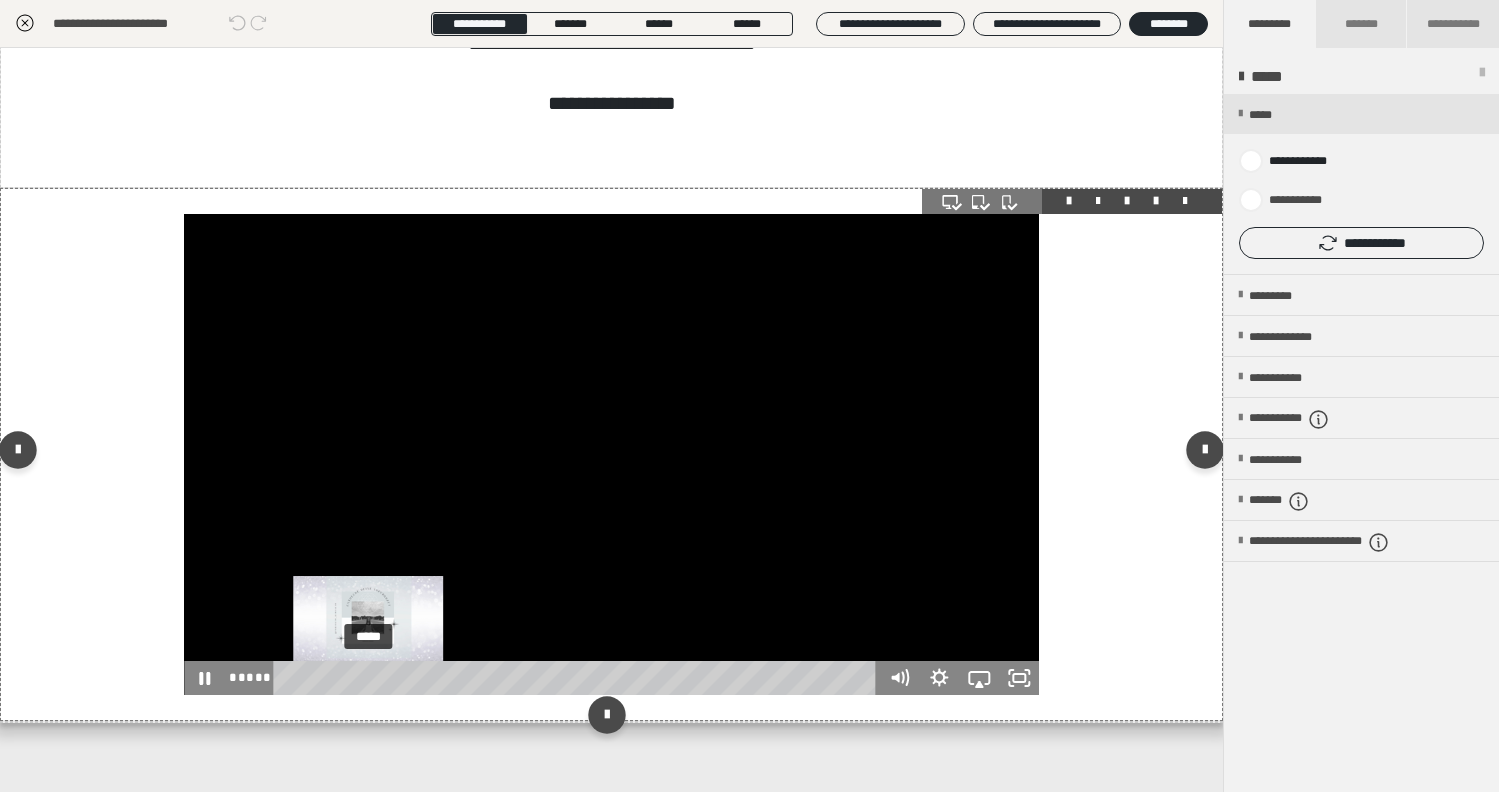 click on "*****" at bounding box center (578, 678) 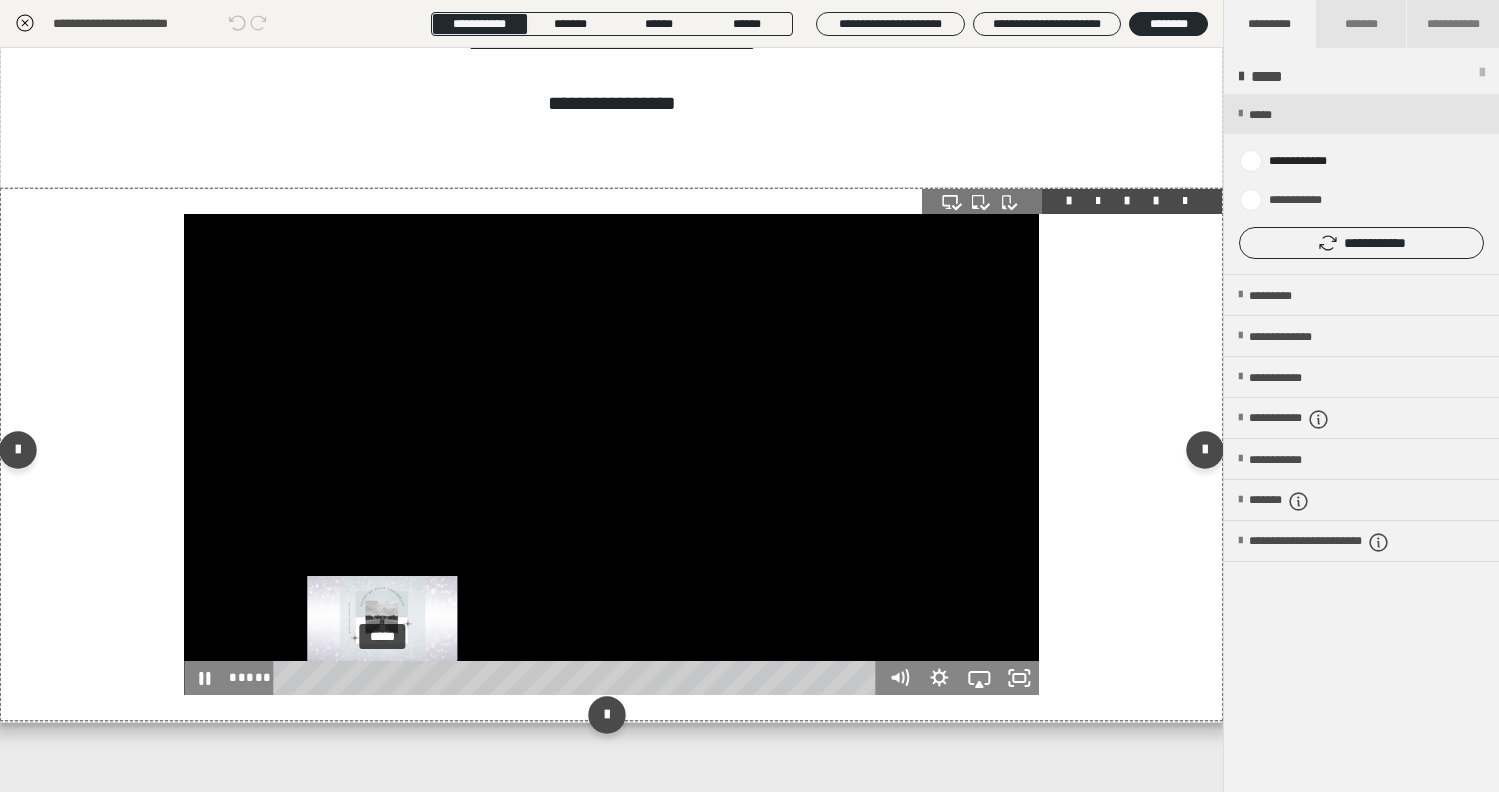 click on "*****" at bounding box center [578, 678] 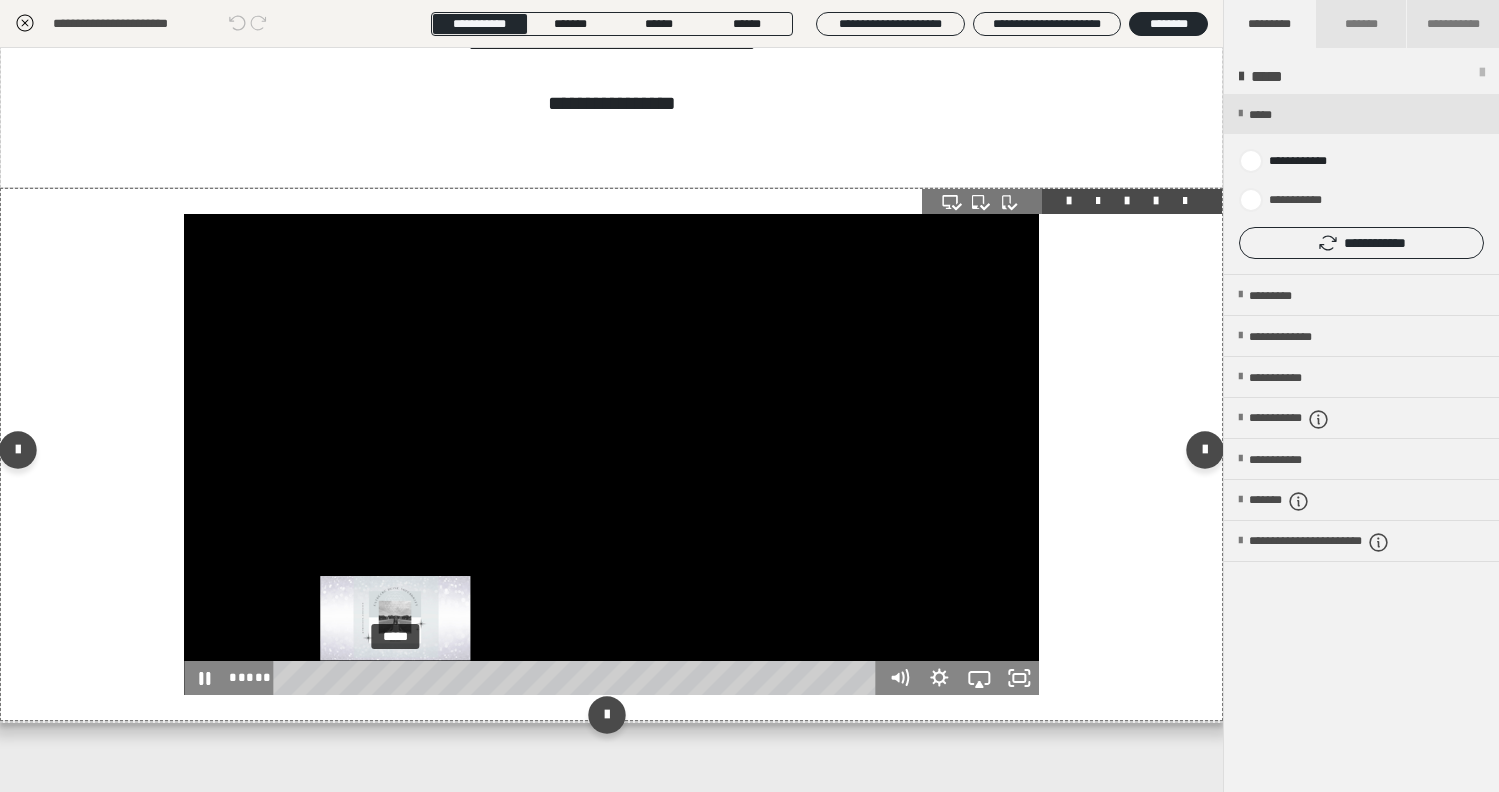 click on "*****" at bounding box center (578, 678) 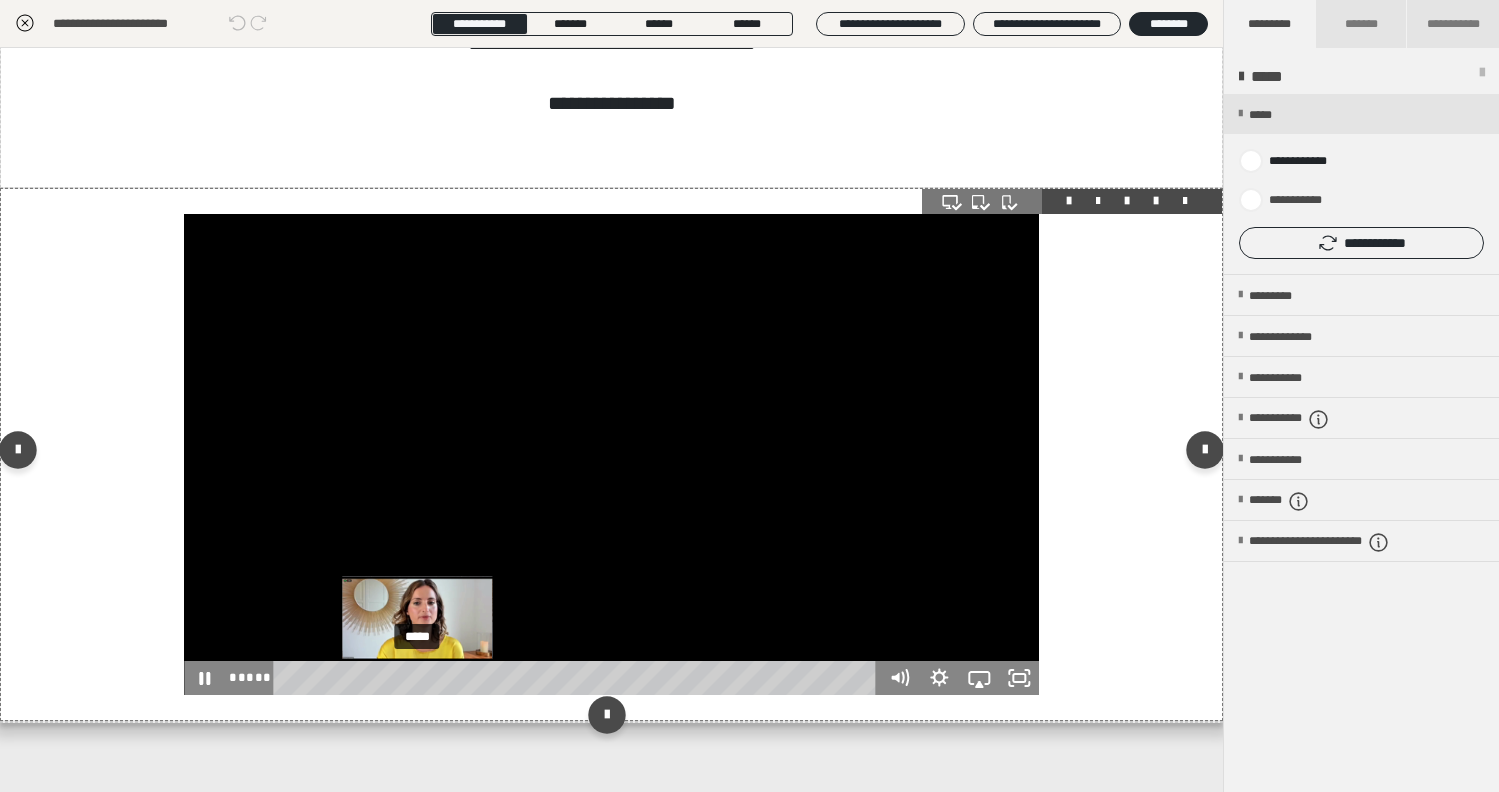 click on "*****" at bounding box center (578, 678) 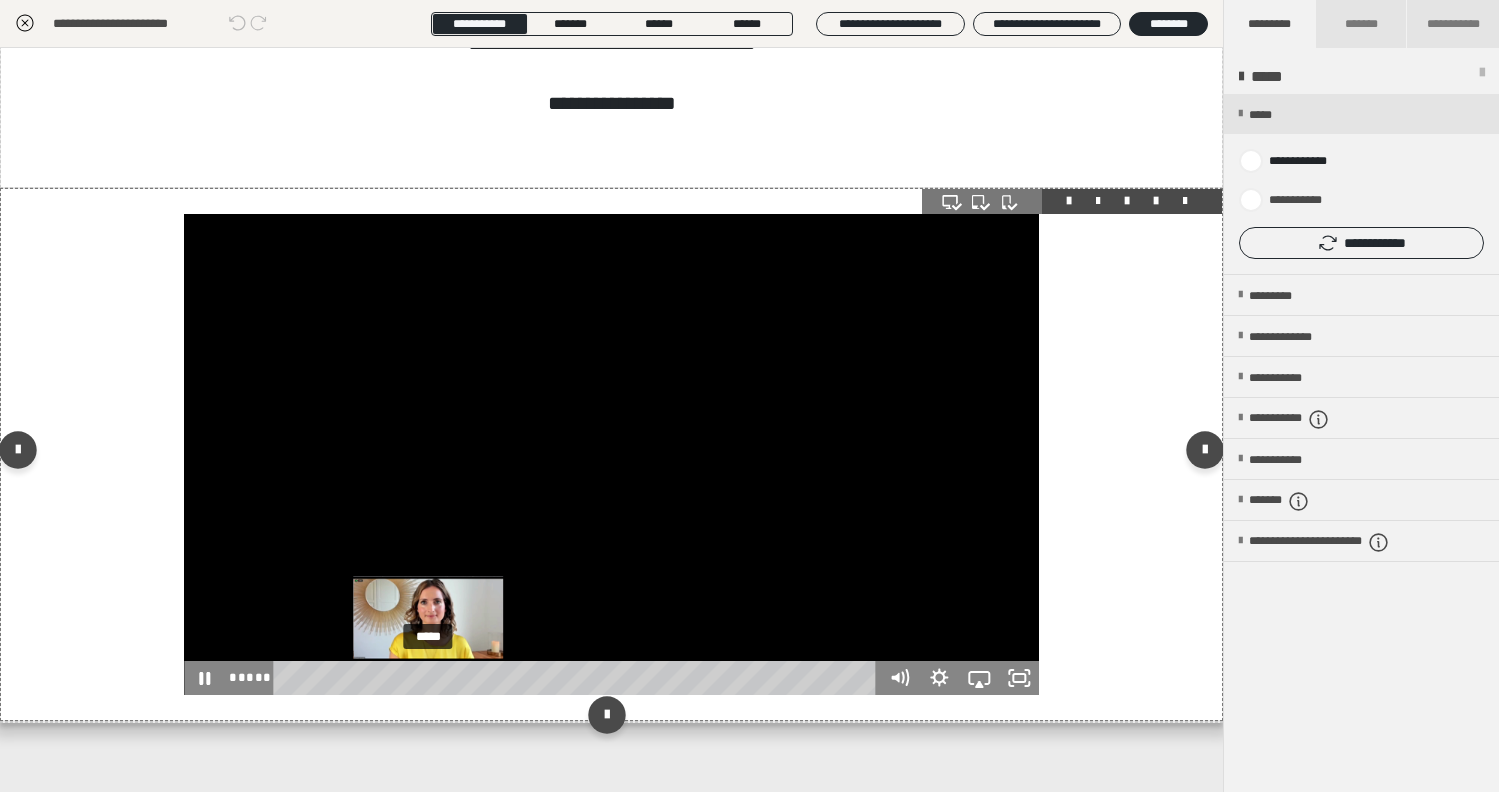 click on "*****" at bounding box center [578, 678] 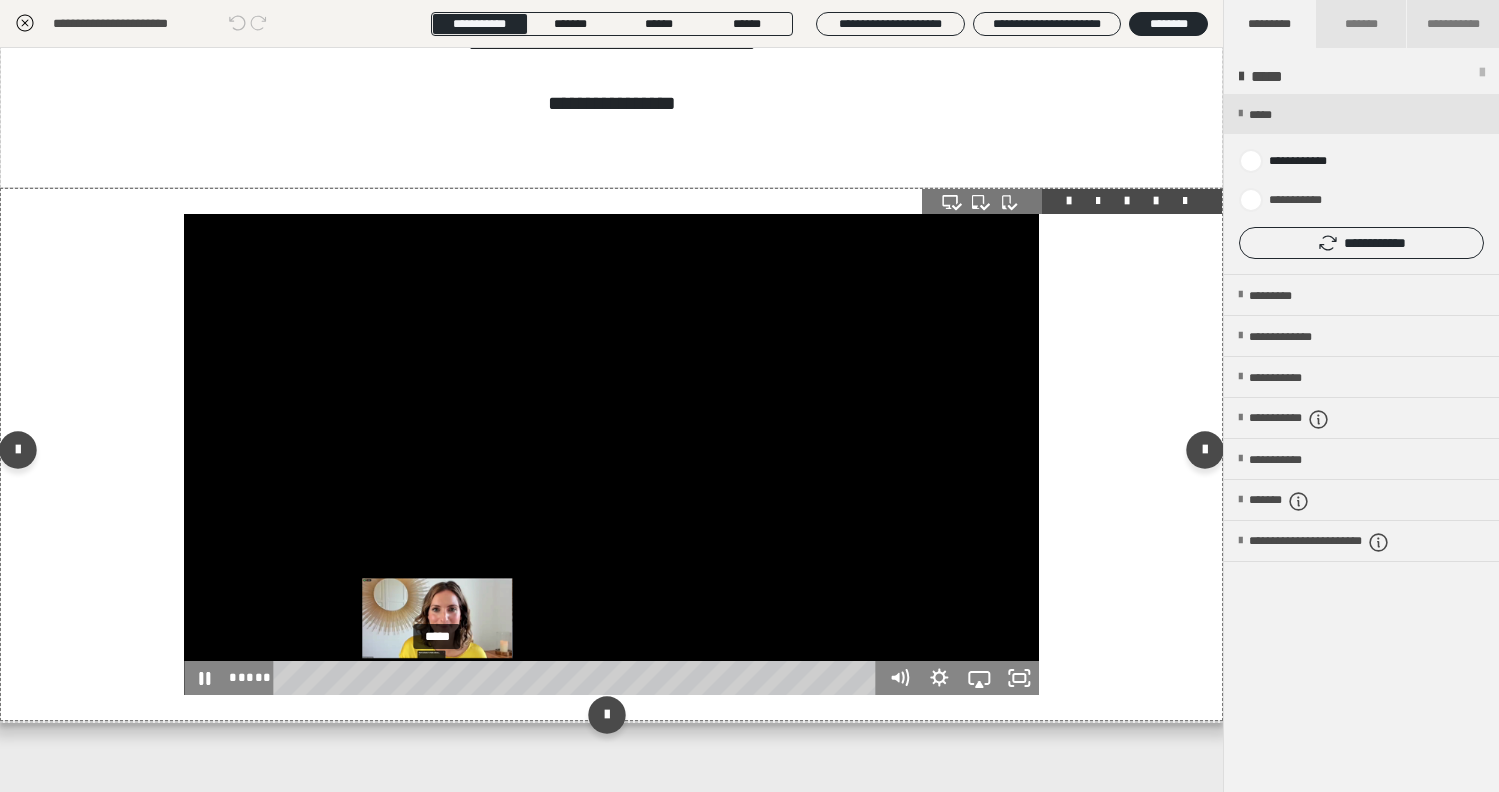 click on "*****" at bounding box center (578, 678) 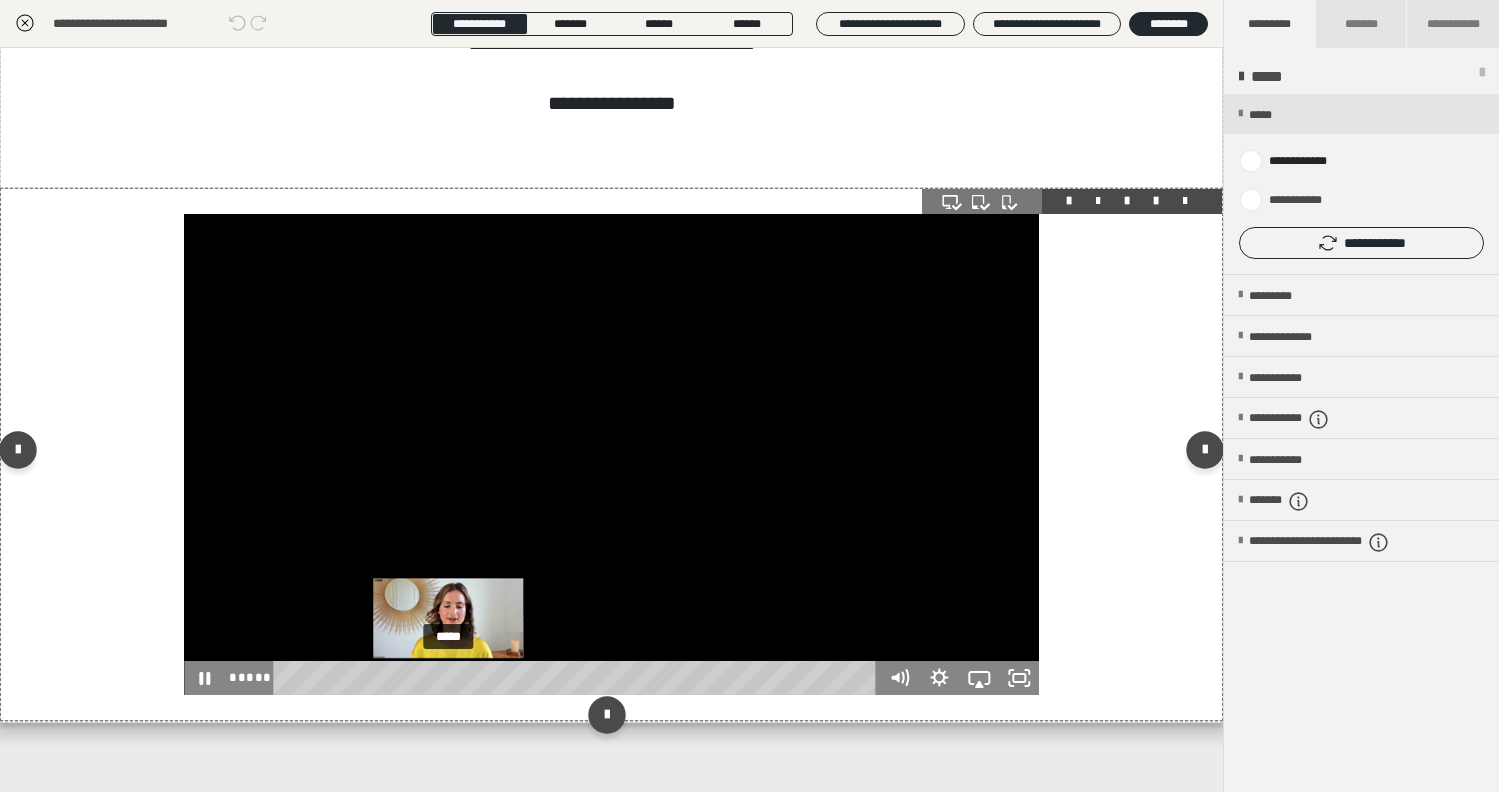 click on "*****" at bounding box center [578, 678] 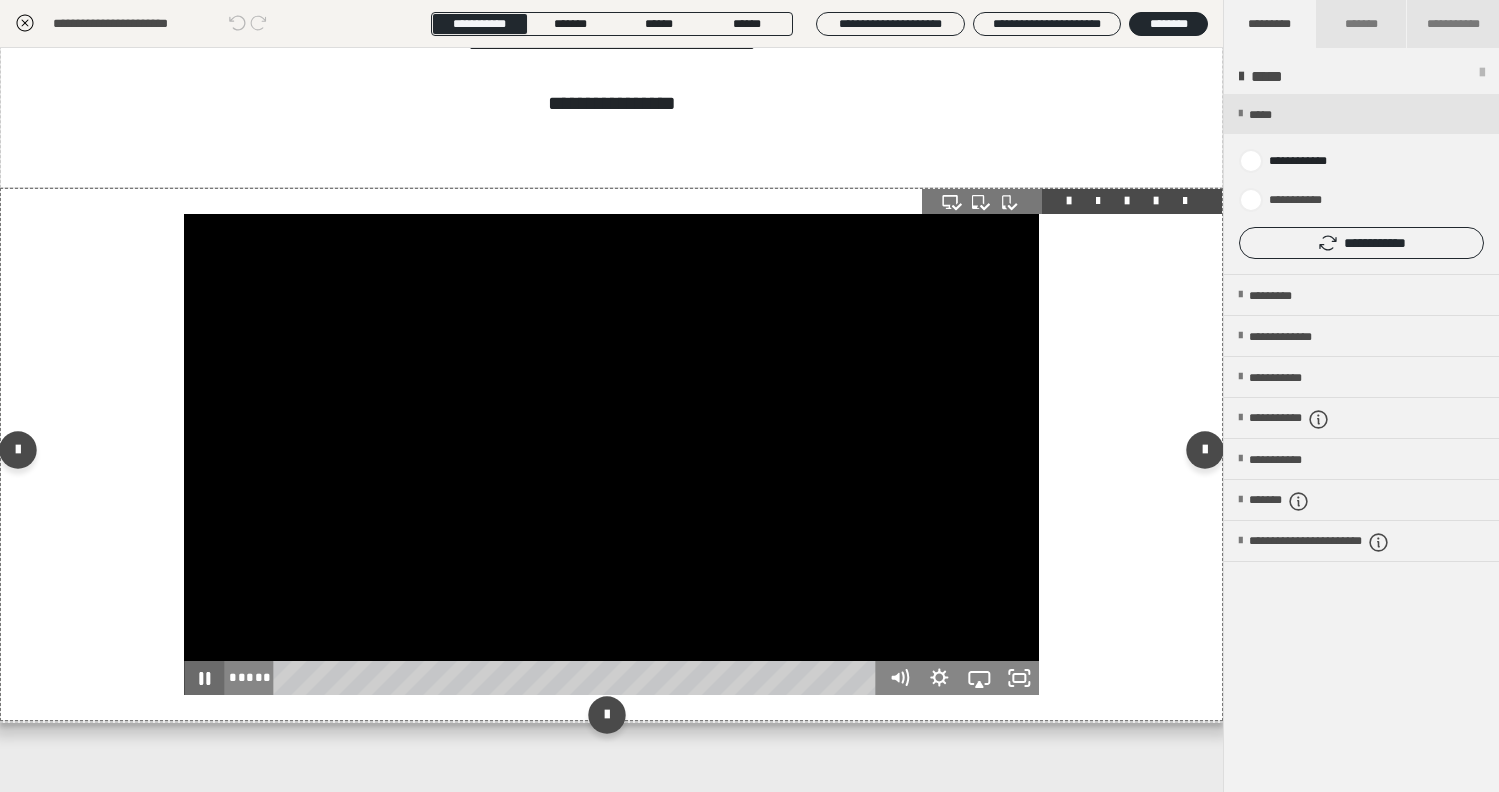 click 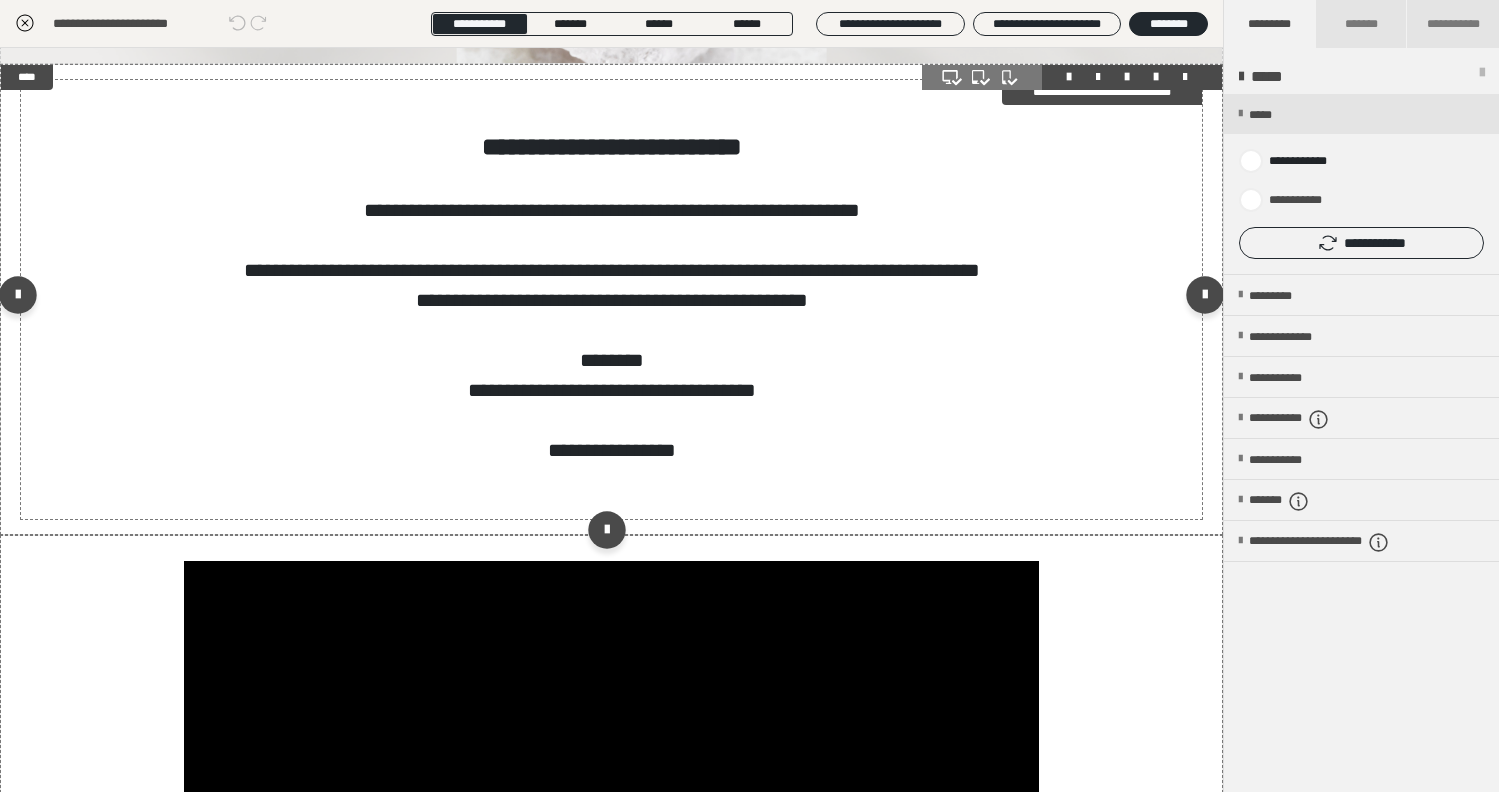 scroll, scrollTop: 288, scrollLeft: 0, axis: vertical 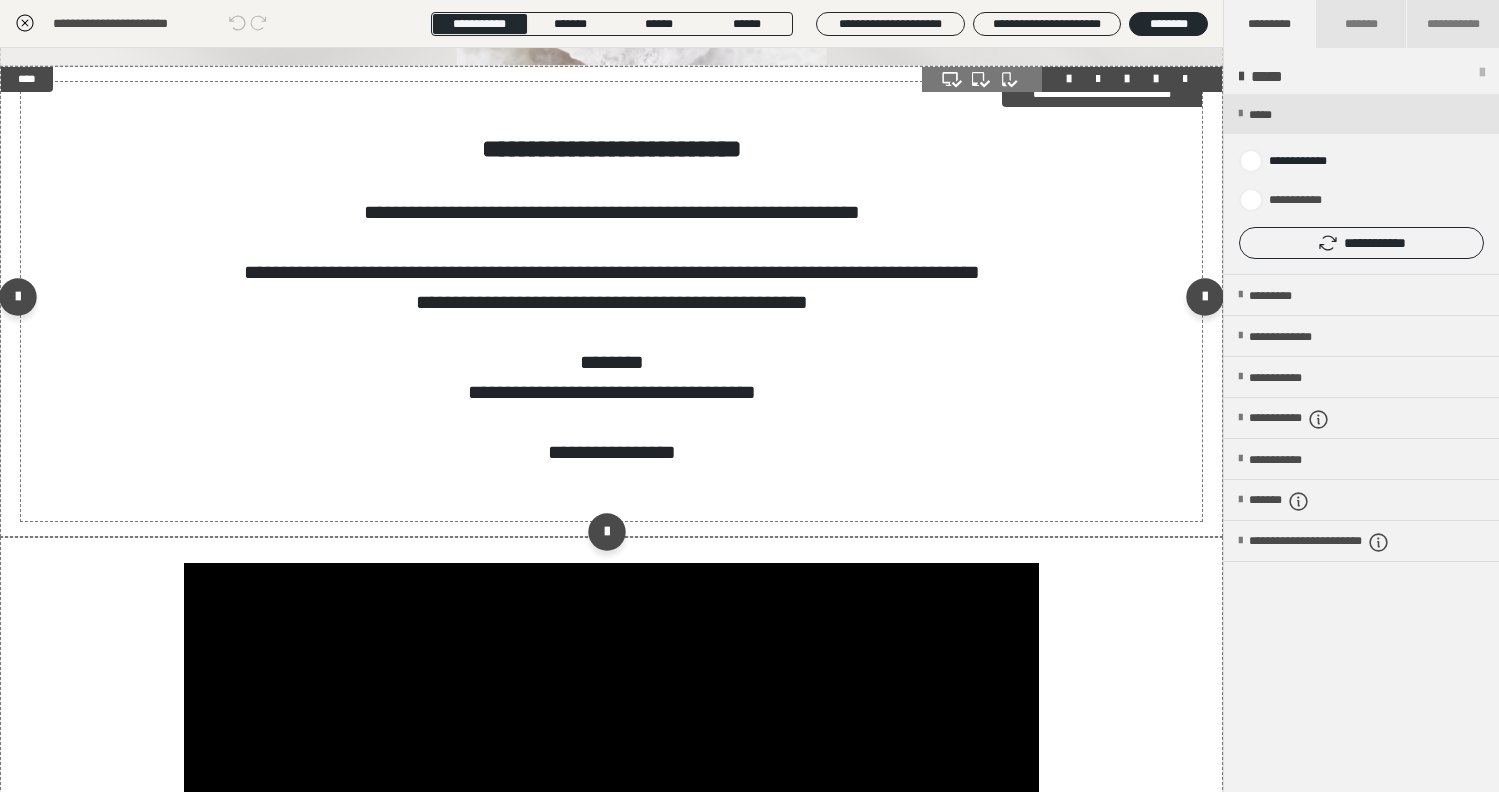 click on "**********" at bounding box center (611, 314) 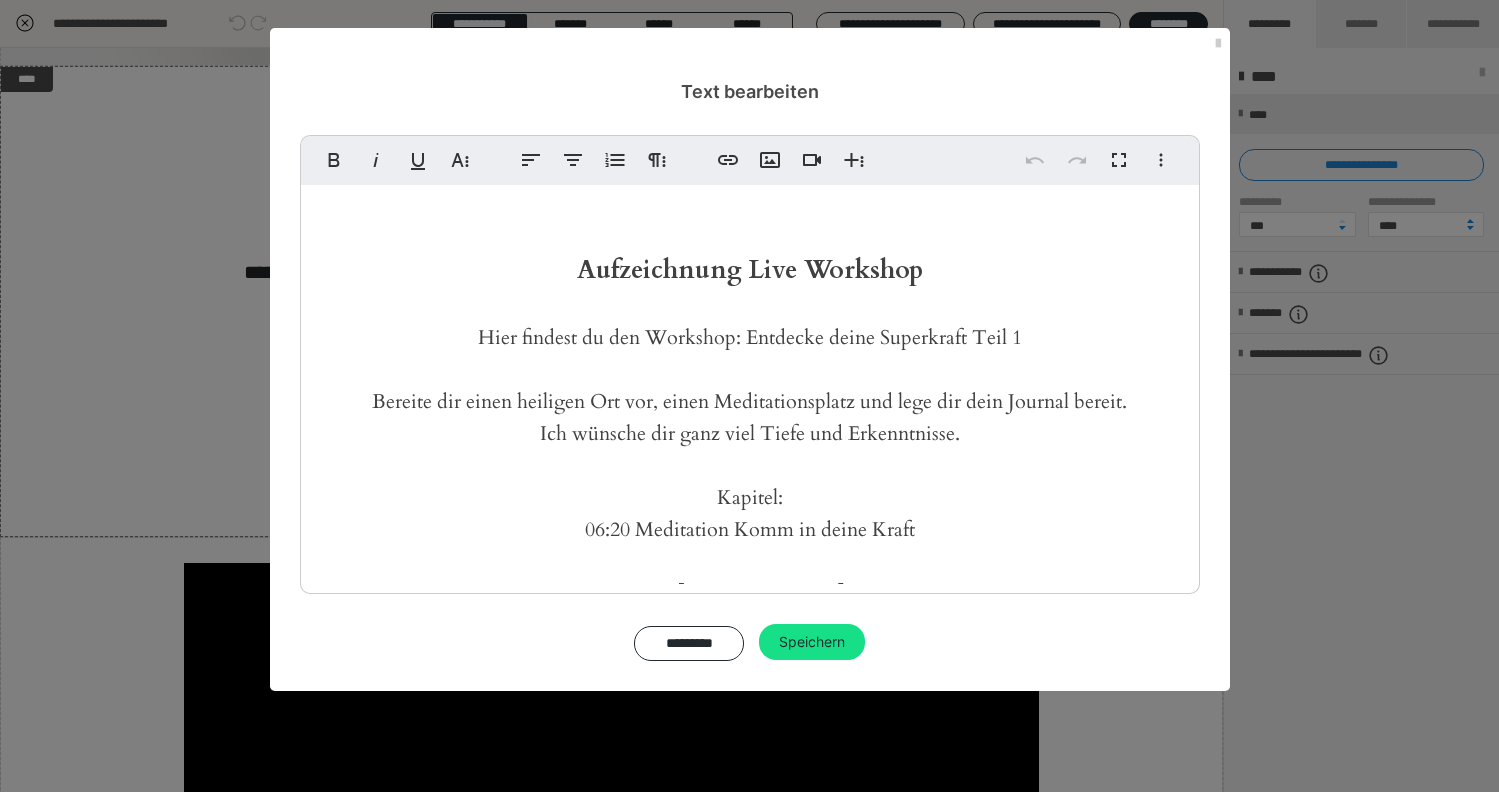click on "Aufzeichnung Live Workshop Hier findest du den Workshop: Entdecke deine Superkraft Teil 1 Bereite dir einen heiligen Ort vor, einen Meditationsplatz und lege dir dein Journal bereit. Ich wünsche dir ganz viel Tiefe und Erkenntnisse.  Kapitel: 06:20 Meditation Komm in deine Kraft  In [PERSON_NAME]" at bounding box center (750, 446) 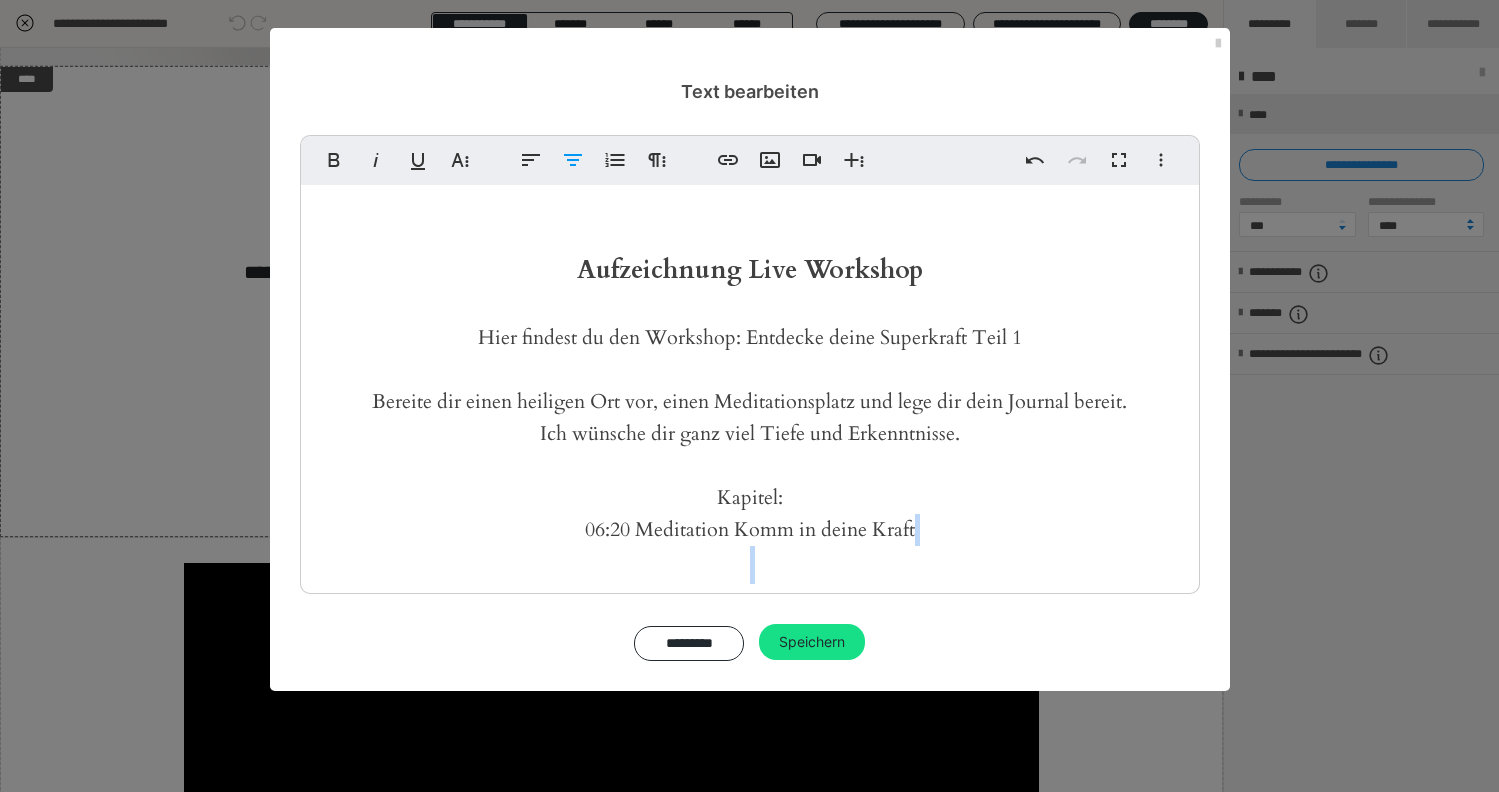 type 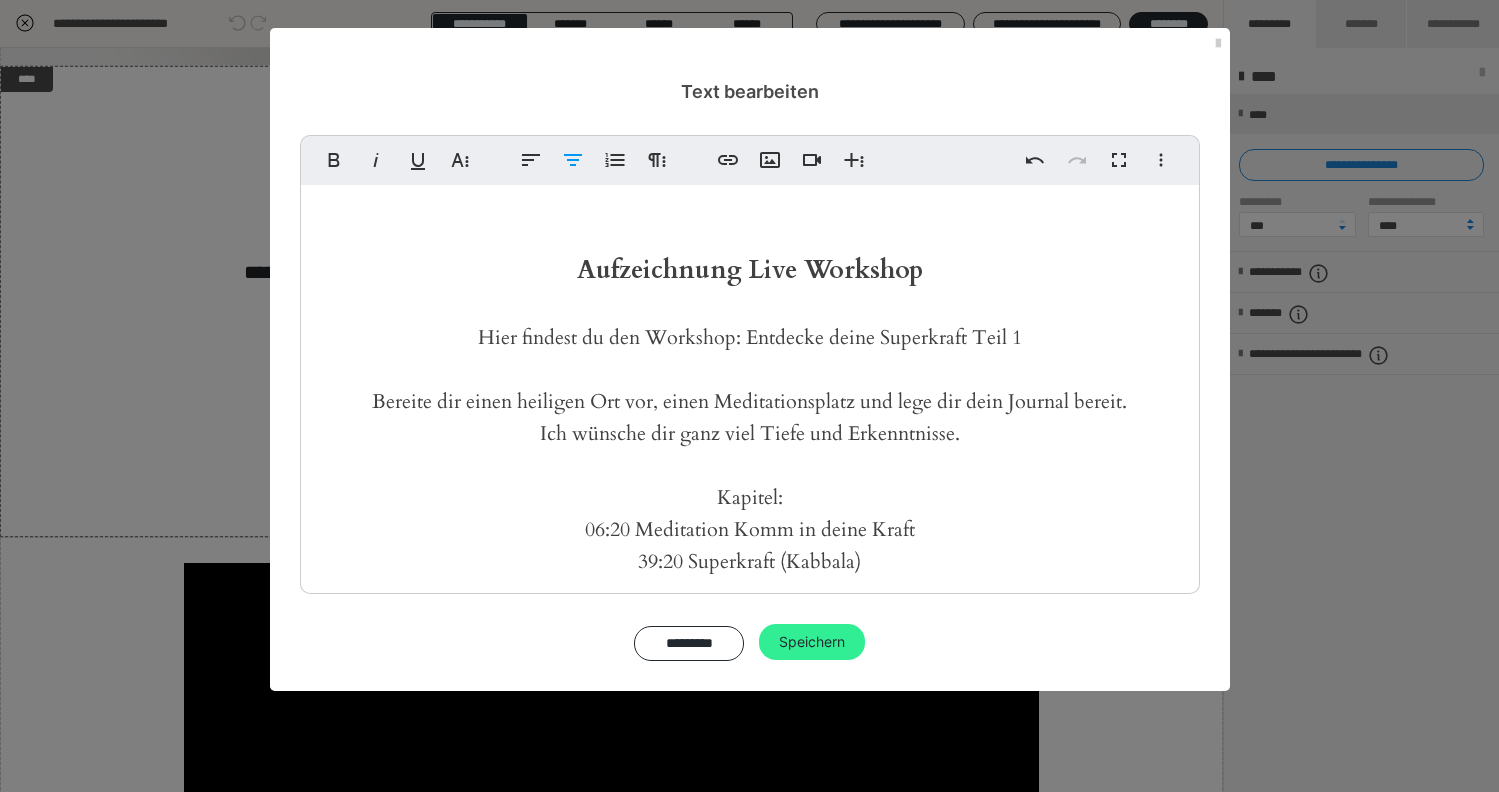 click on "Speichern" at bounding box center (812, 642) 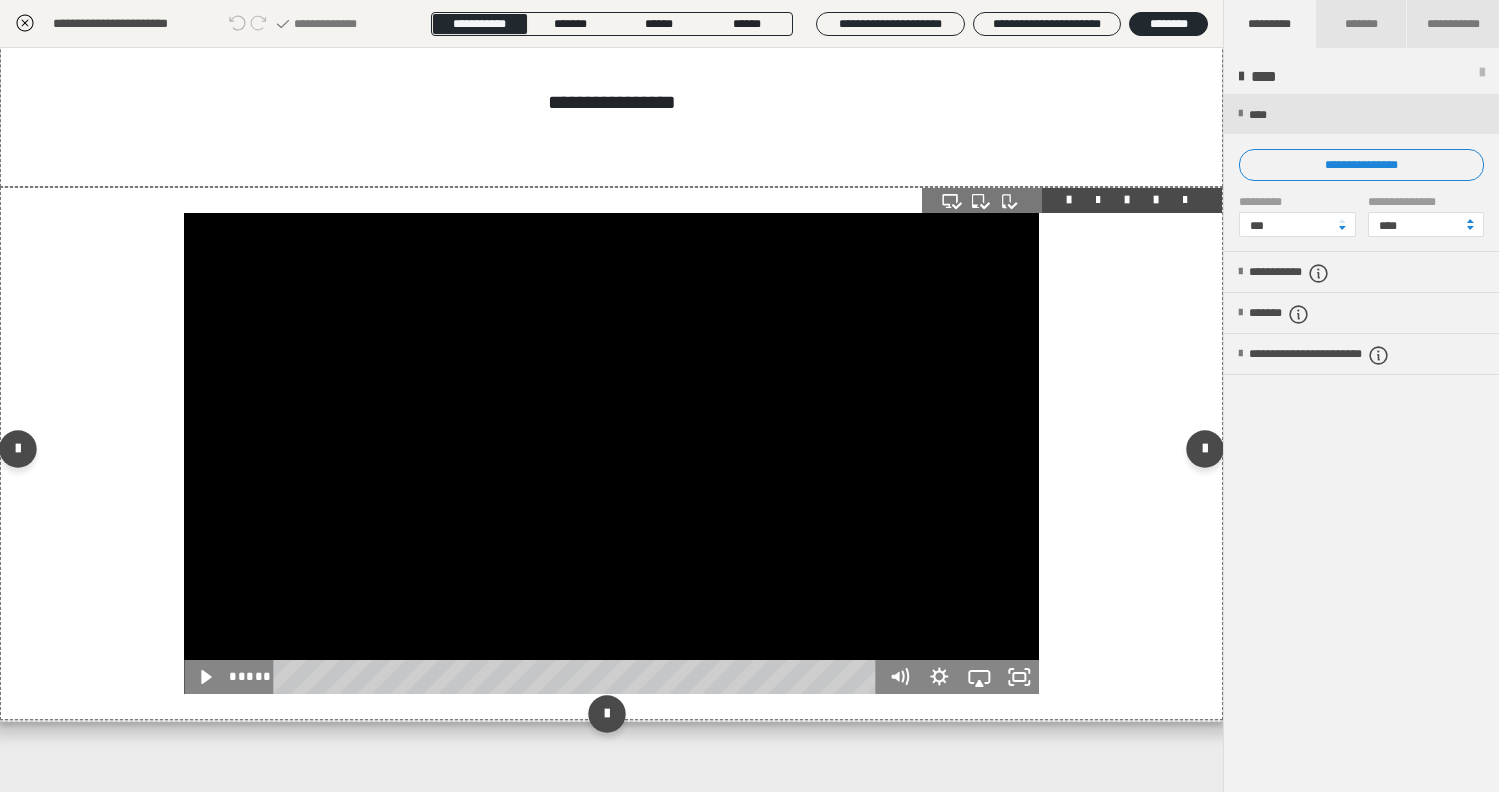 scroll, scrollTop: 667, scrollLeft: 0, axis: vertical 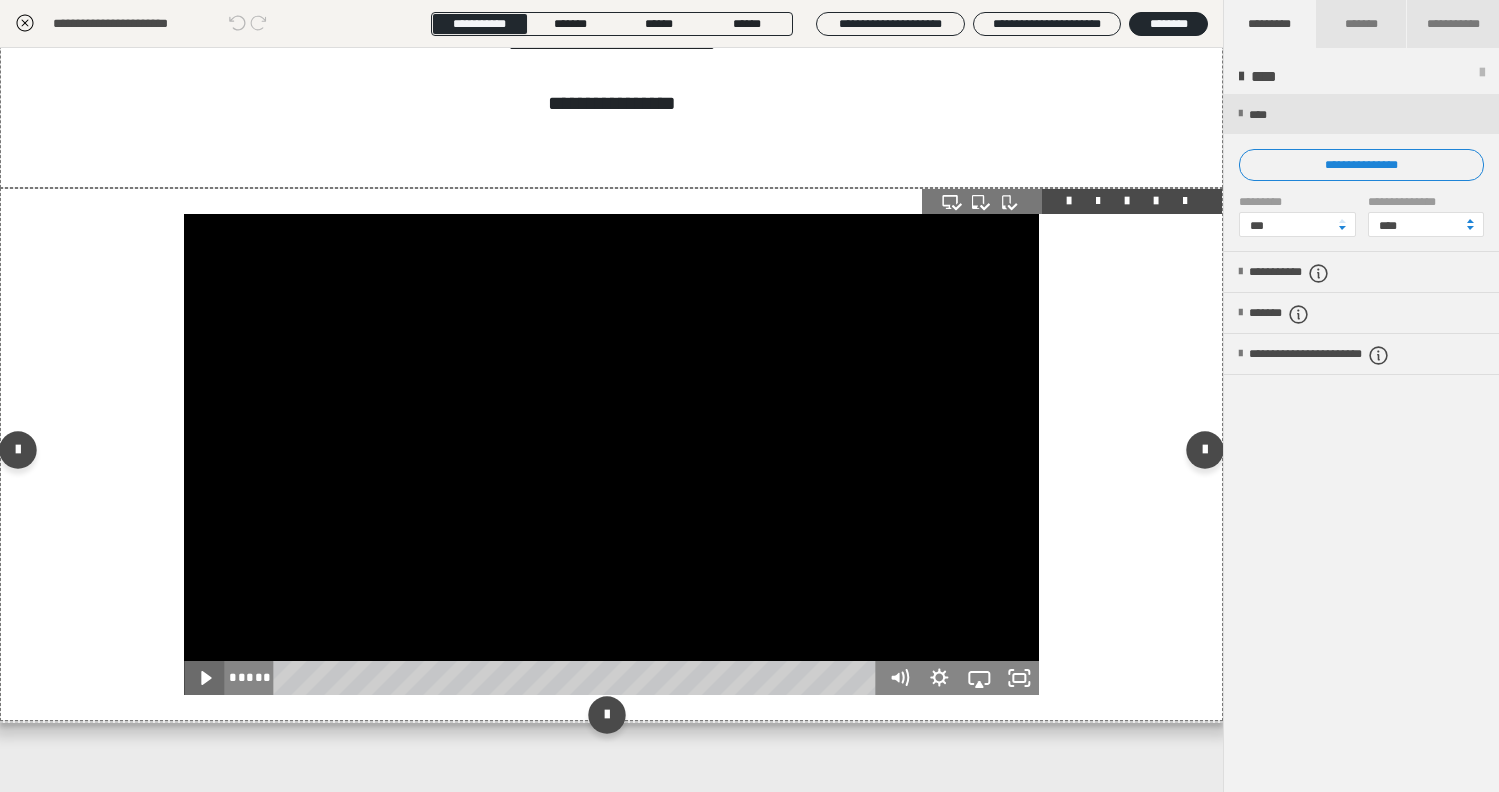 click 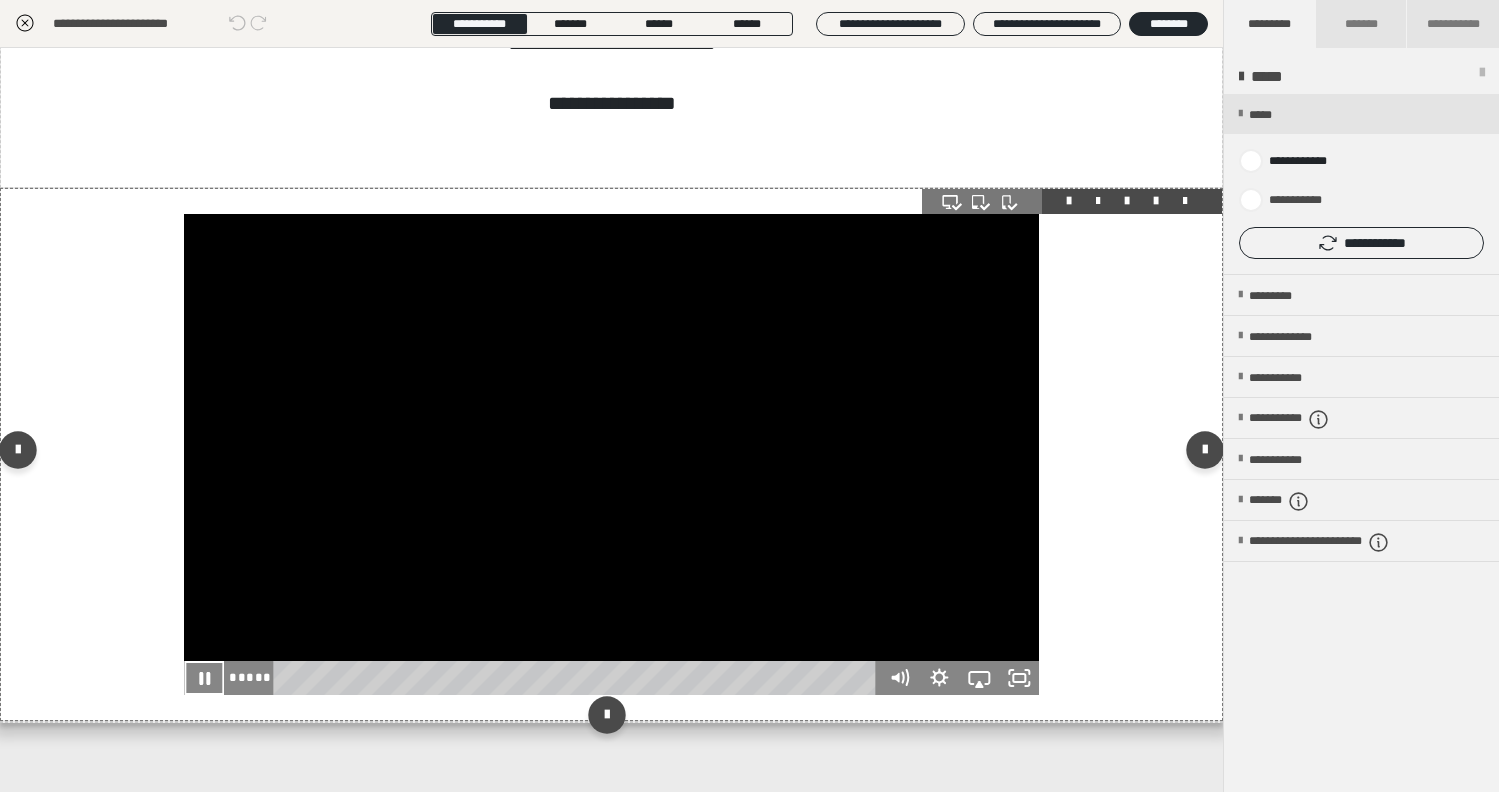 click at bounding box center [611, 454] 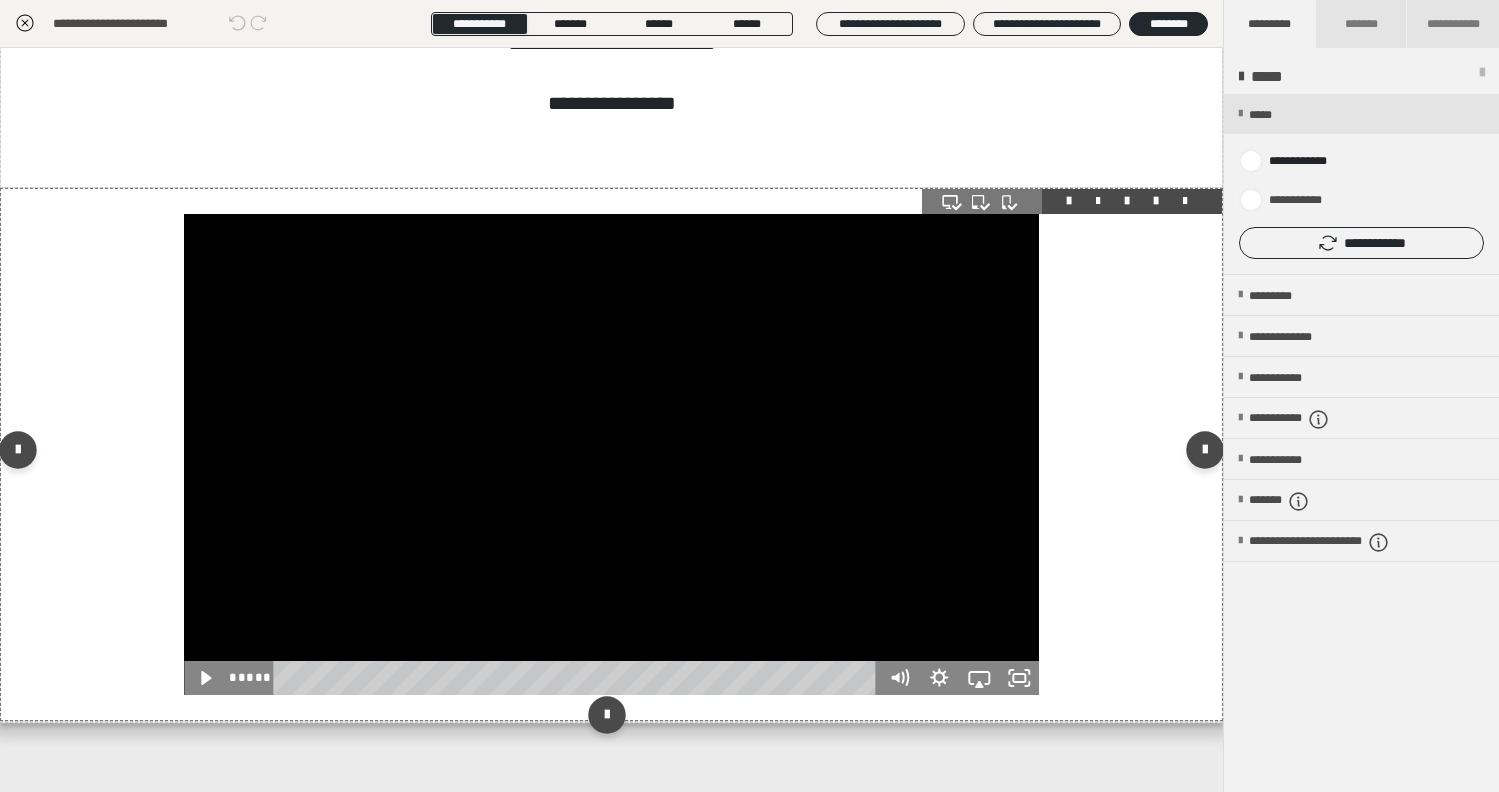 type 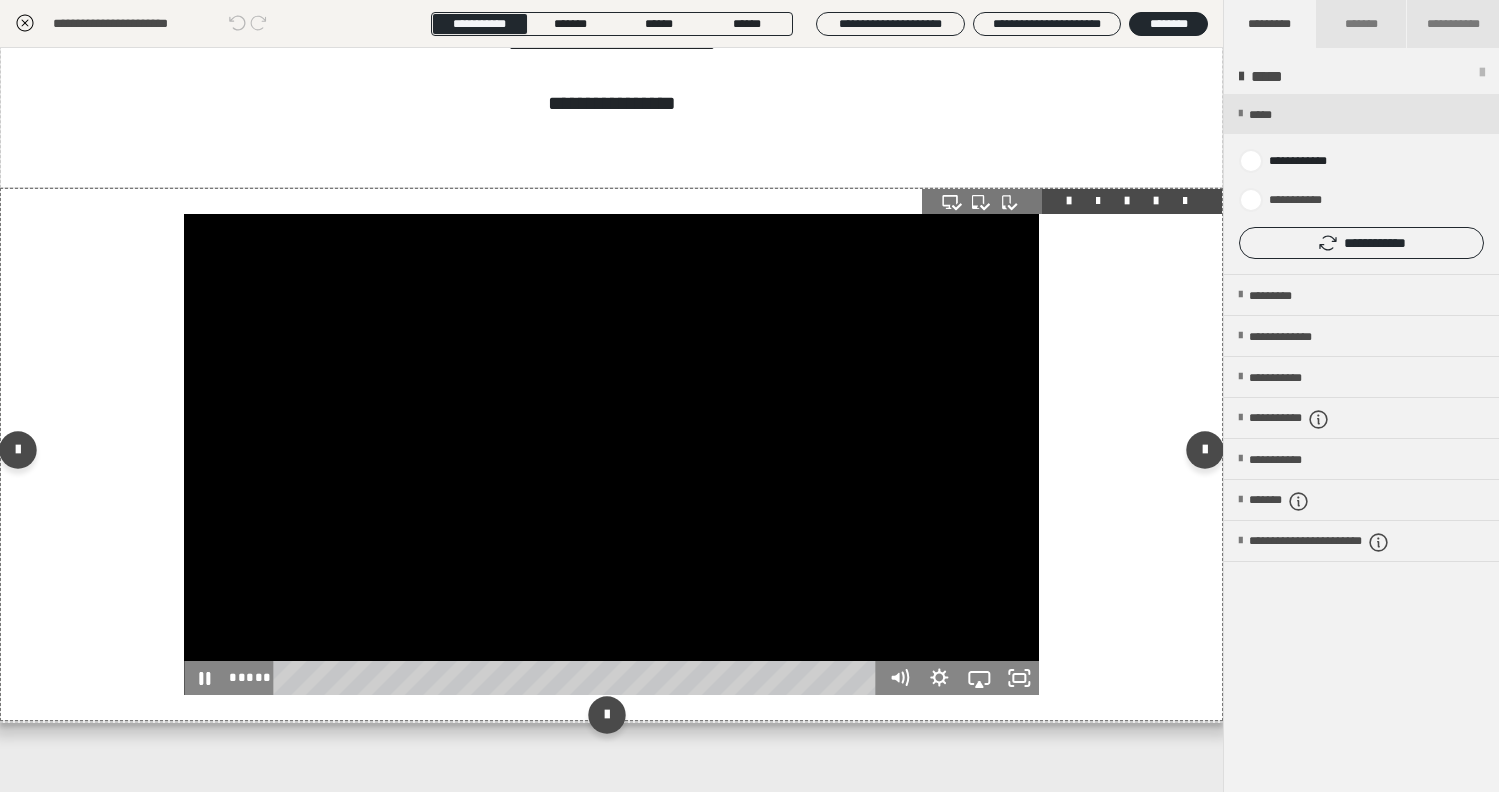 click at bounding box center (611, 454) 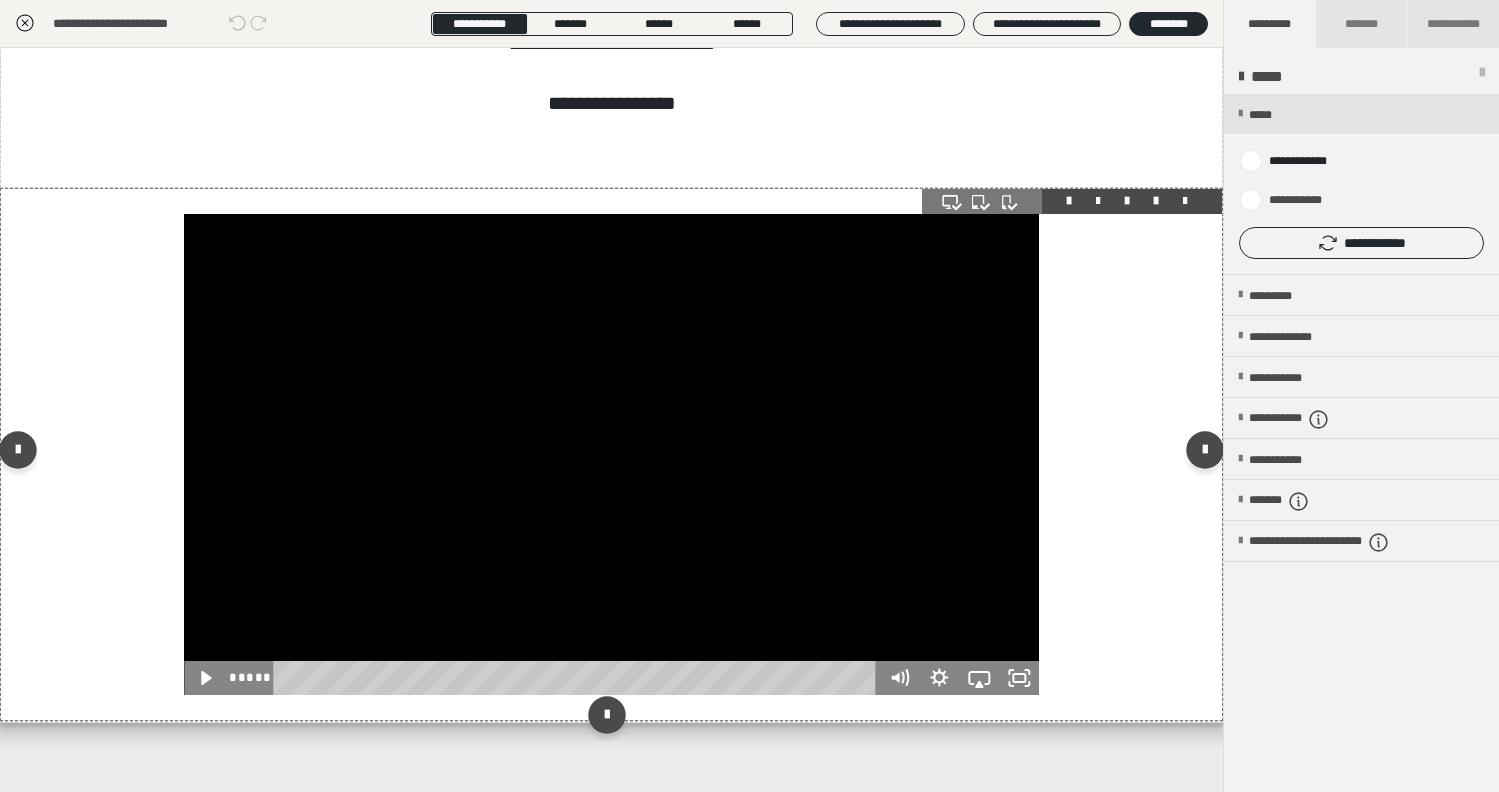 click at bounding box center (611, 454) 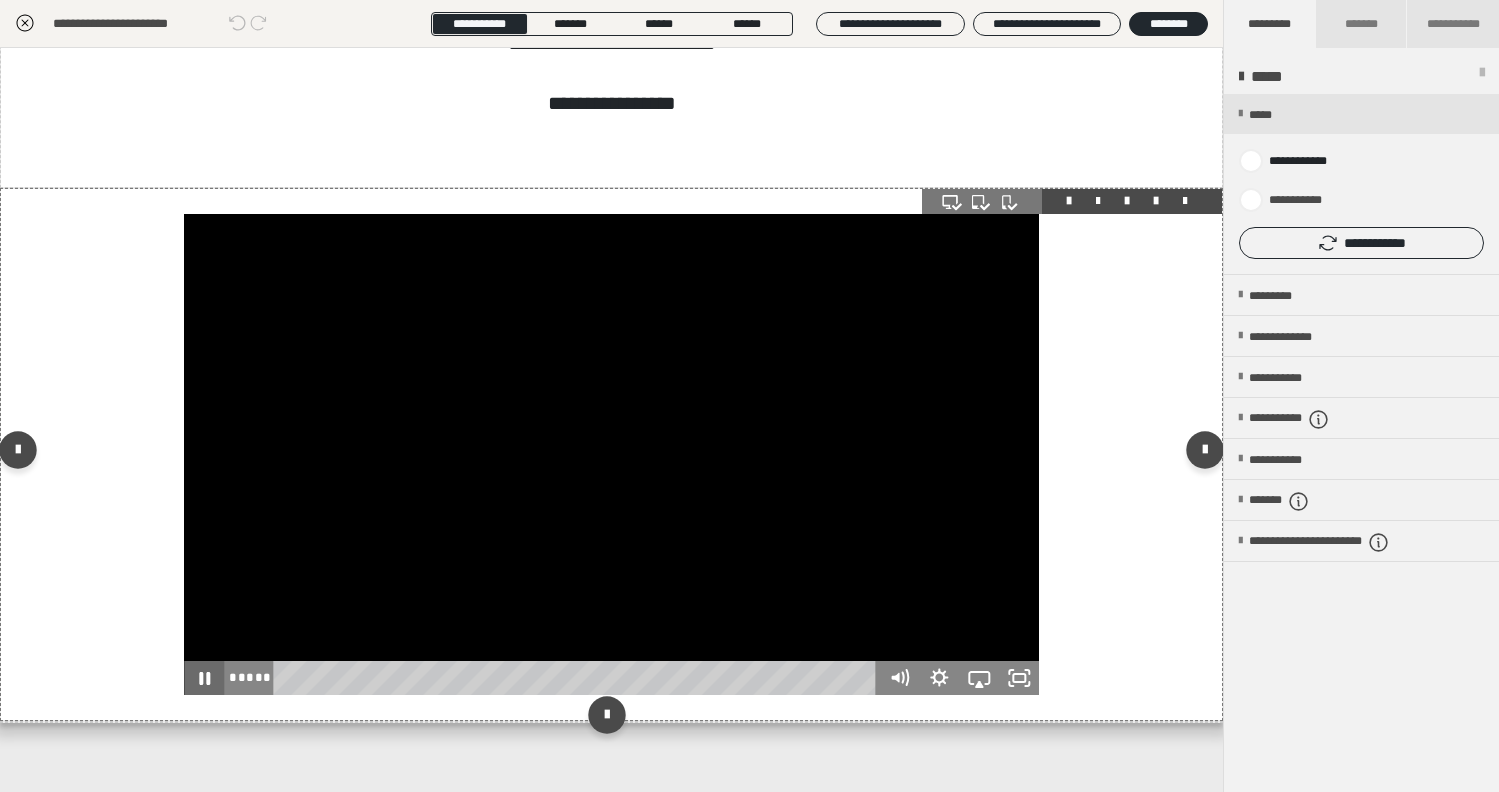 click 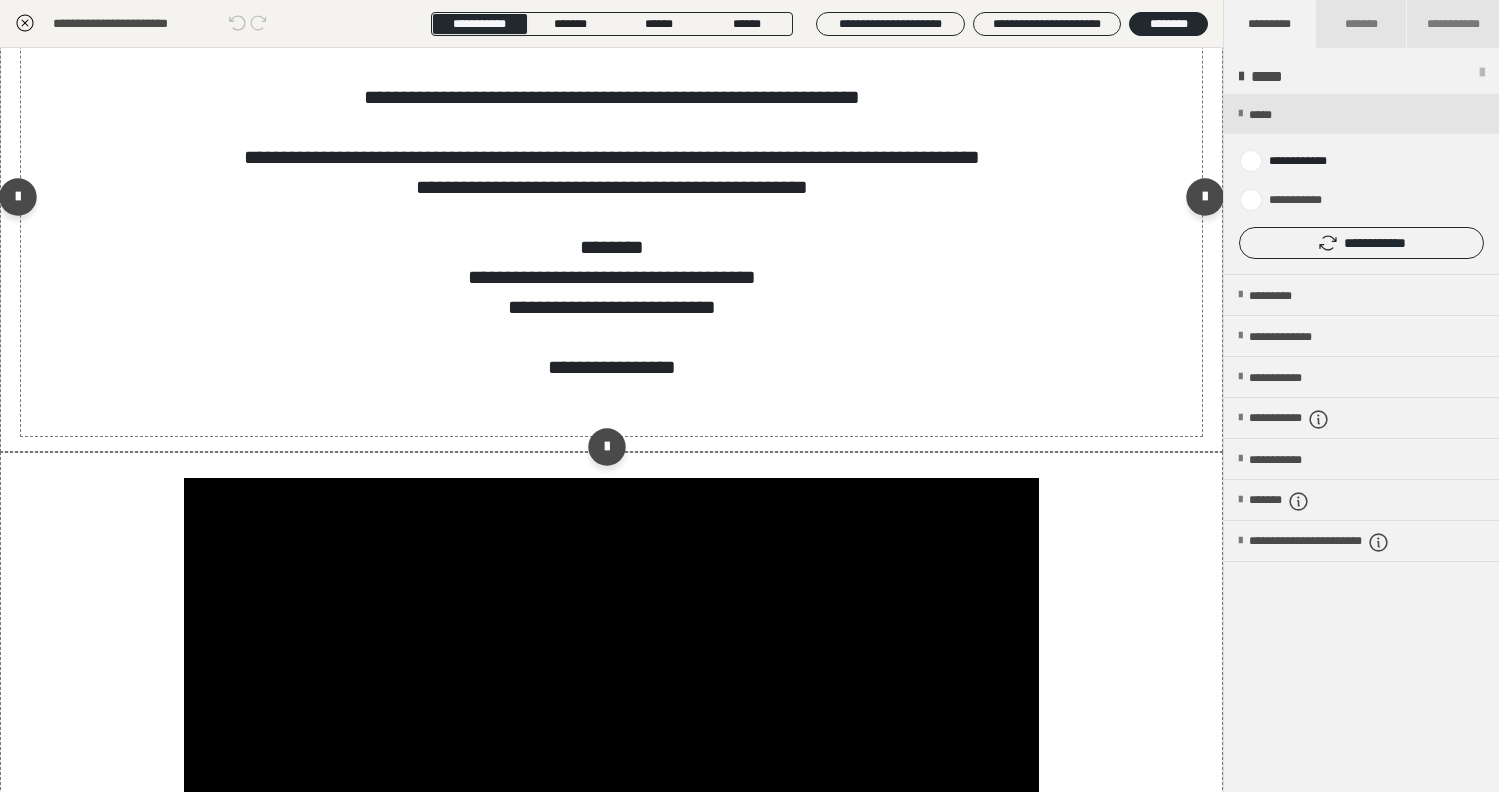 scroll, scrollTop: 400, scrollLeft: 0, axis: vertical 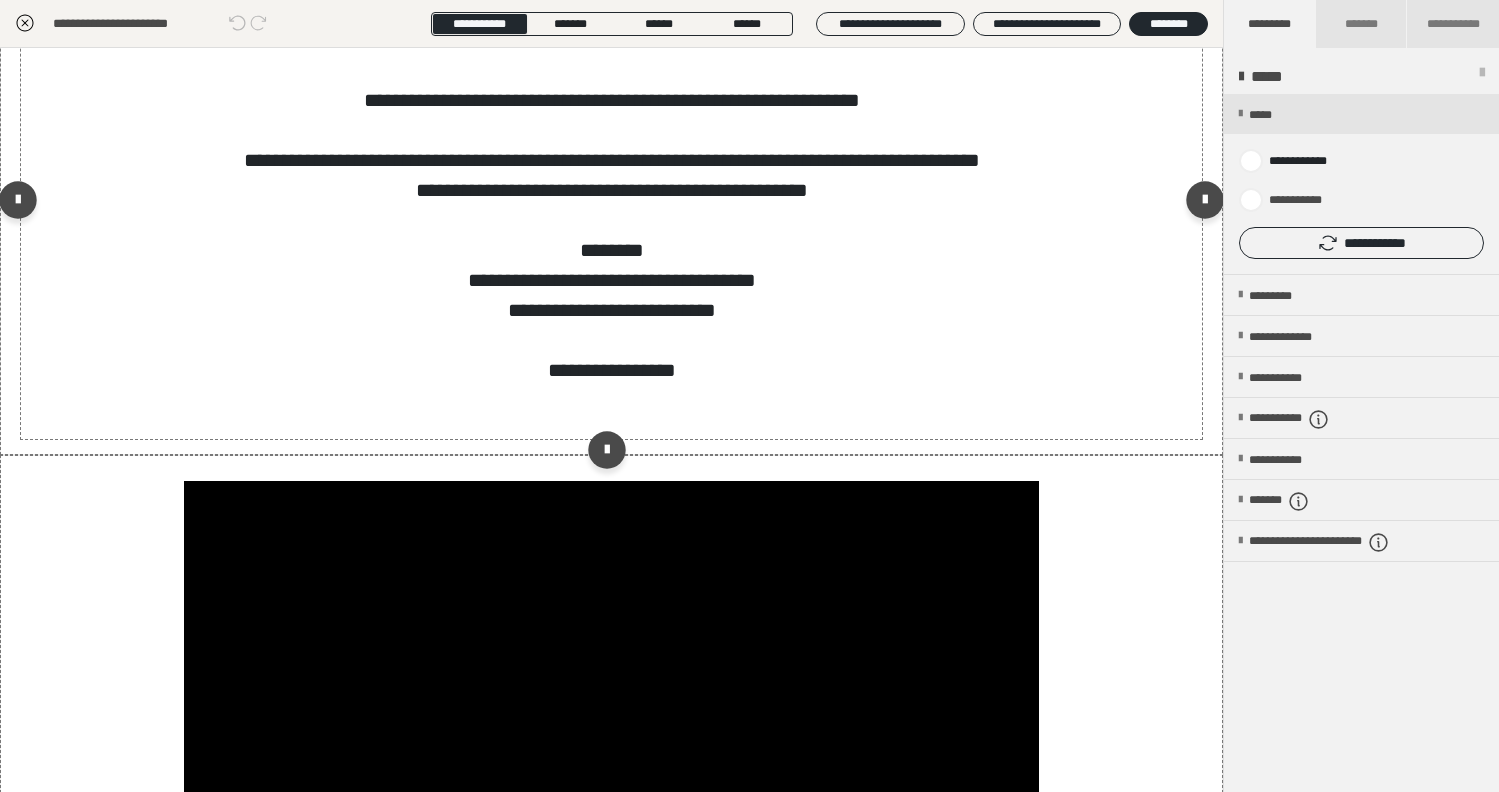 click on "**********" at bounding box center [611, 217] 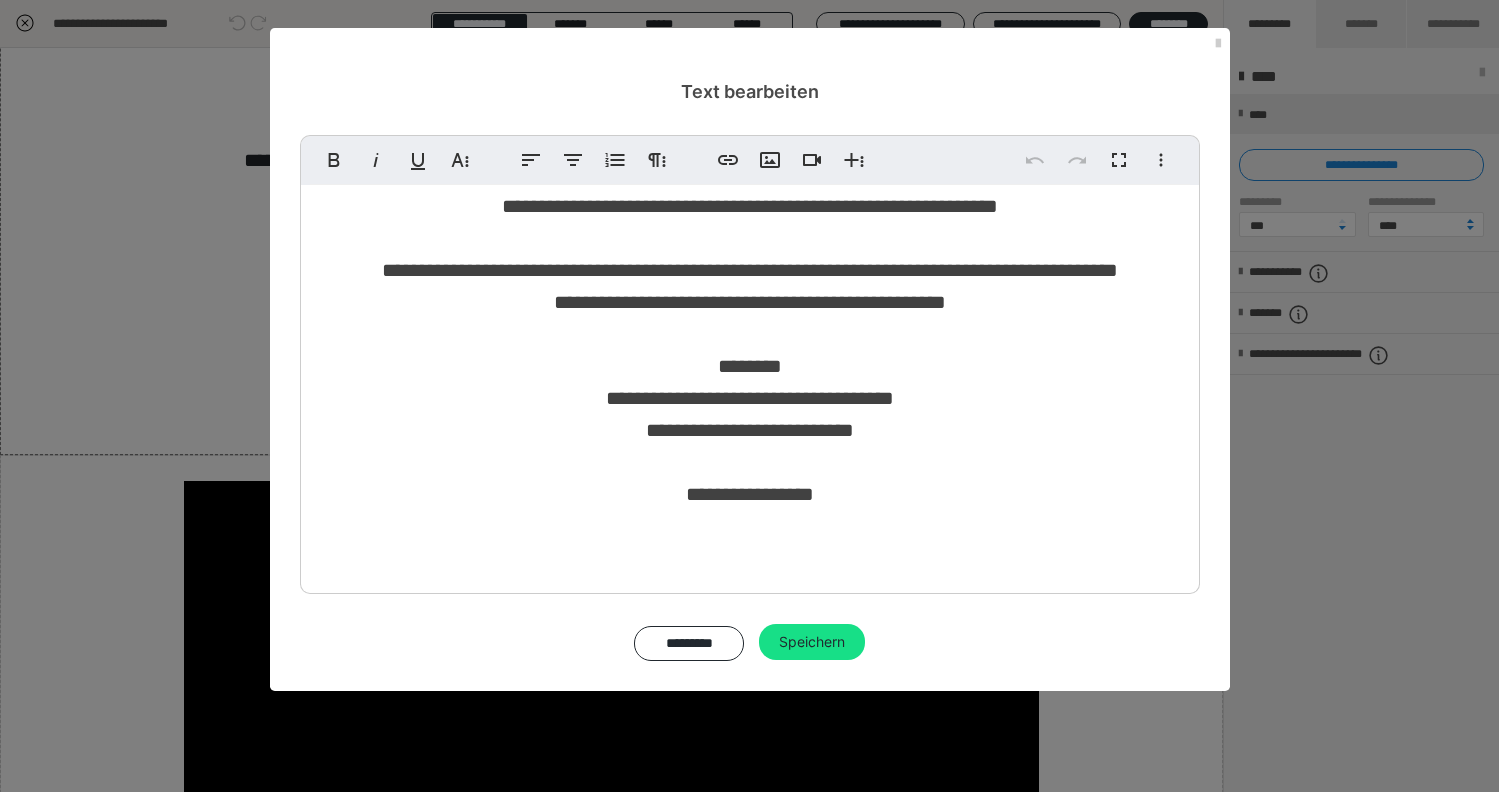scroll, scrollTop: 131, scrollLeft: 0, axis: vertical 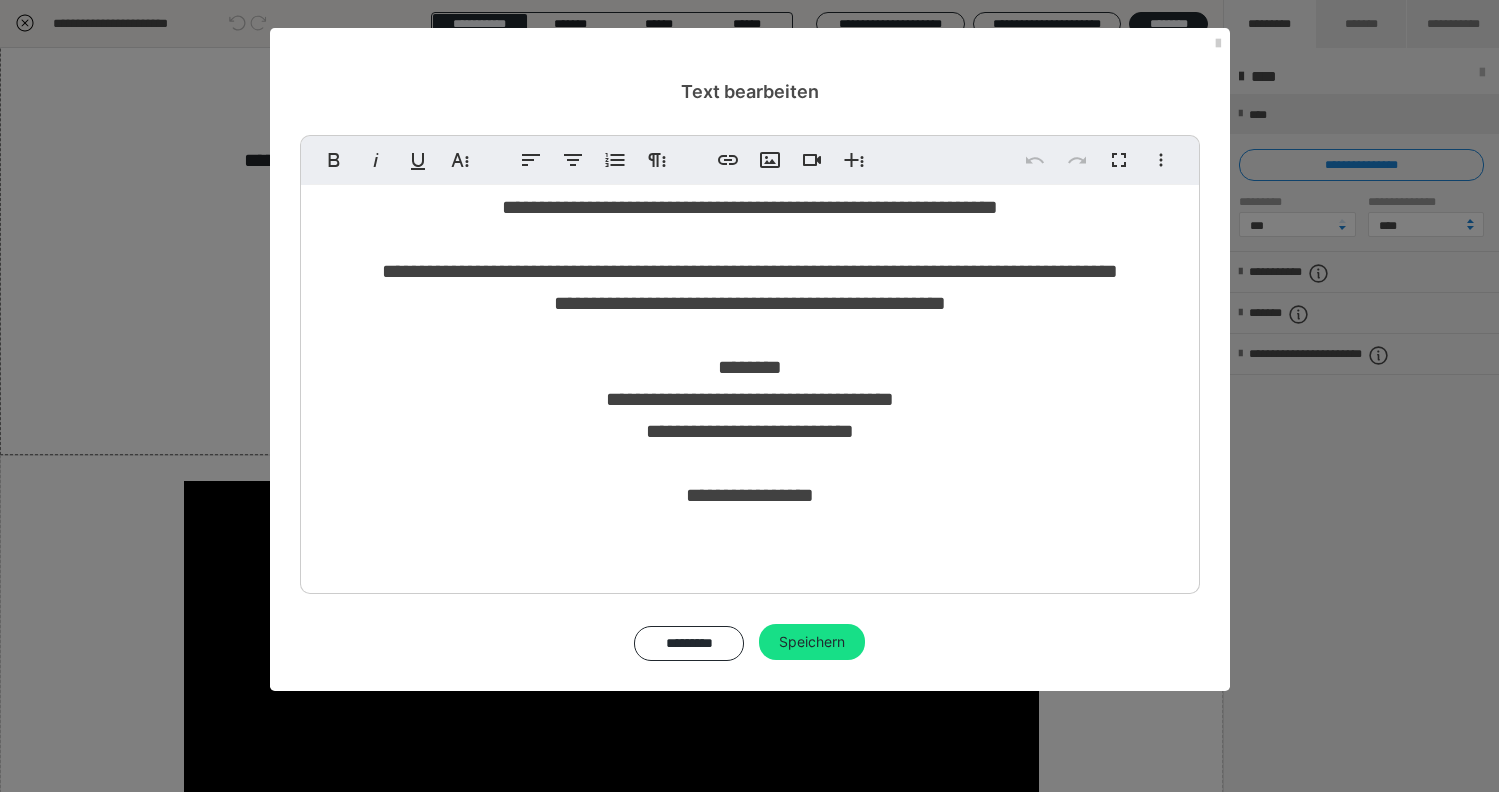 click on "**********" at bounding box center [750, 331] 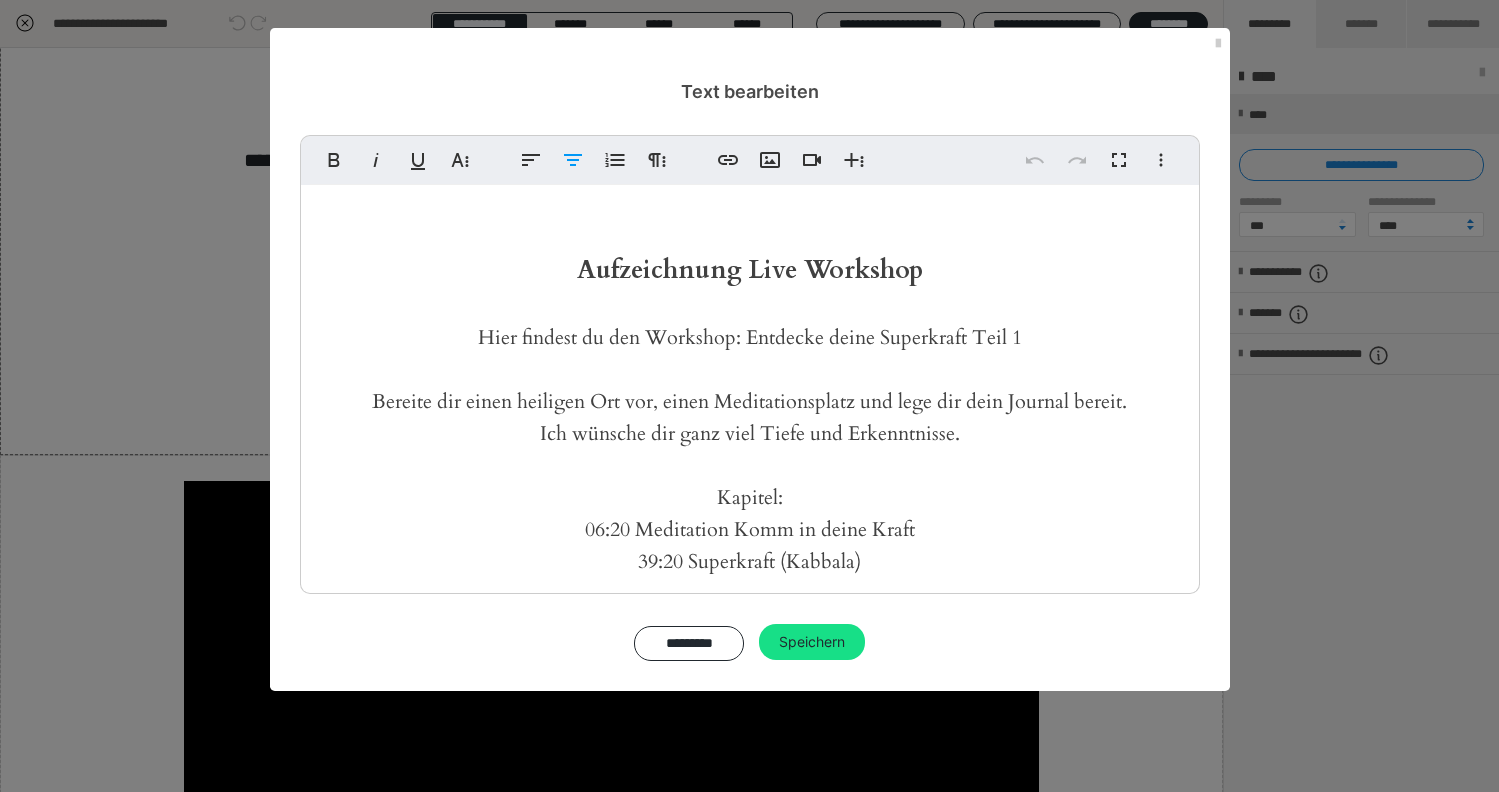 scroll, scrollTop: 131, scrollLeft: 0, axis: vertical 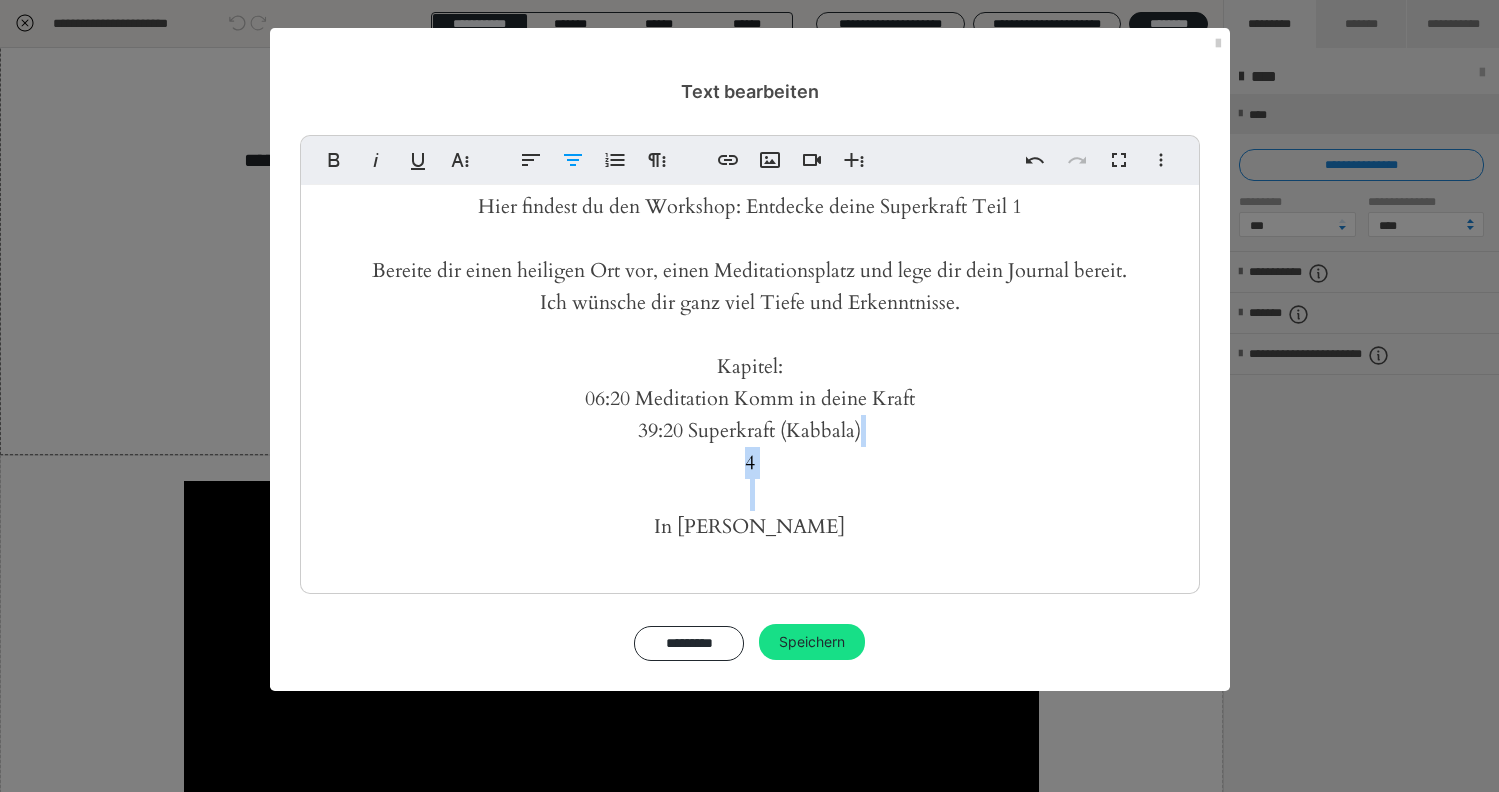 type 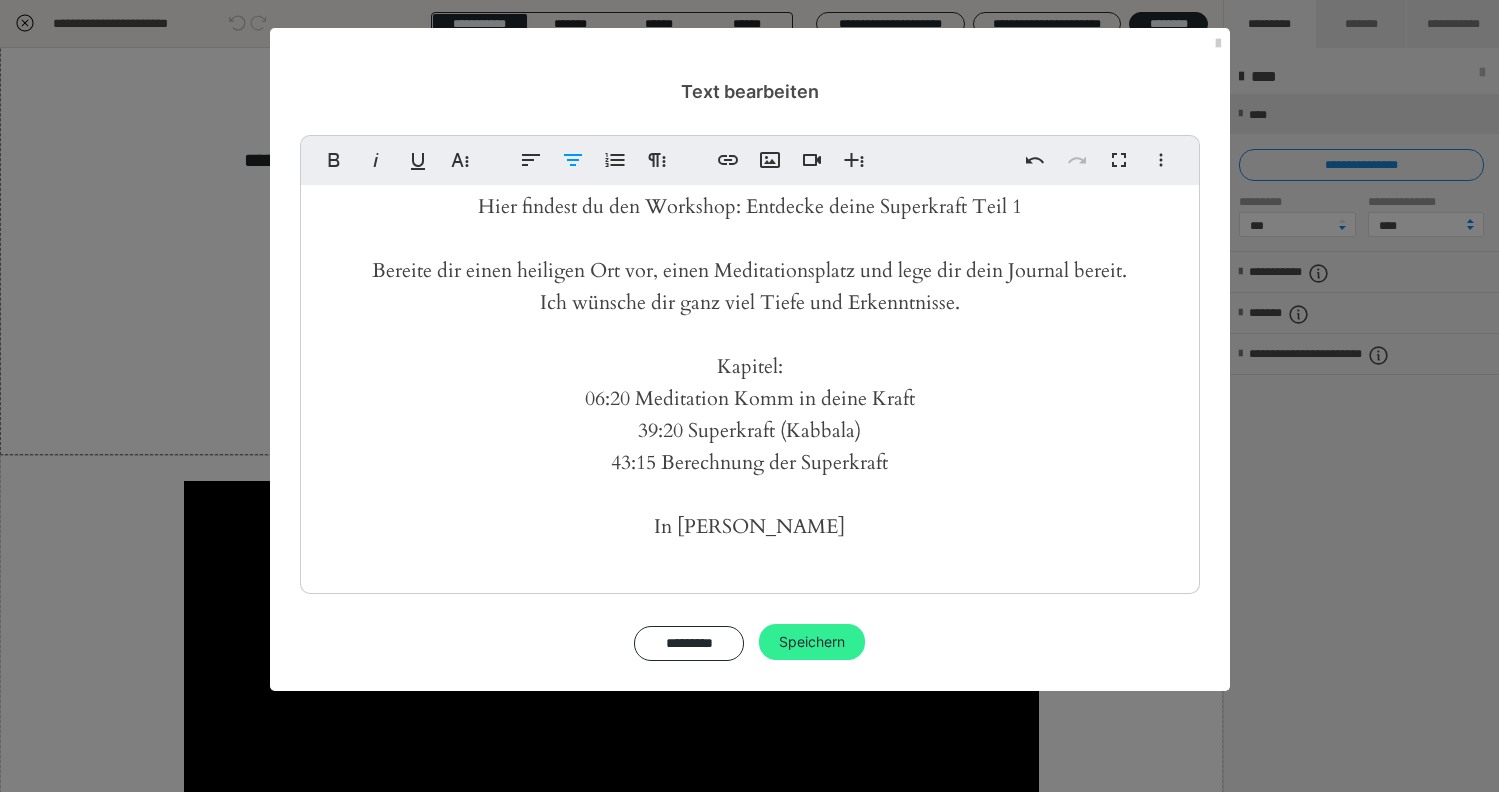 click on "Speichern" at bounding box center [812, 642] 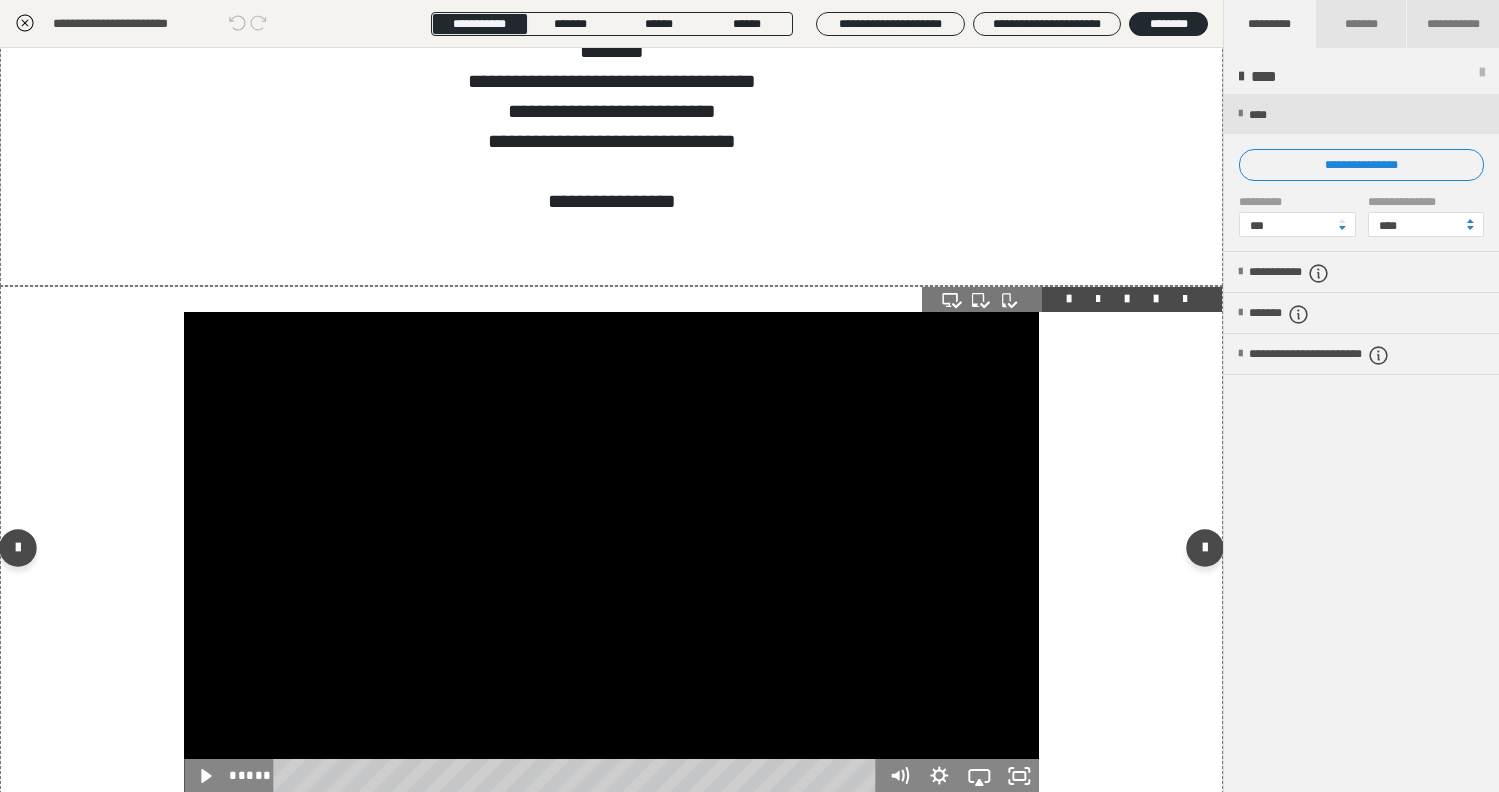 scroll, scrollTop: 634, scrollLeft: 0, axis: vertical 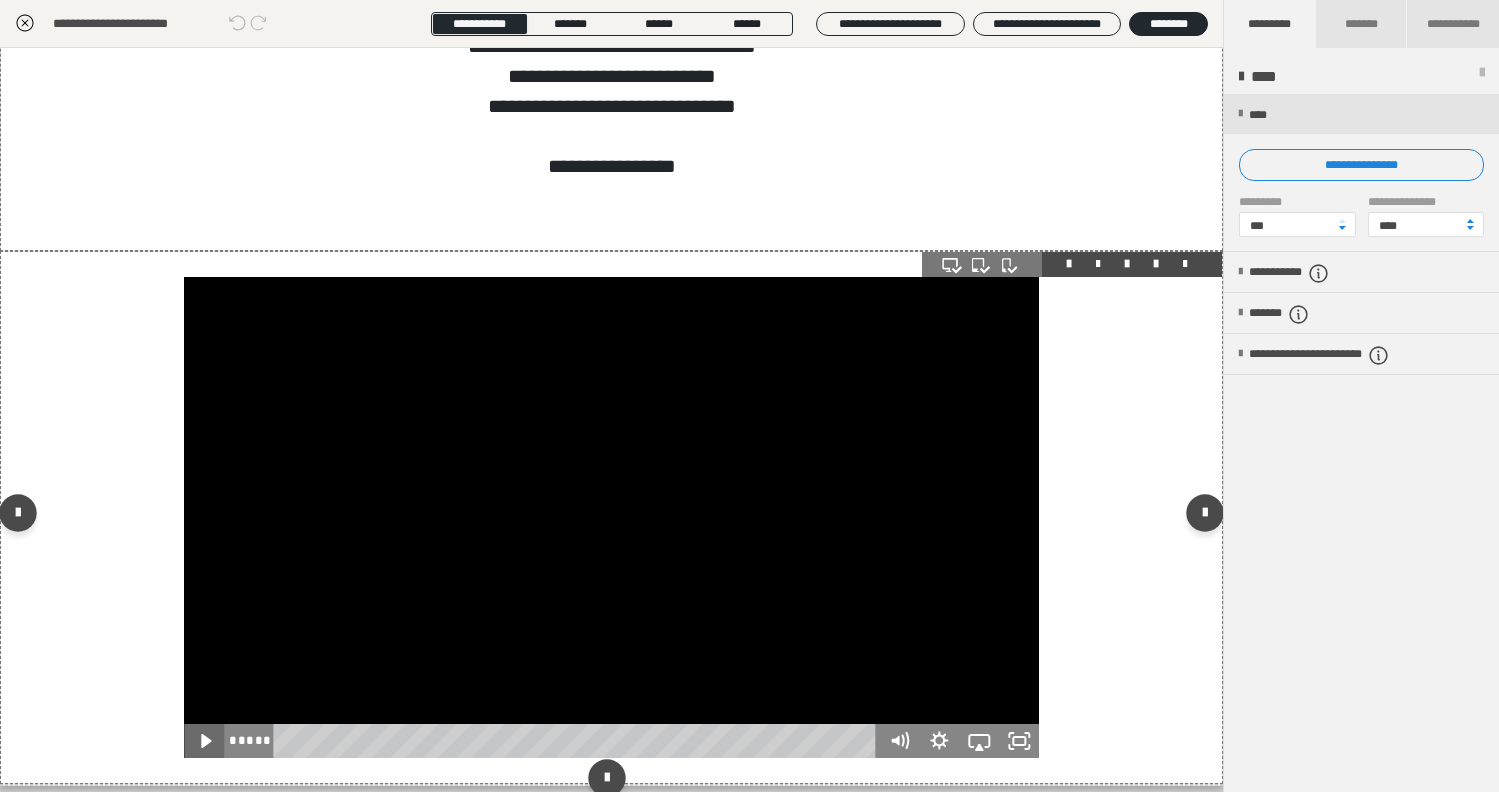 click 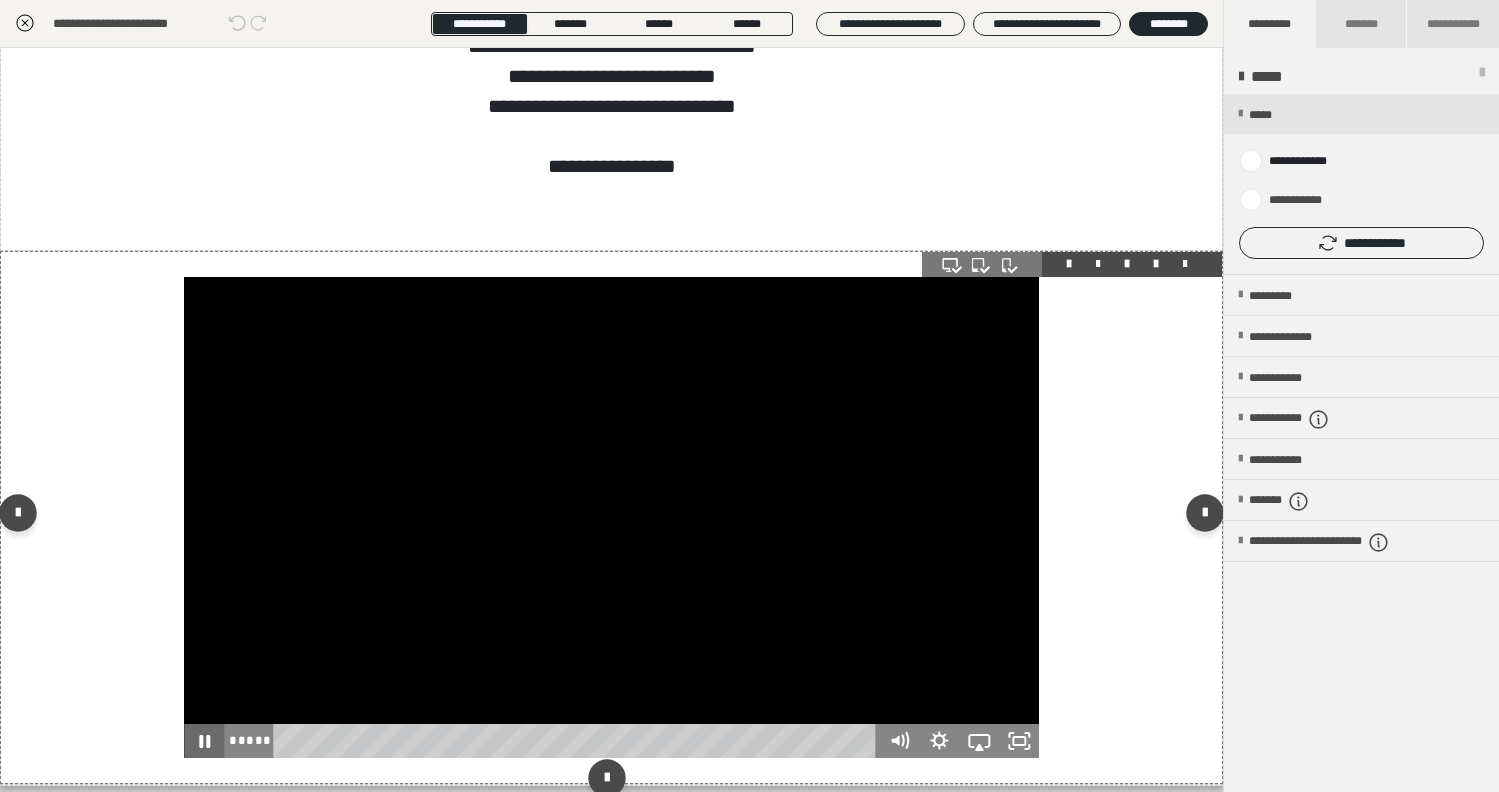 click 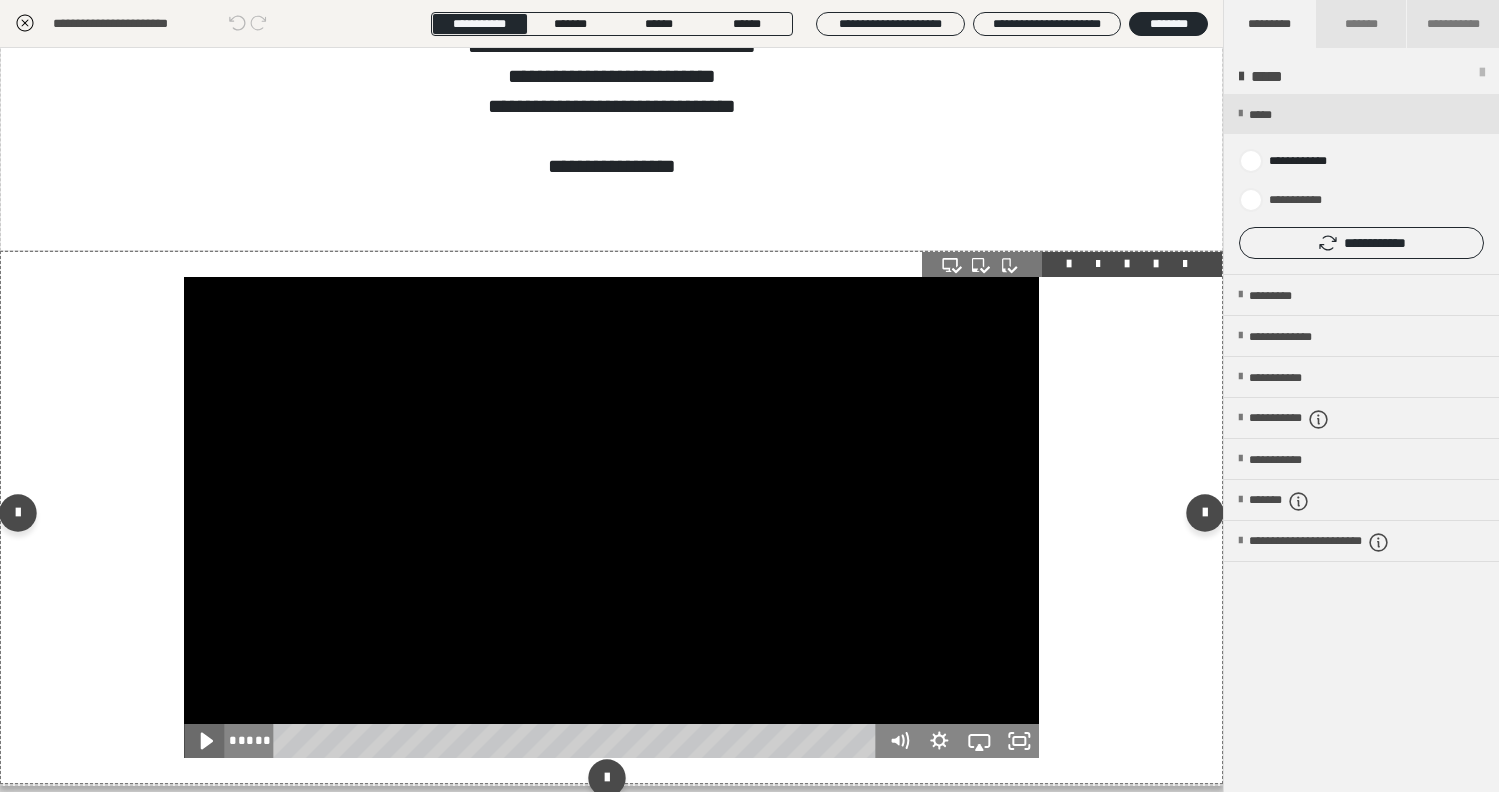 click 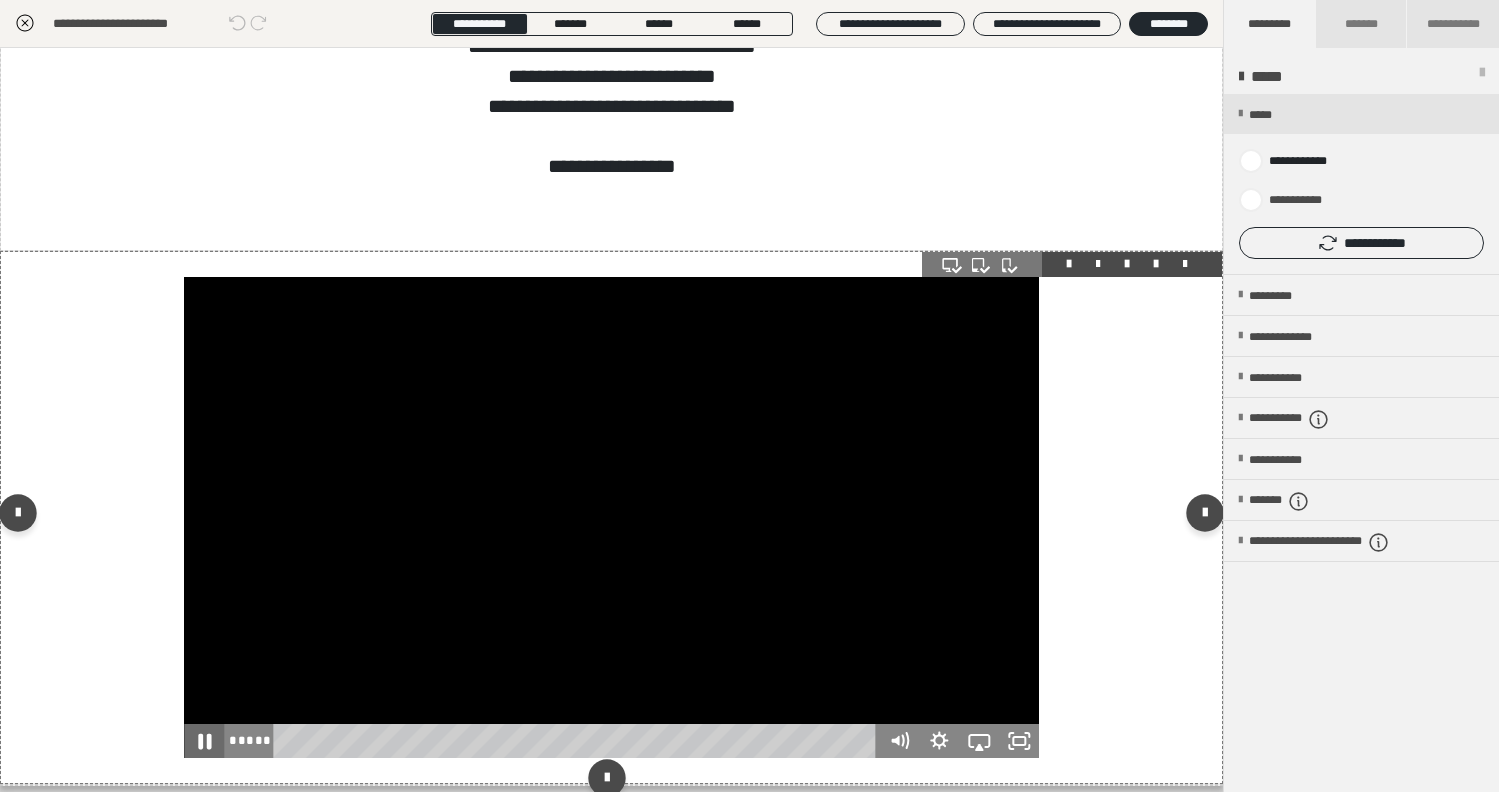 click 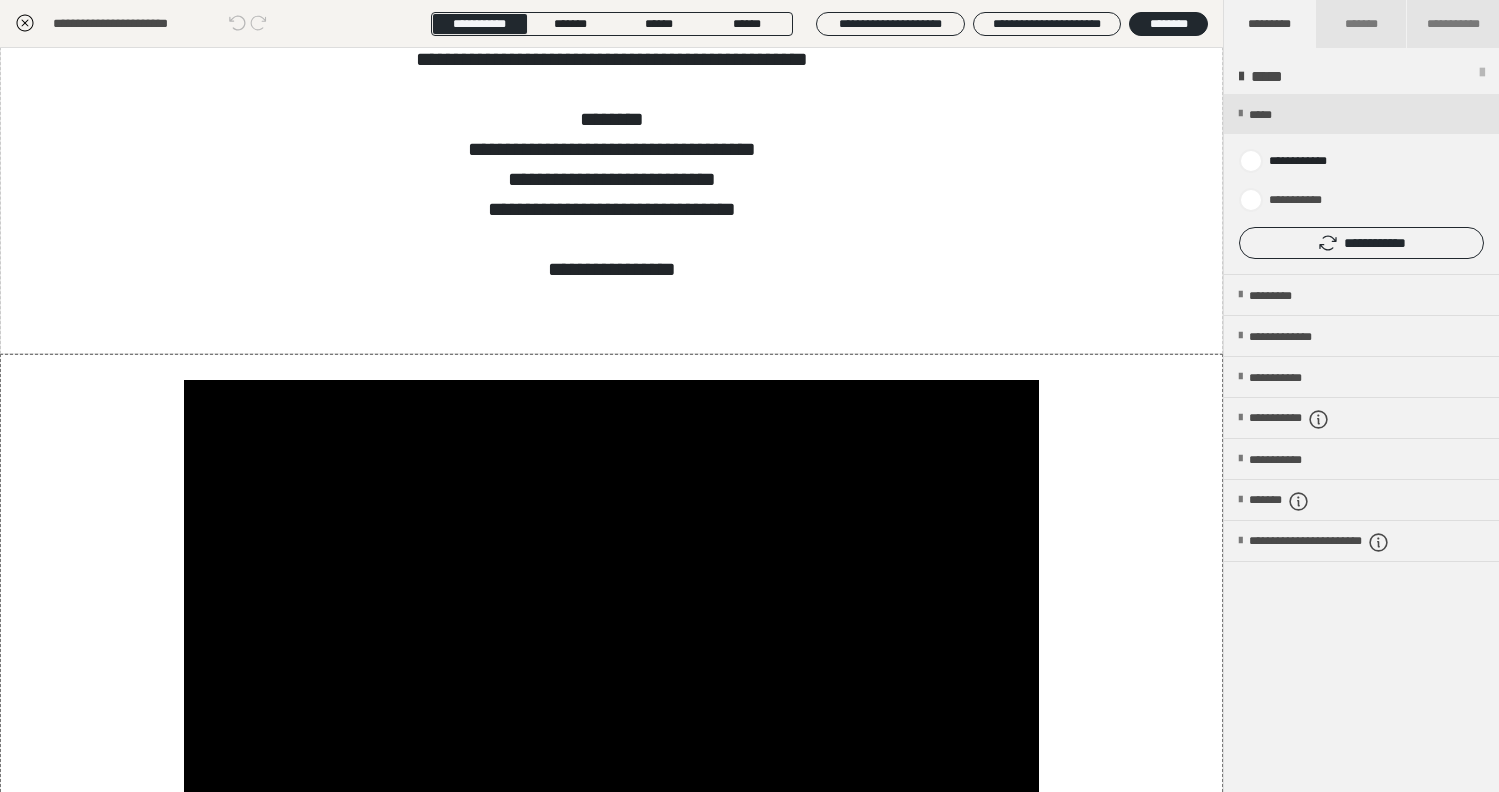 scroll, scrollTop: 524, scrollLeft: 0, axis: vertical 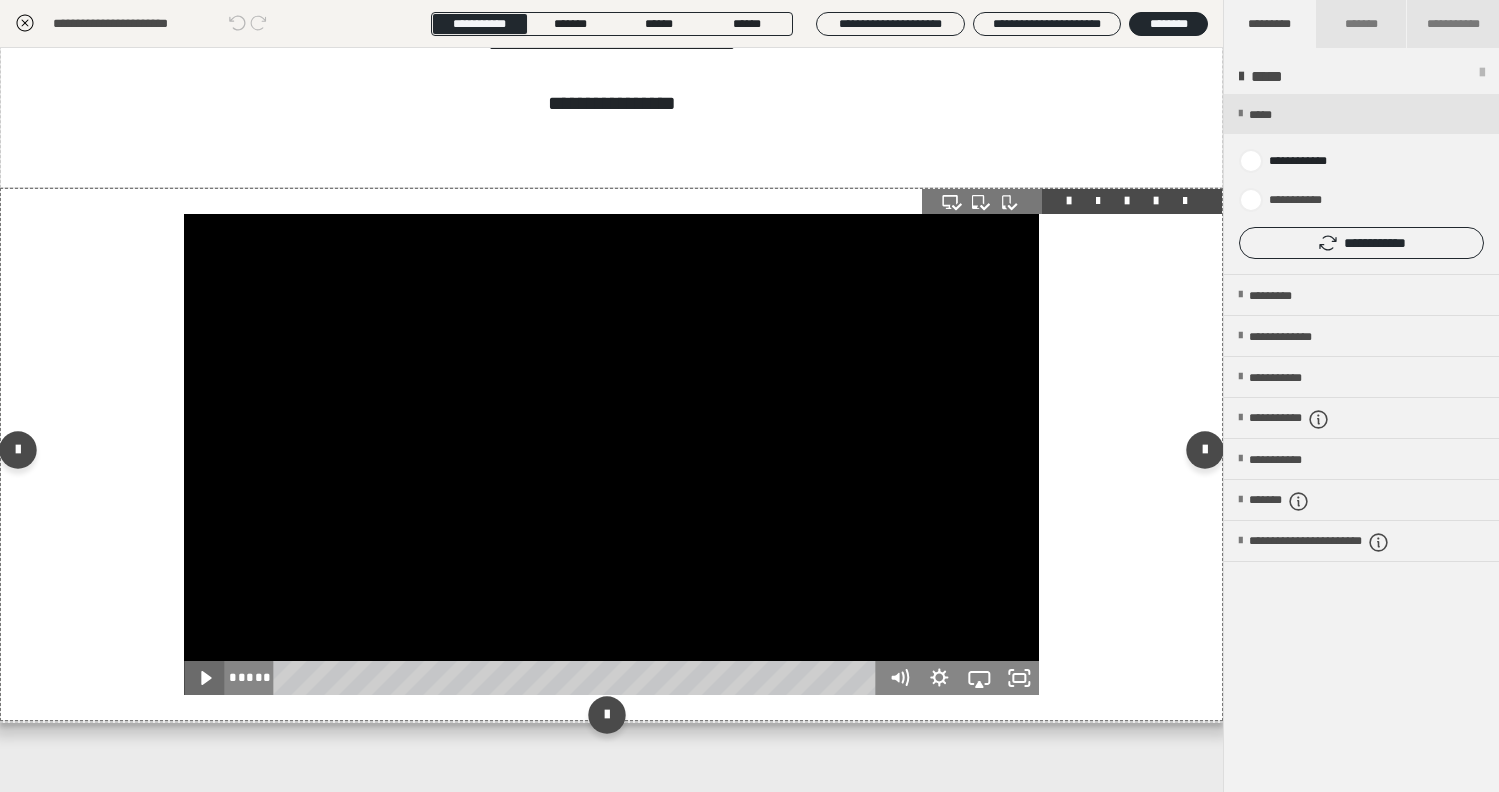 click 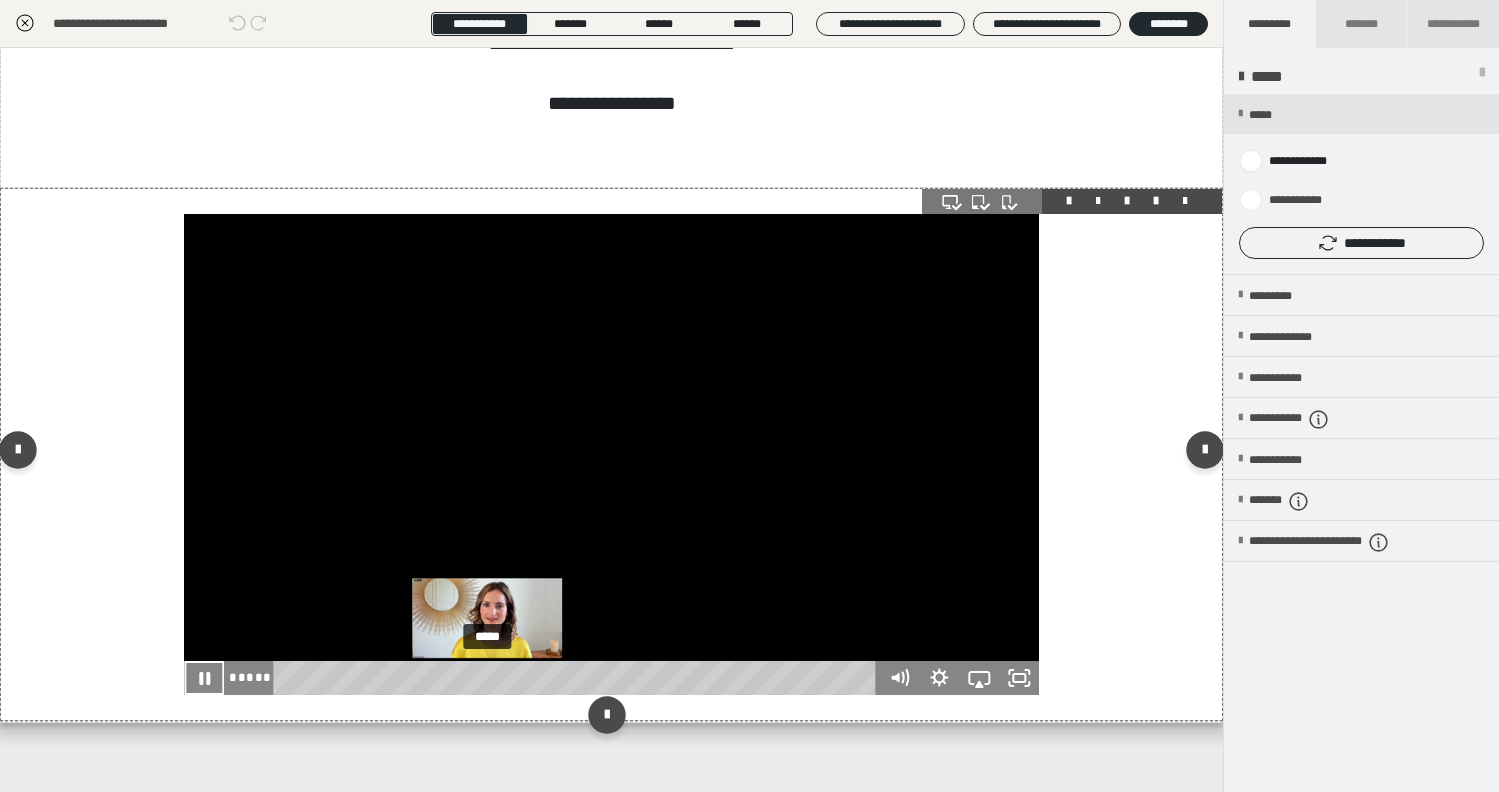 click on "*****" at bounding box center [578, 678] 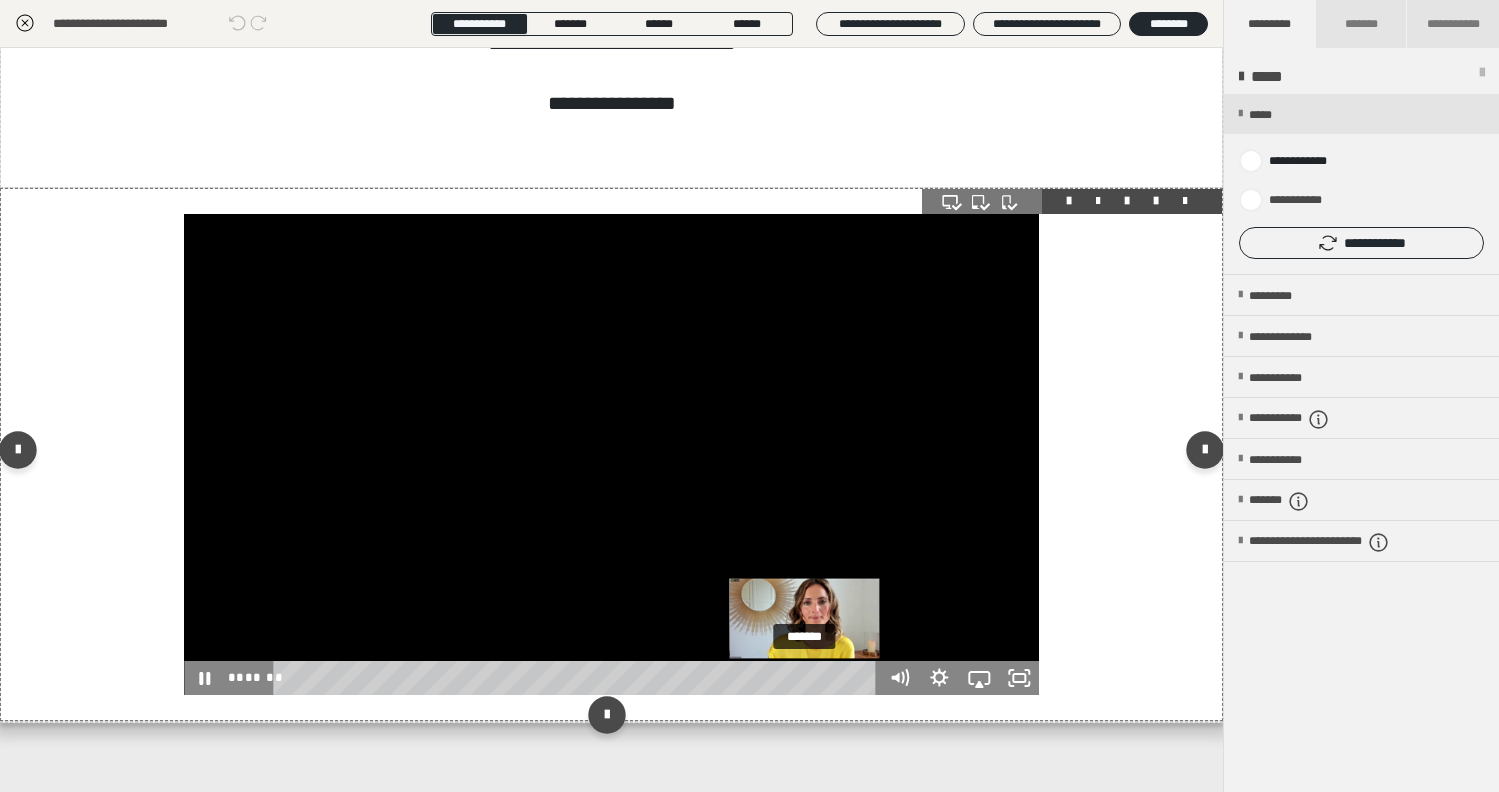 click on "*******" at bounding box center (578, 678) 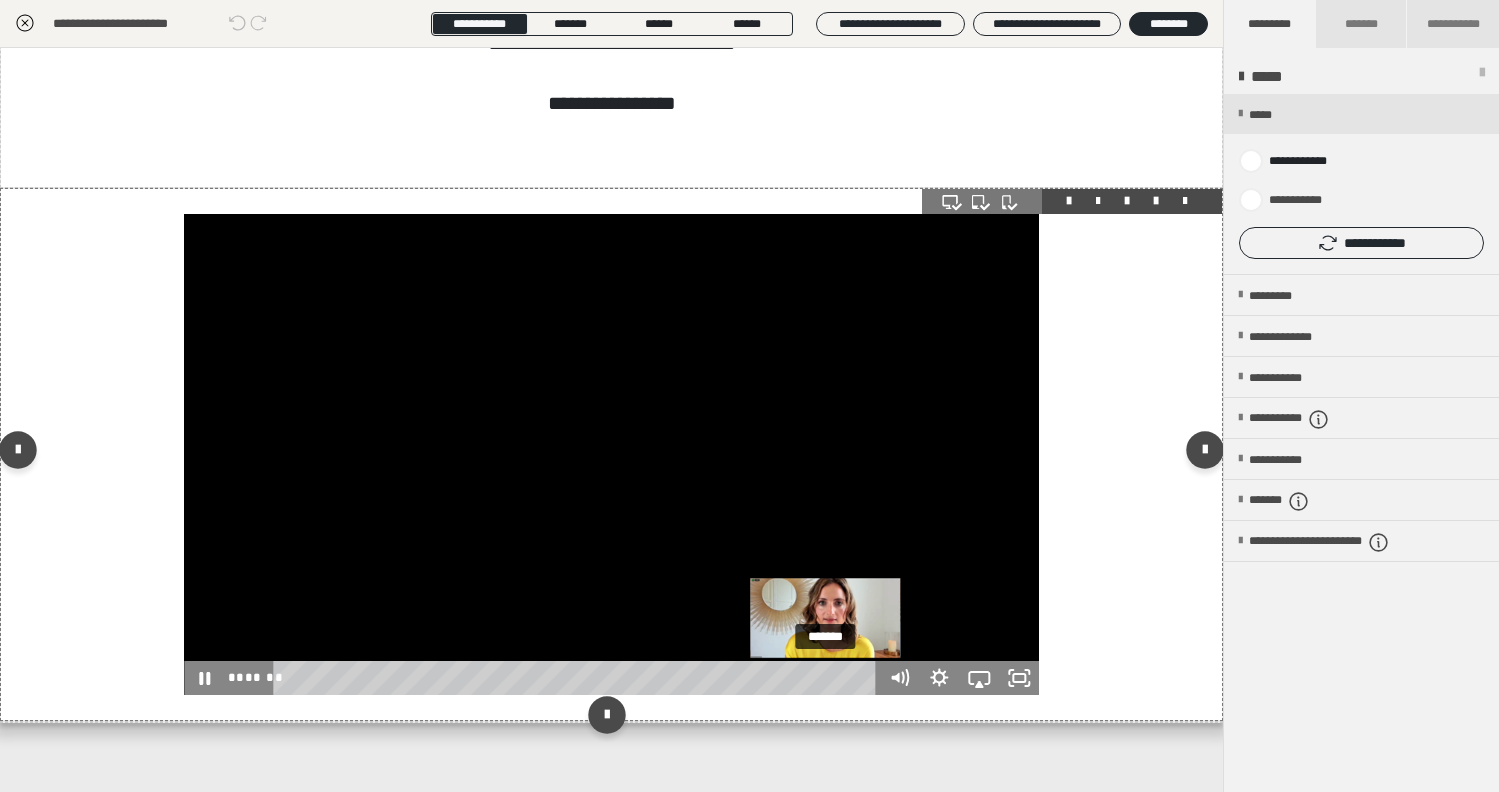 click on "*******" at bounding box center (578, 678) 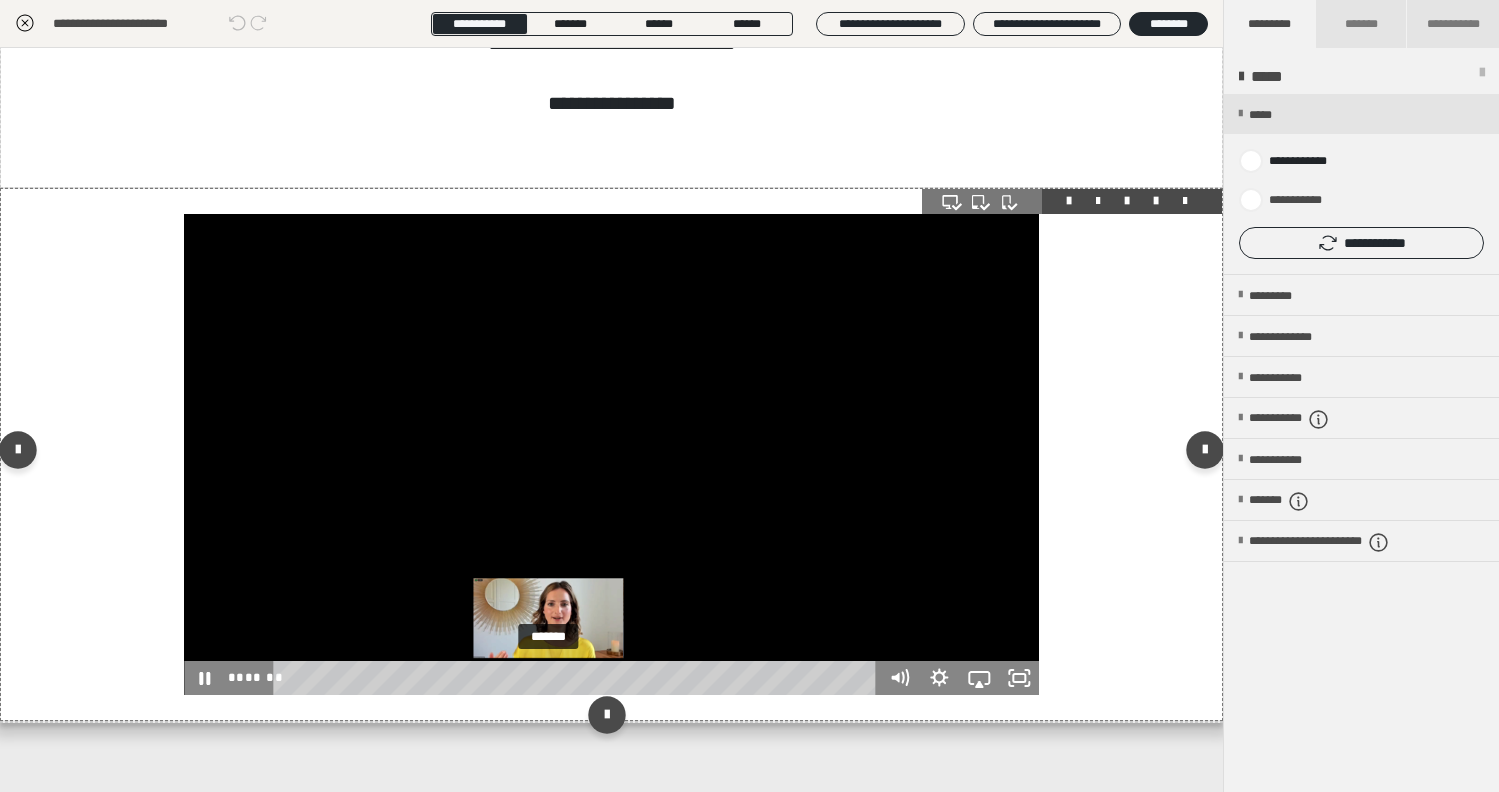 click on "*******" at bounding box center (578, 678) 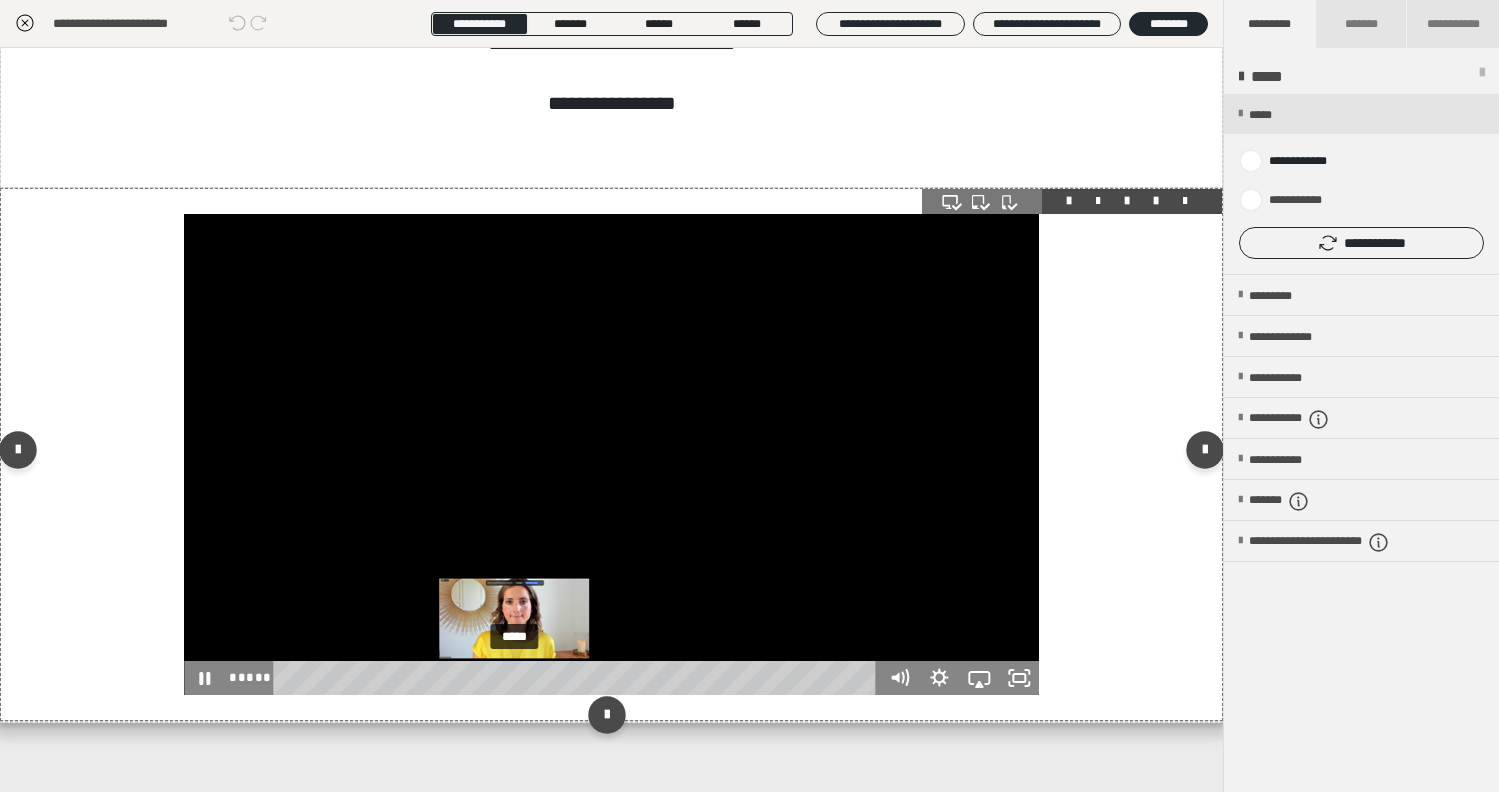 click on "*****" at bounding box center [578, 678] 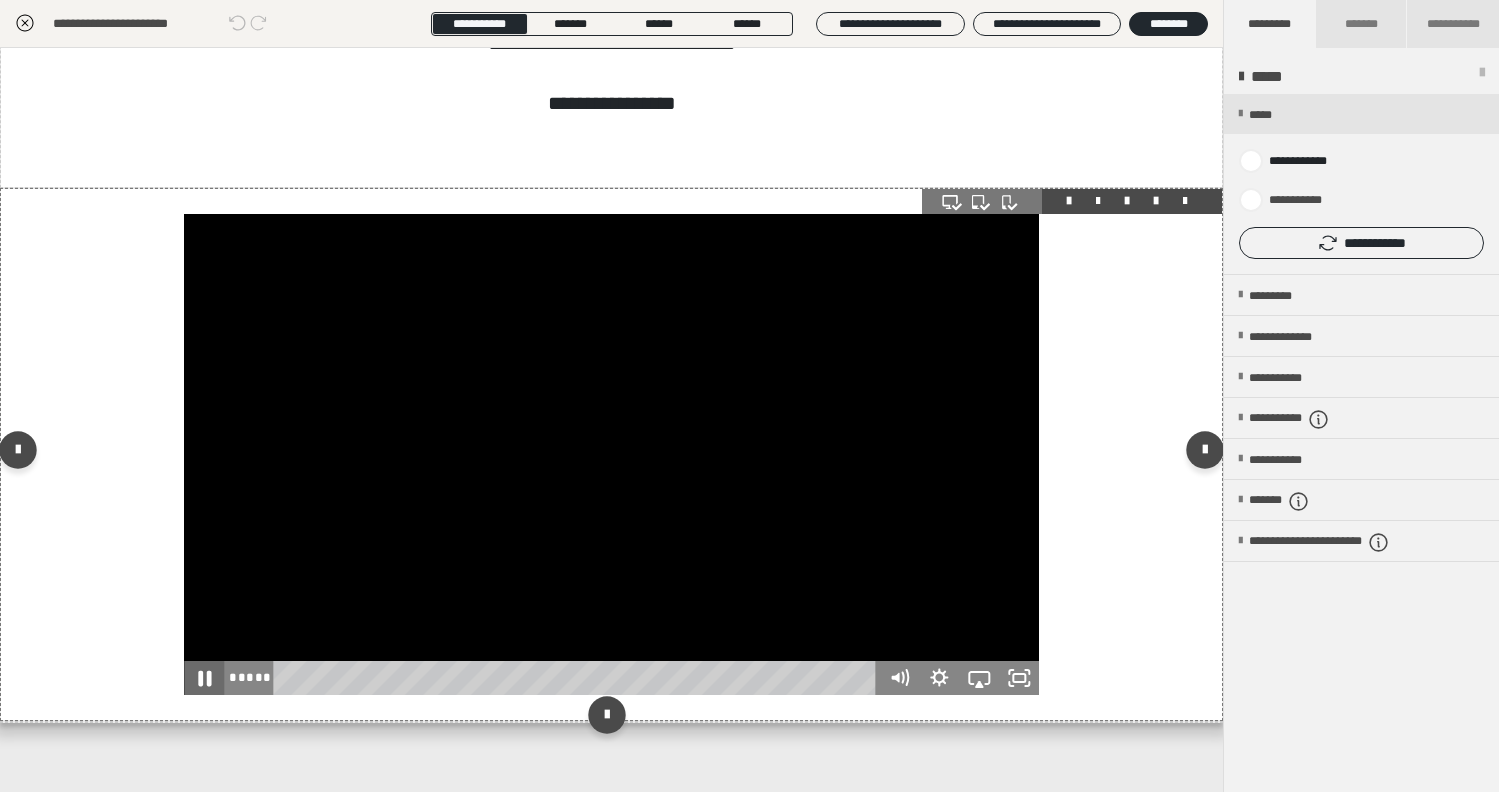 click 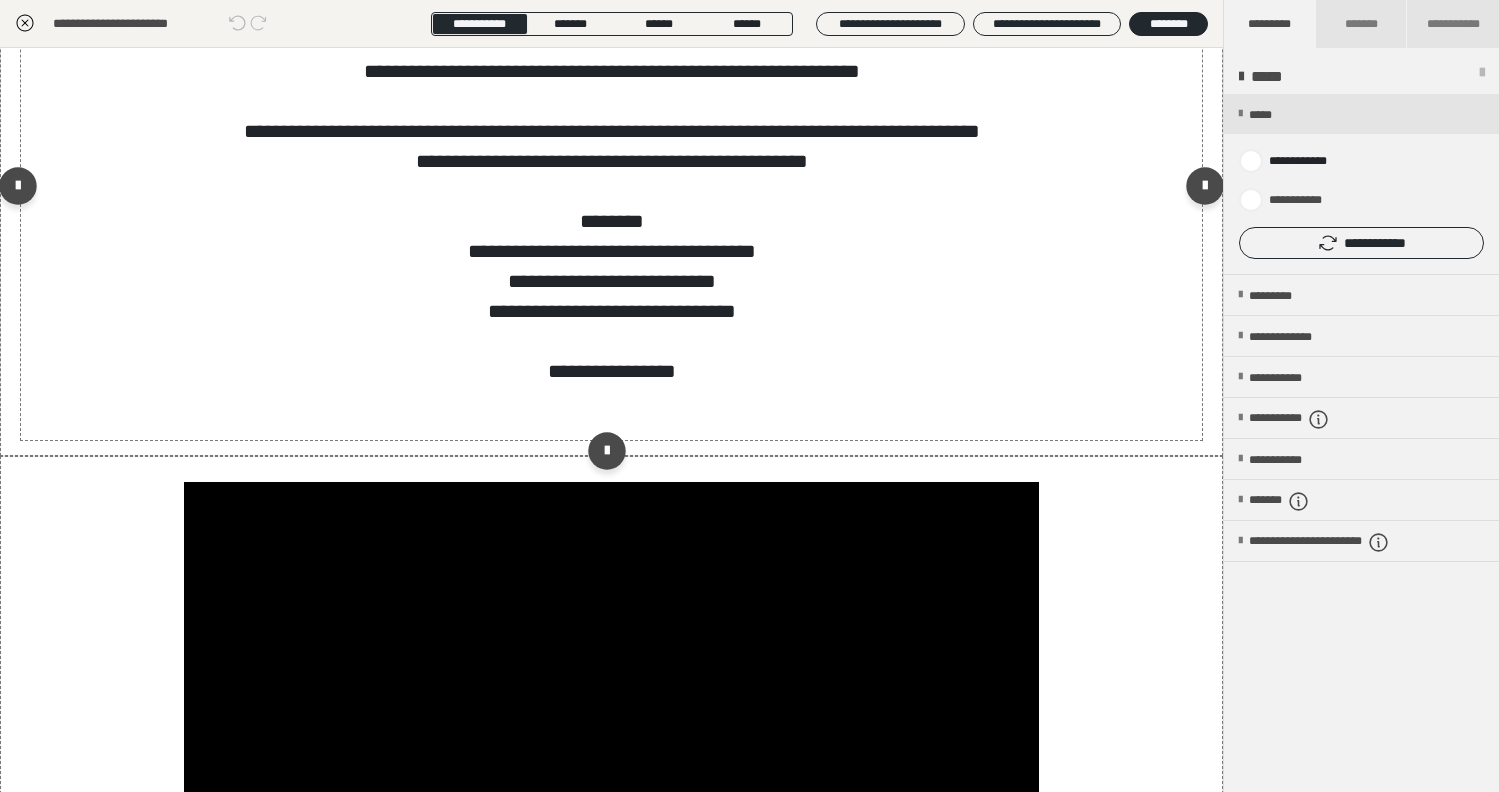 scroll, scrollTop: 426, scrollLeft: 0, axis: vertical 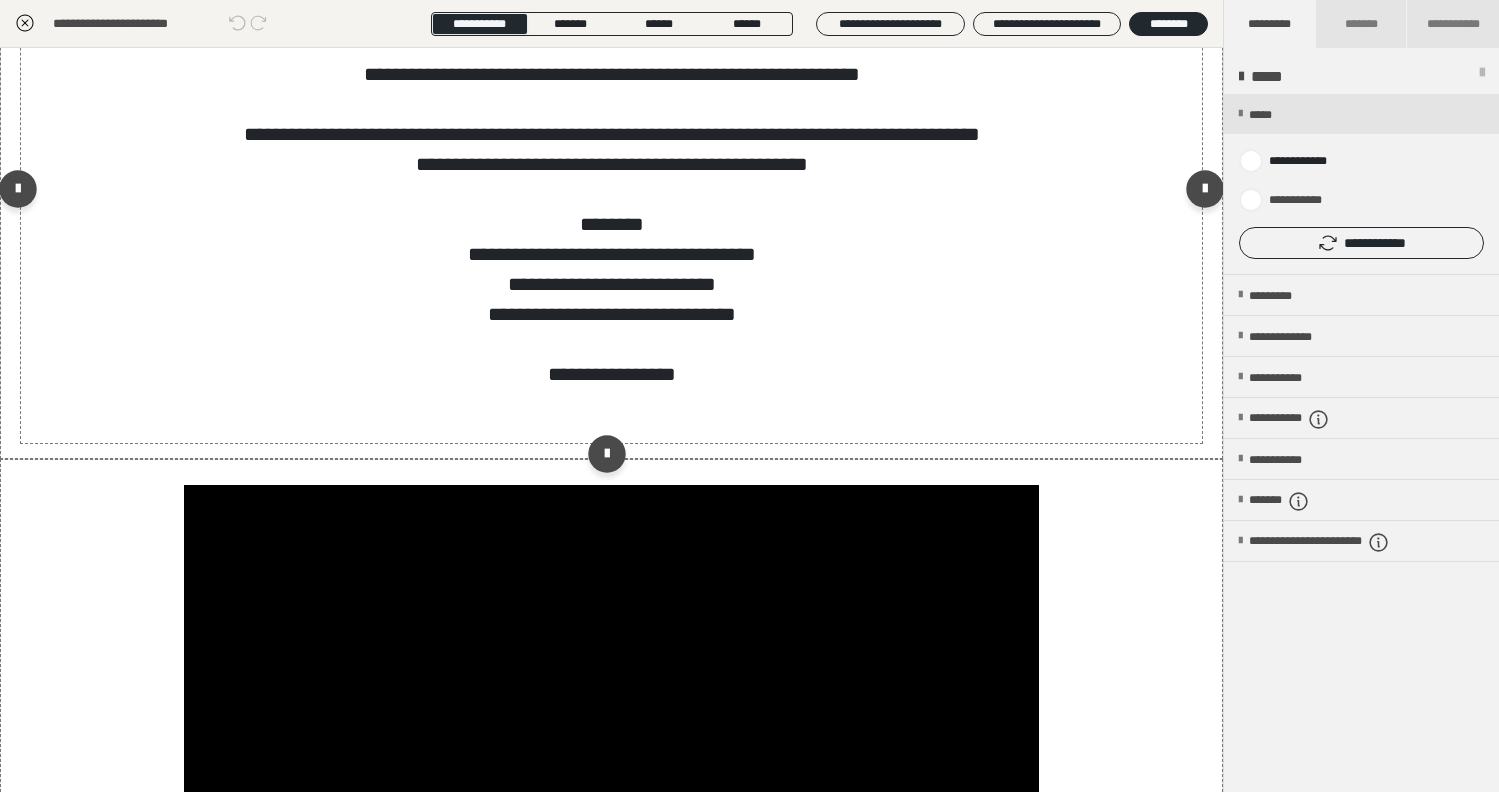 click on "**********" at bounding box center [611, 206] 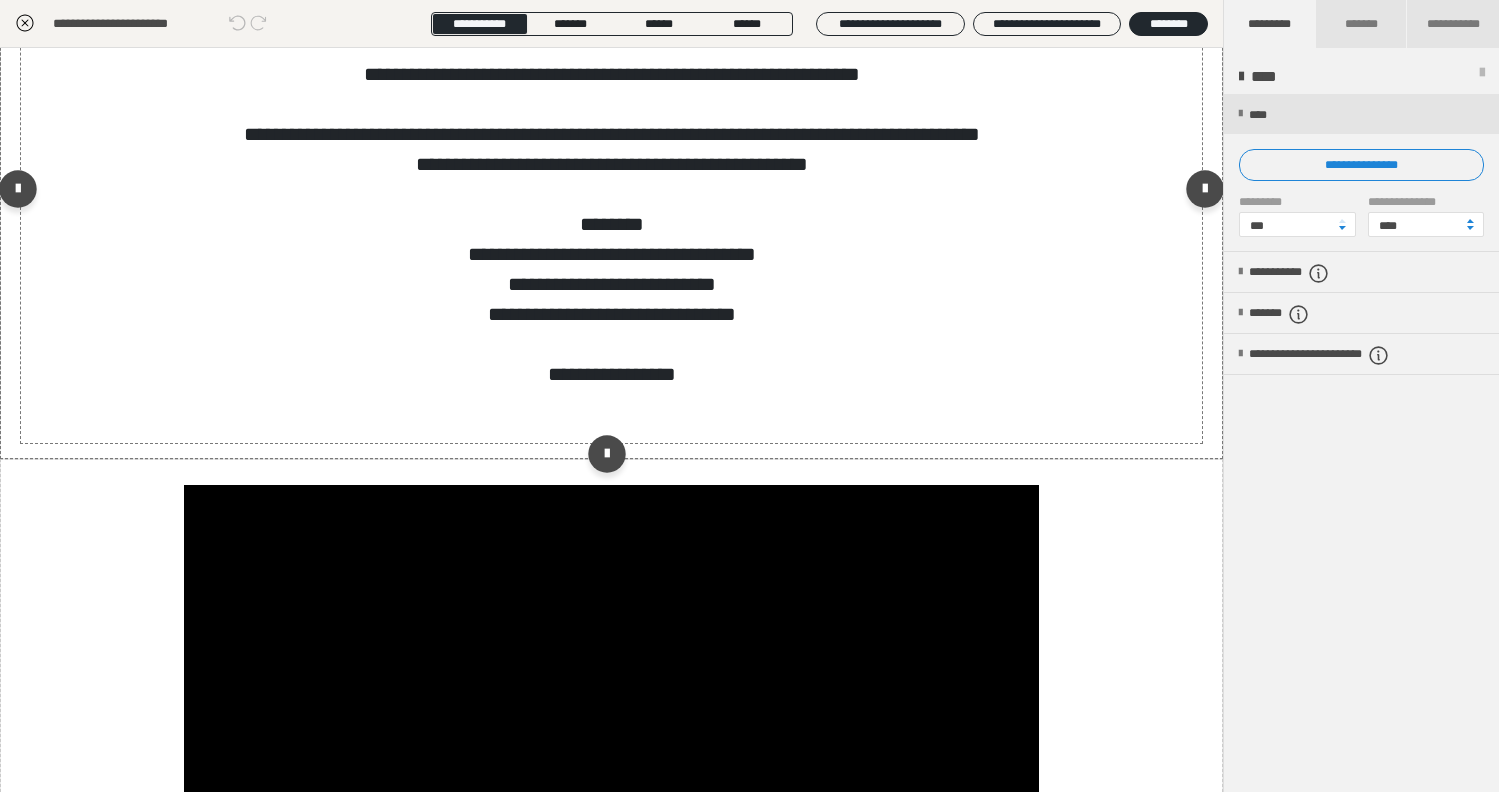 click on "**********" at bounding box center [611, 206] 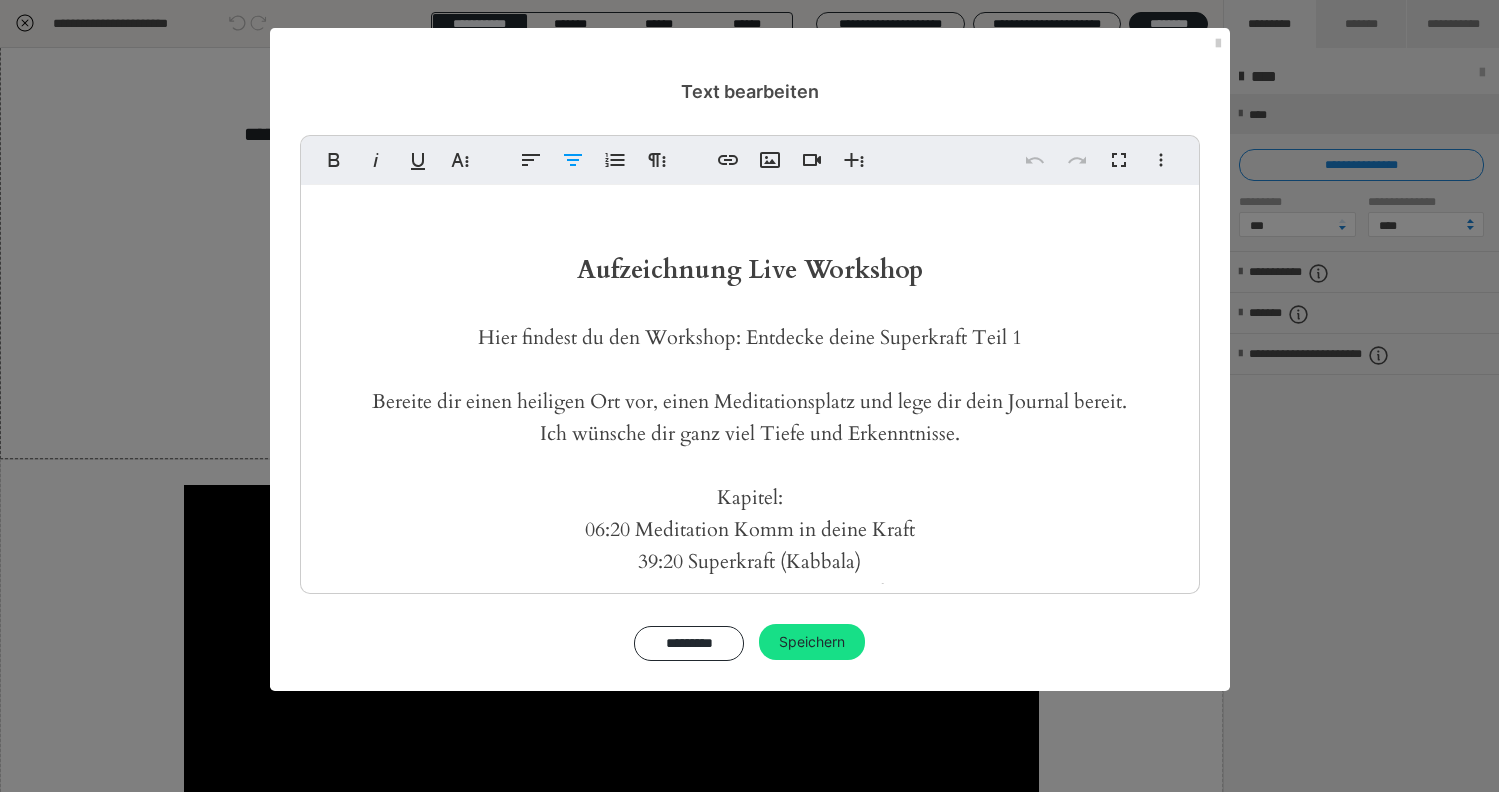 click on "Aufzeichnung Live Workshop Hier findest du den Workshop: Entdecke deine Superkraft Teil 1 Bereite dir einen heiligen Ort vor, einen Meditationsplatz und lege dir dein Journal bereit. Ich wünsche dir ganz viel Tiefe und Erkenntnisse.  Kapitel: 06:20 Meditation Komm in deine Kraft  39:20 Superkraft (Kabbala) 43:15 Berechnung der Superkraft In [PERSON_NAME]" at bounding box center (750, 478) 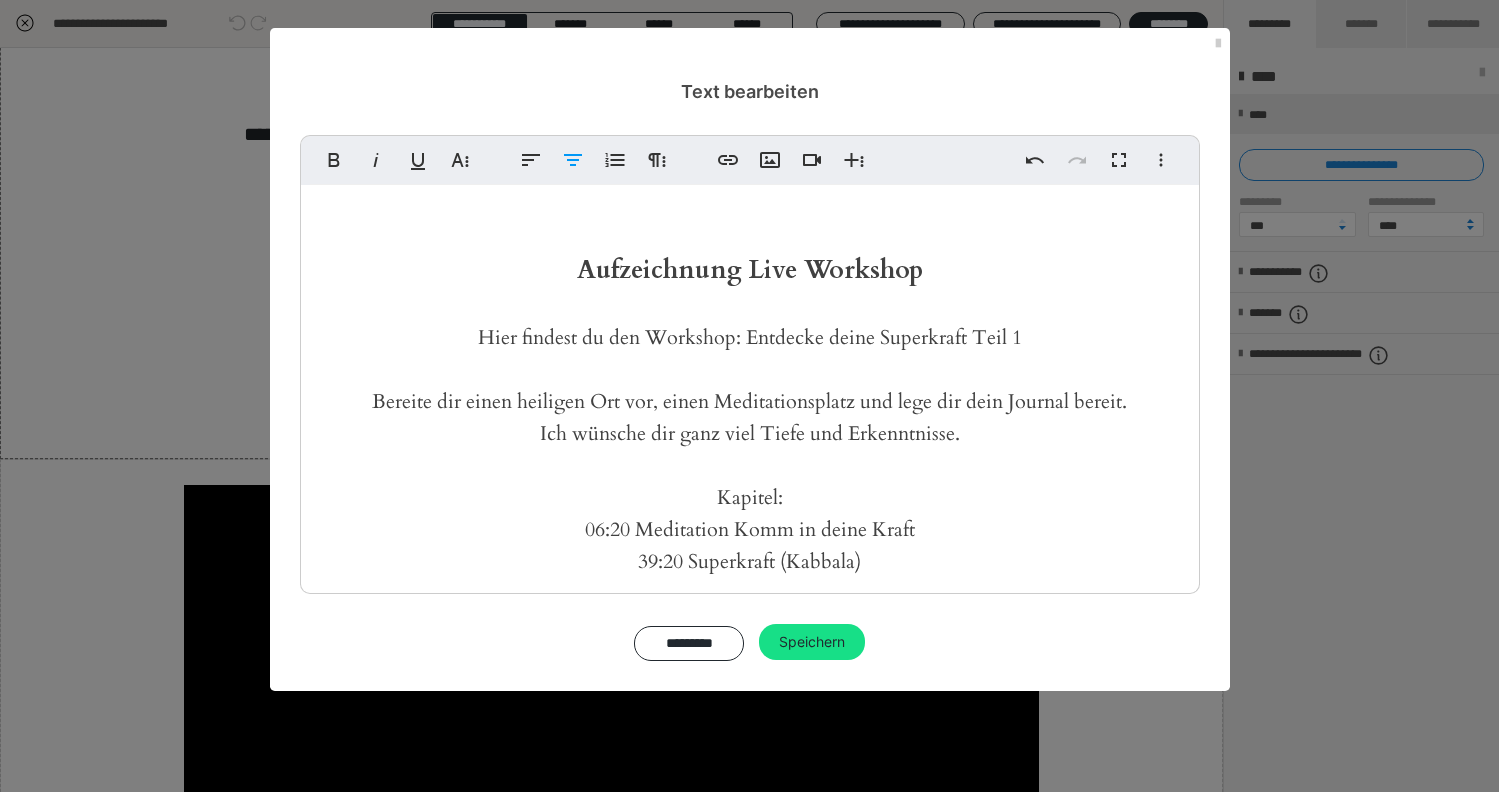 type 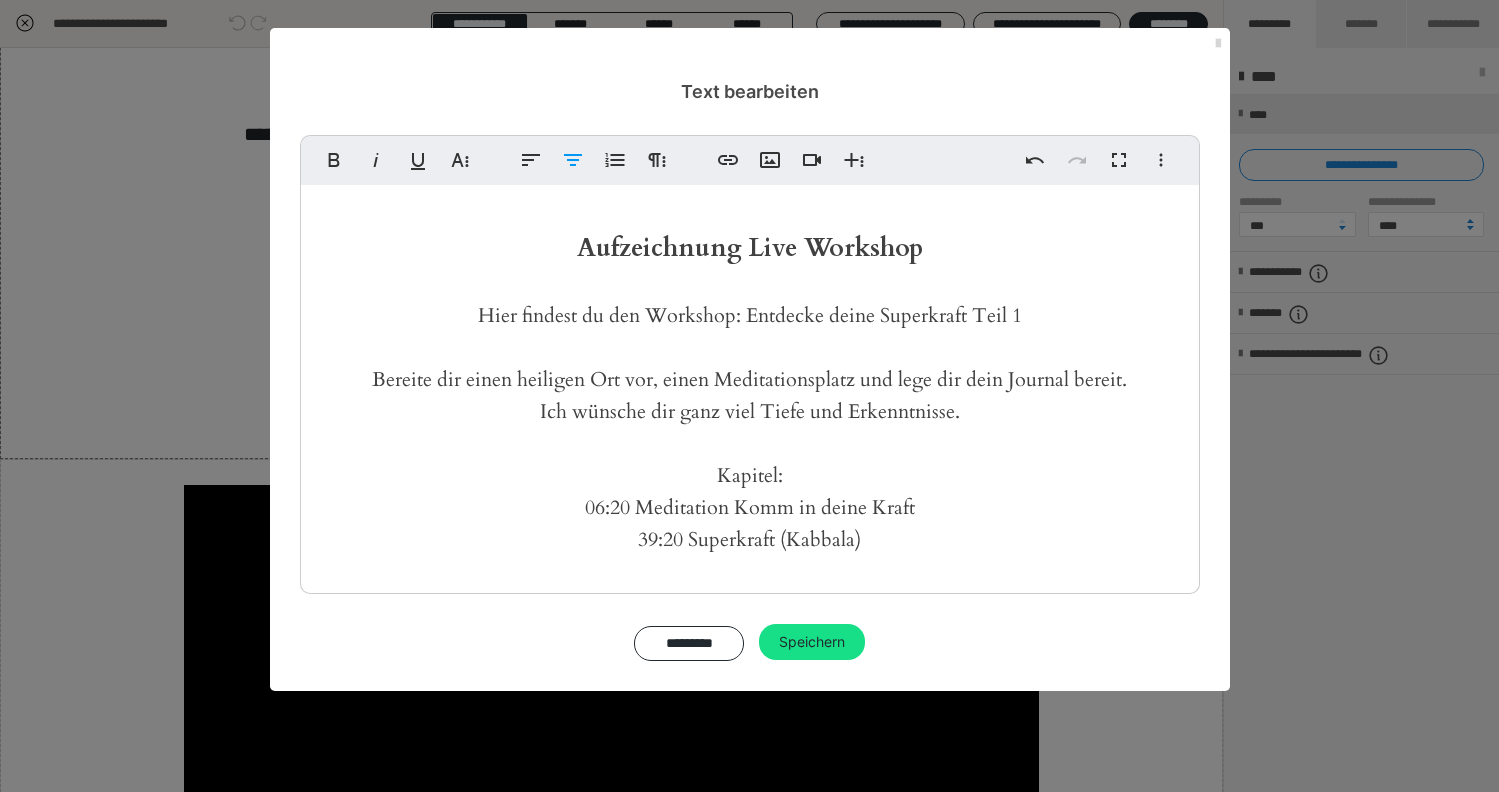 click at bounding box center [1218, 44] 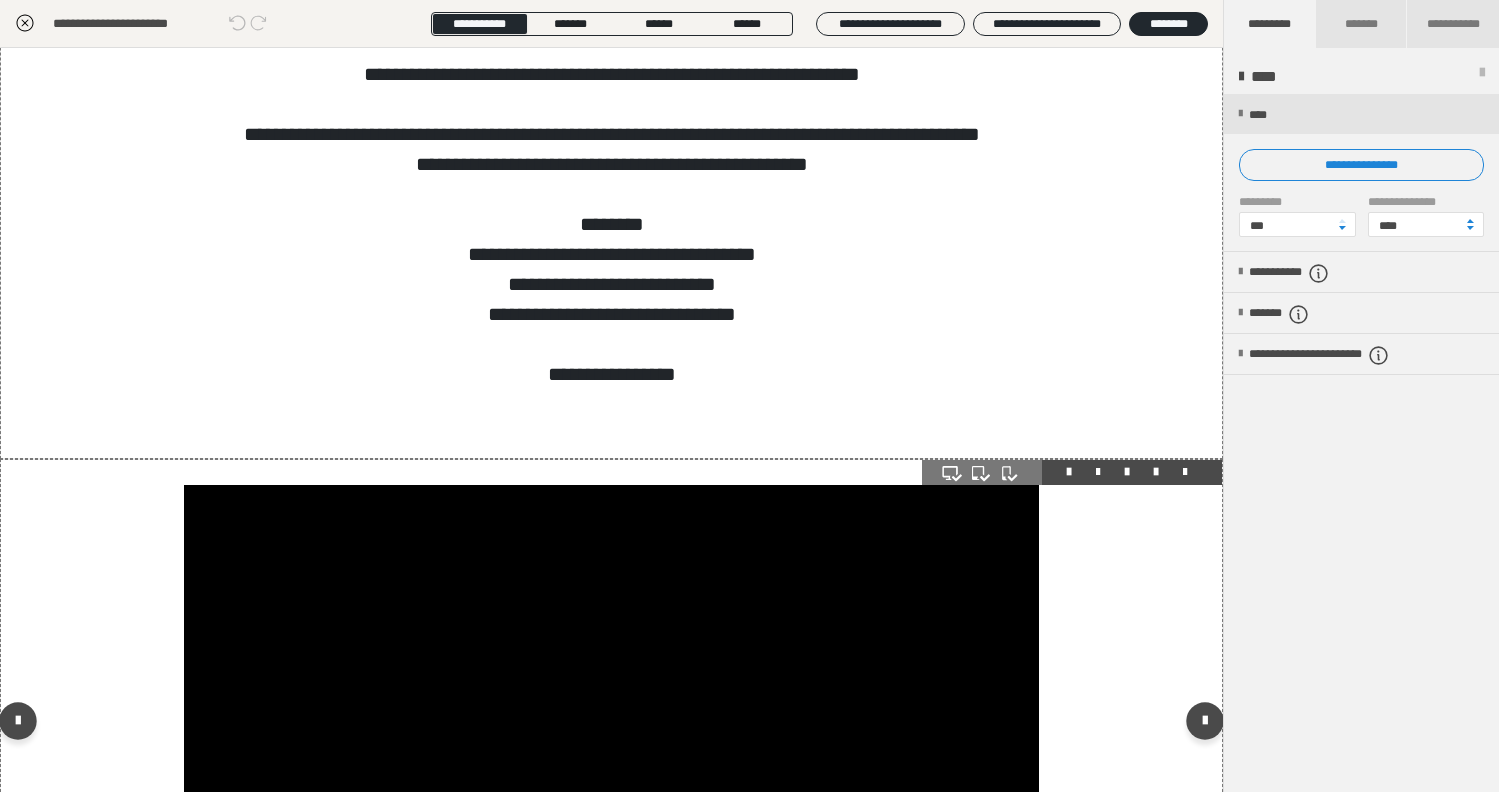 click at bounding box center [611, 725] 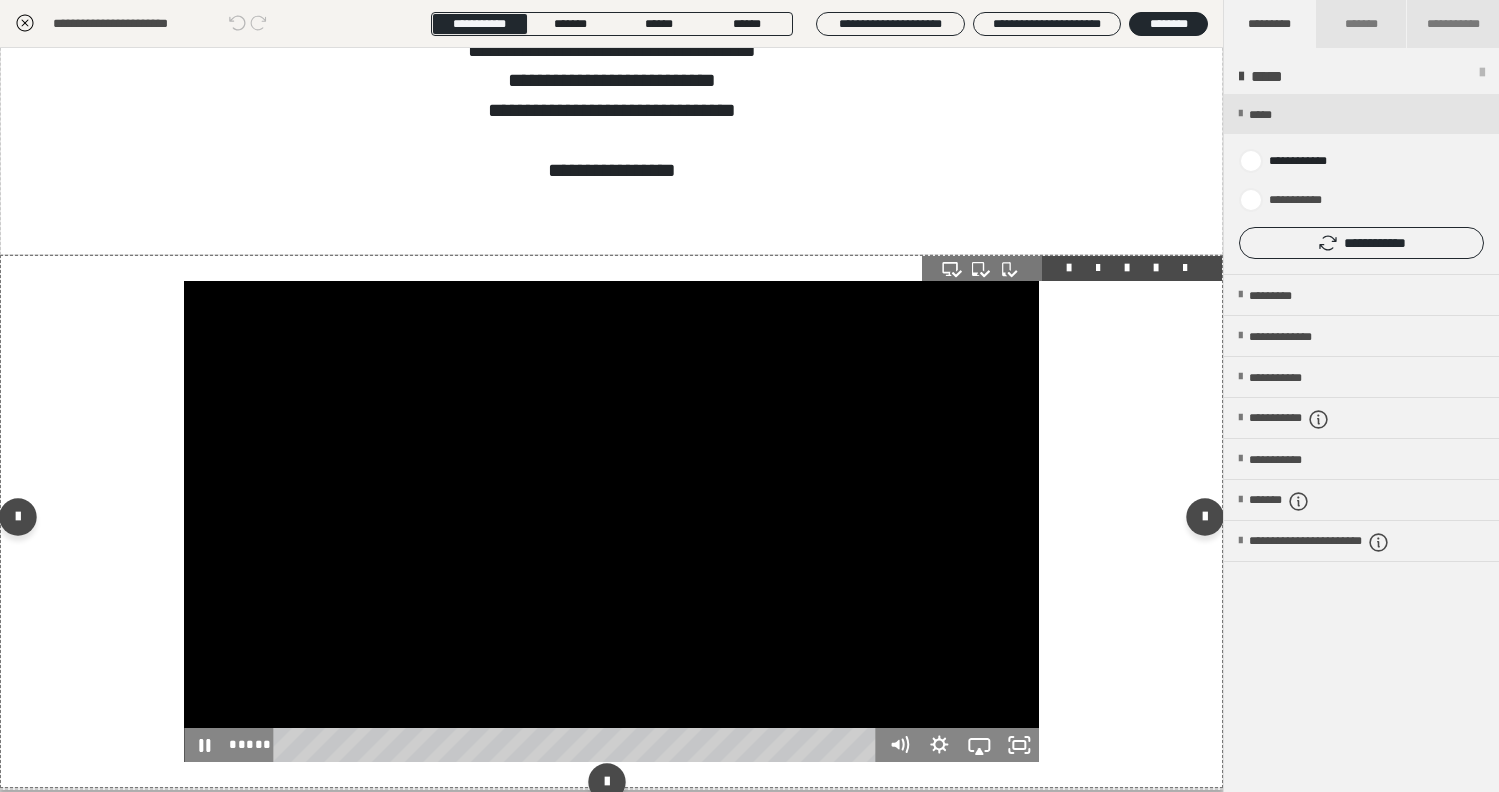 scroll, scrollTop: 682, scrollLeft: 0, axis: vertical 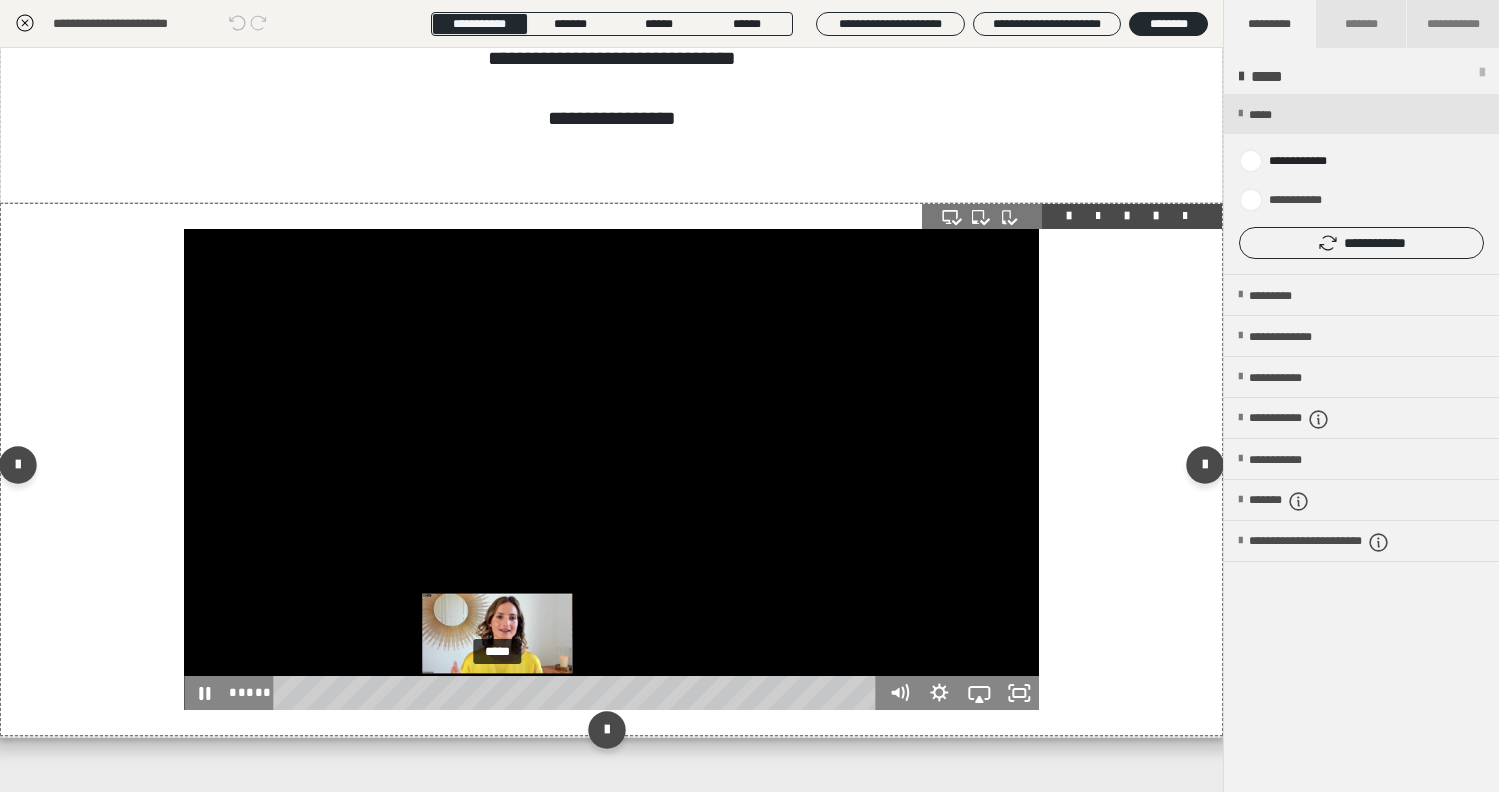 click on "*****" at bounding box center [578, 693] 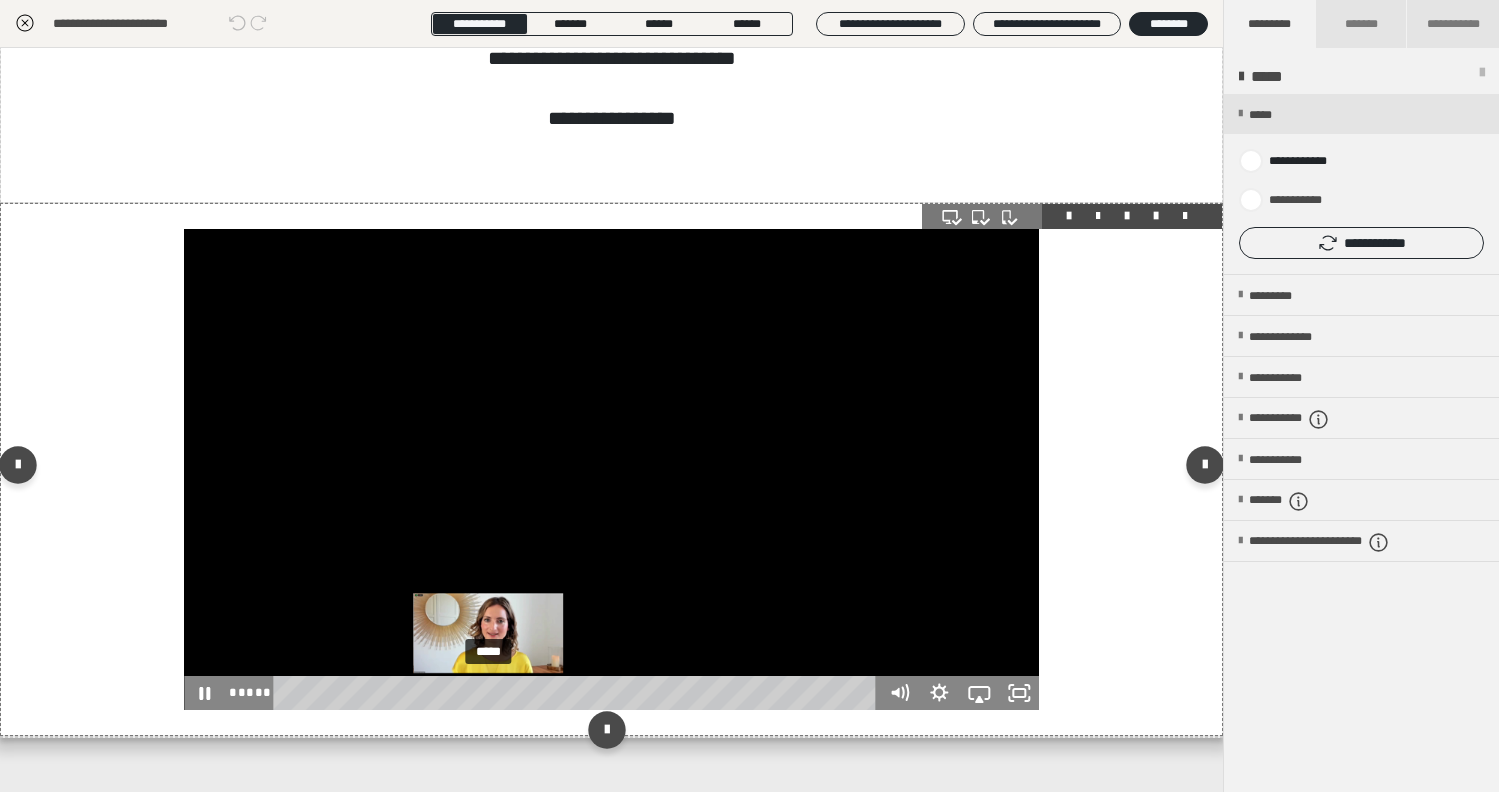 click on "*****" at bounding box center (578, 693) 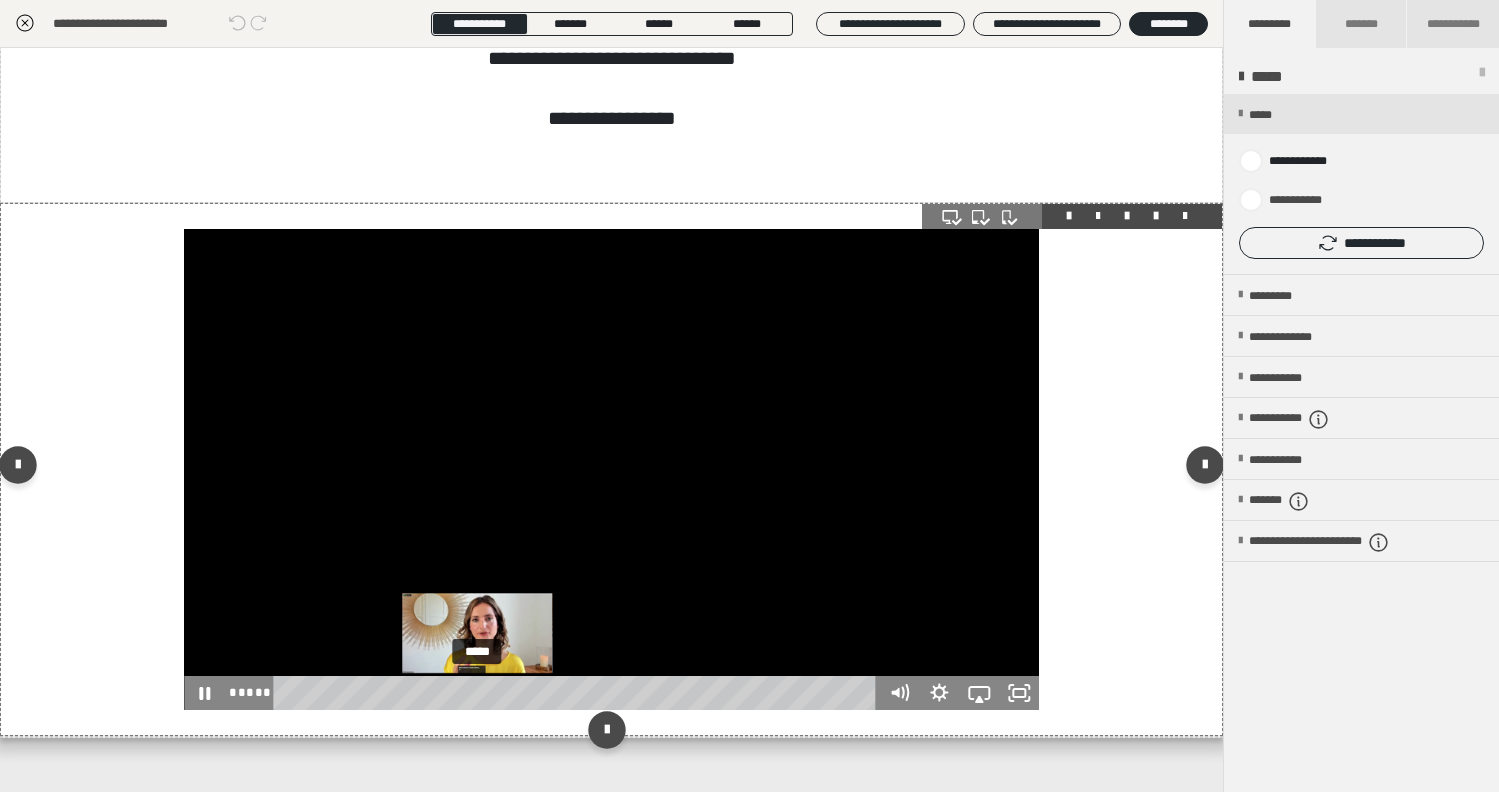 scroll, scrollTop: 685, scrollLeft: 0, axis: vertical 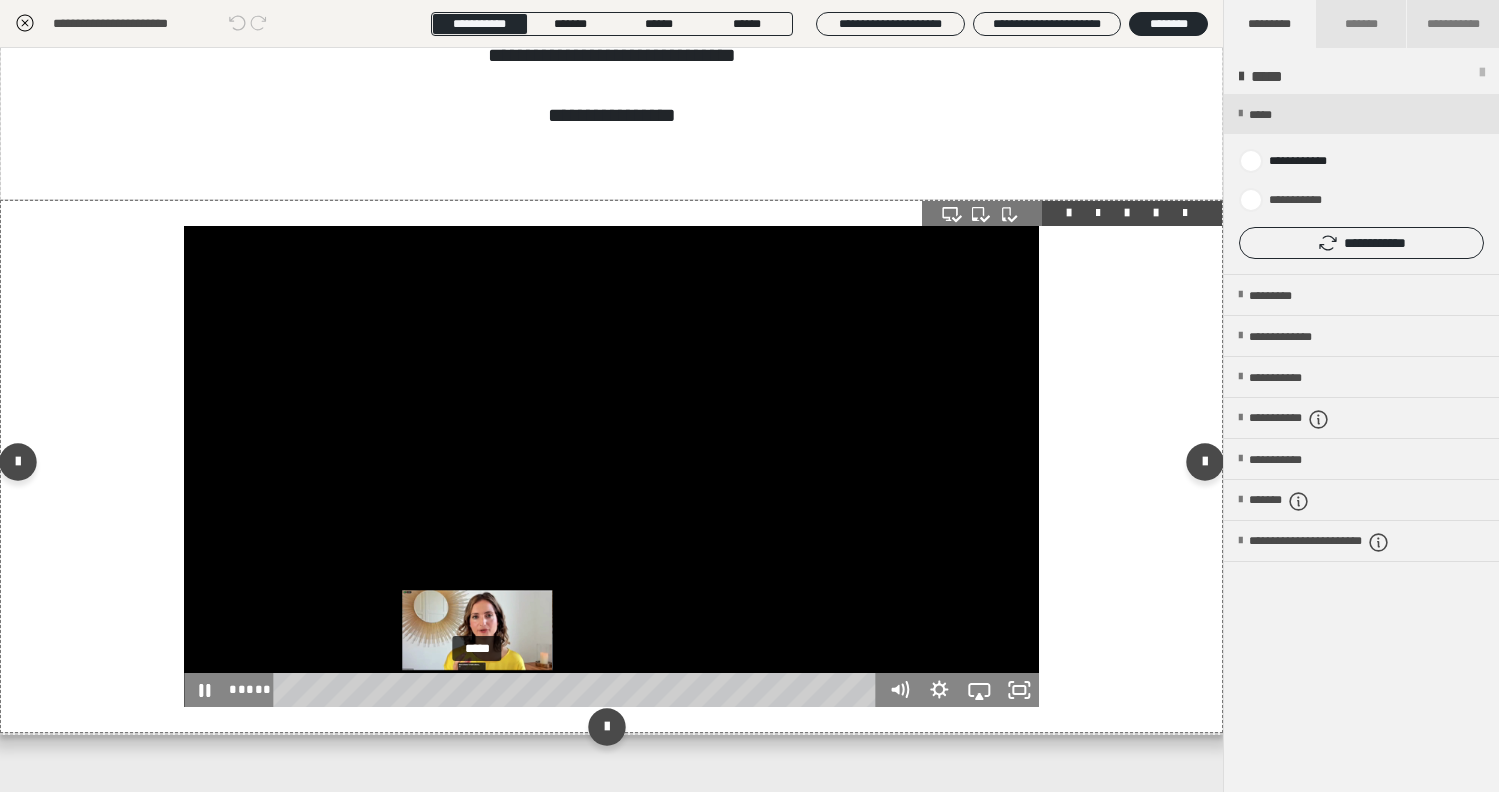 click on "*****" at bounding box center (578, 690) 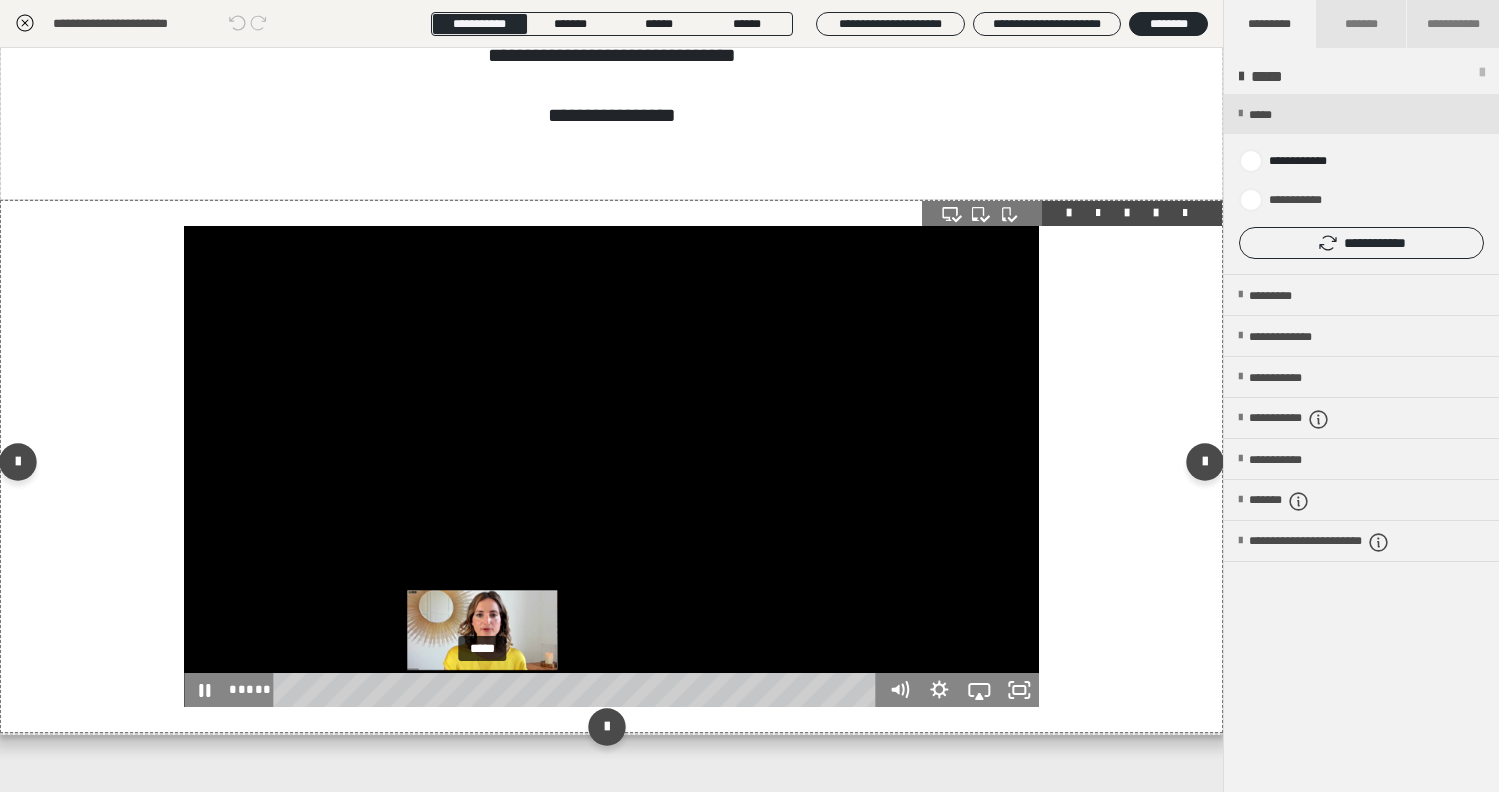 click on "*****" at bounding box center (578, 690) 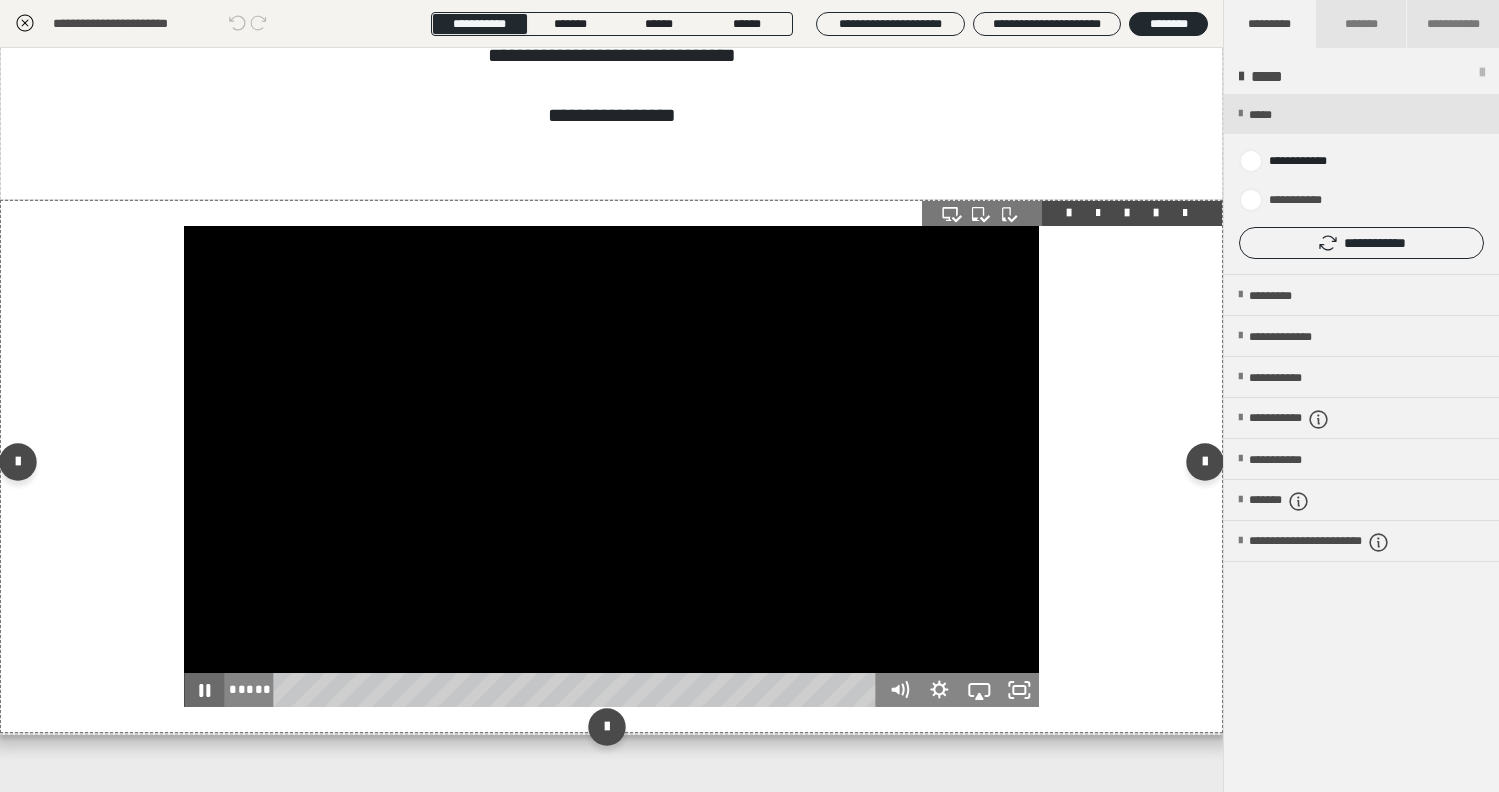 click 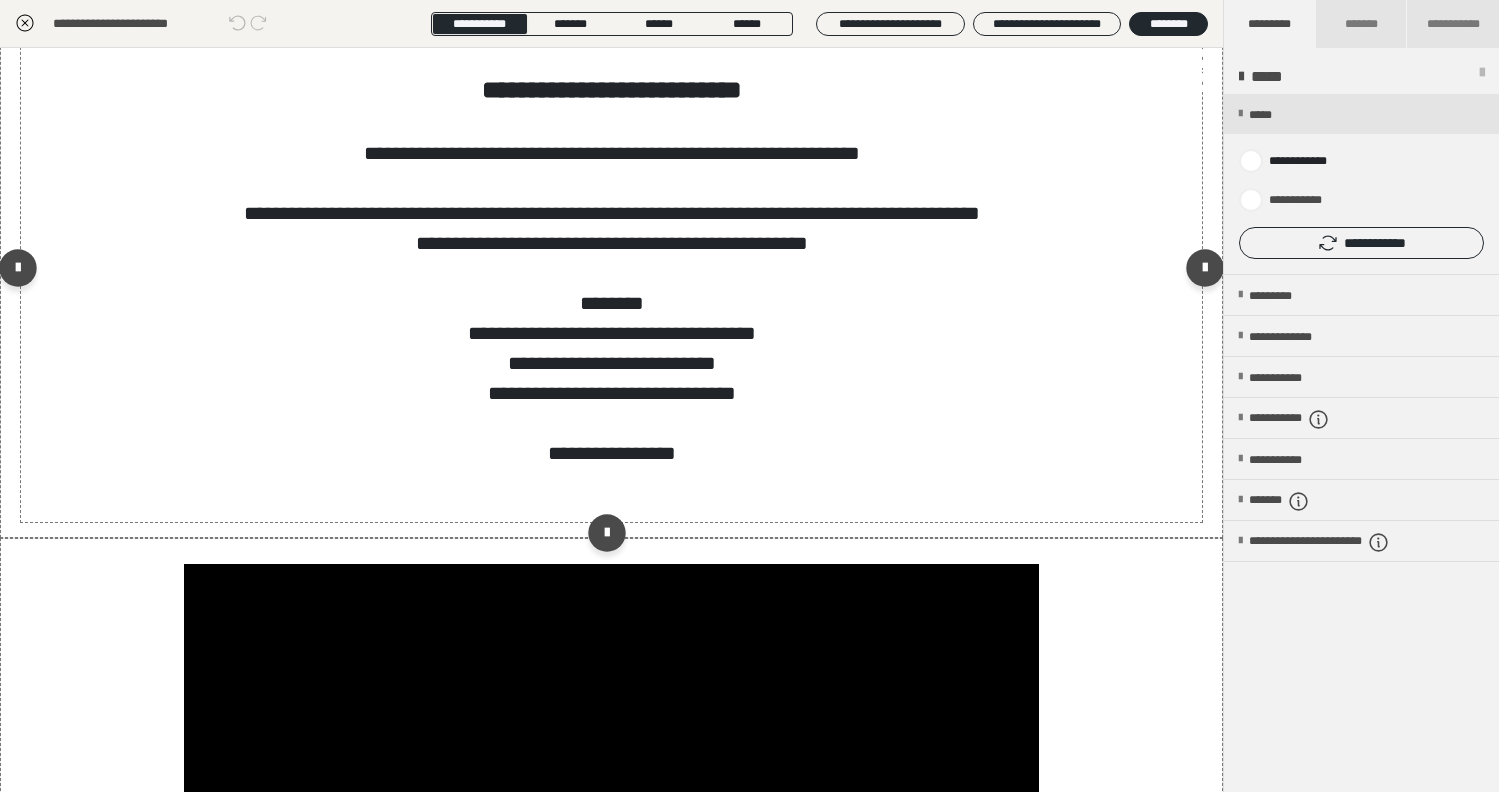 scroll, scrollTop: 334, scrollLeft: 0, axis: vertical 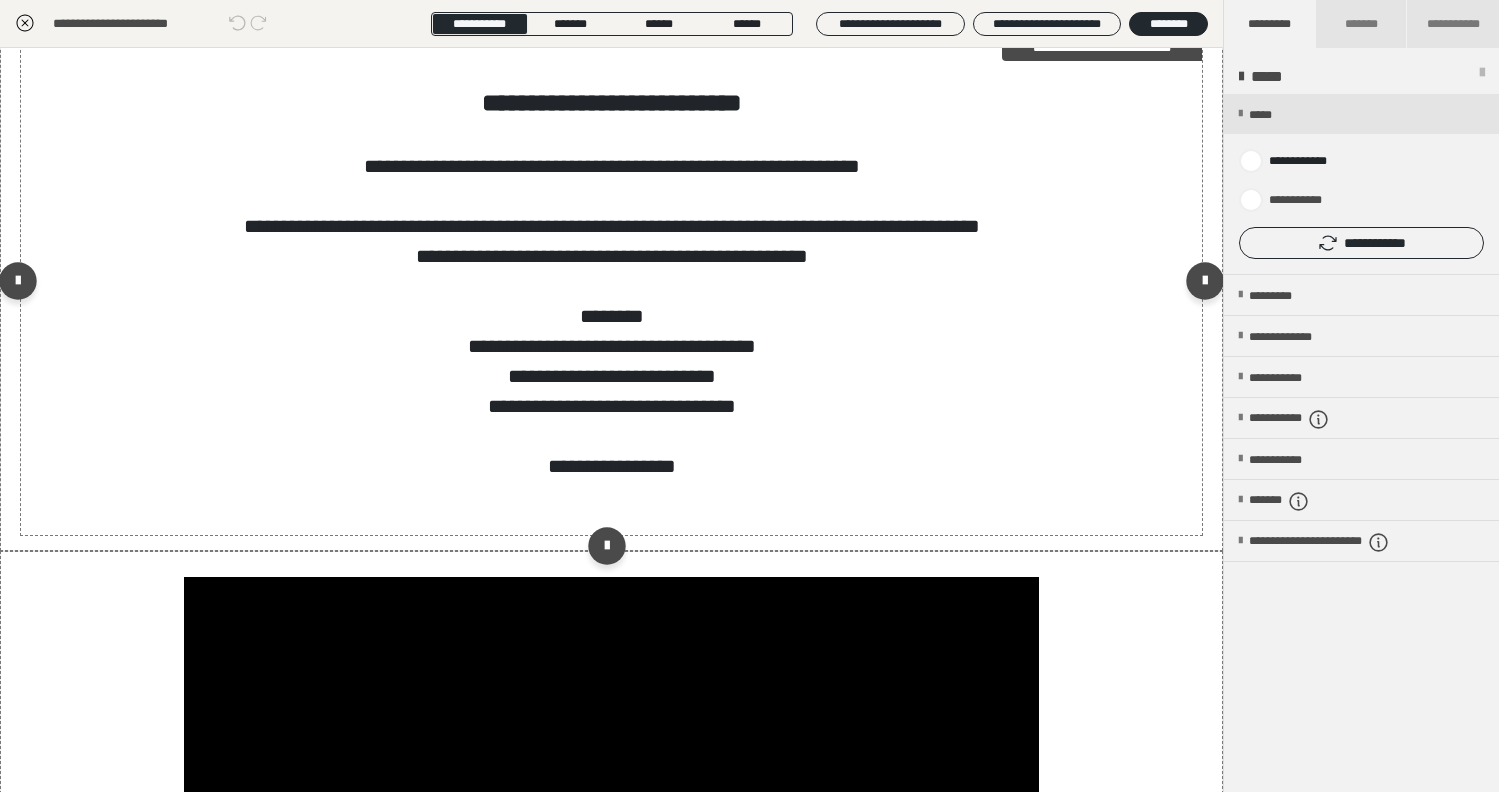 click on "**********" at bounding box center [611, 298] 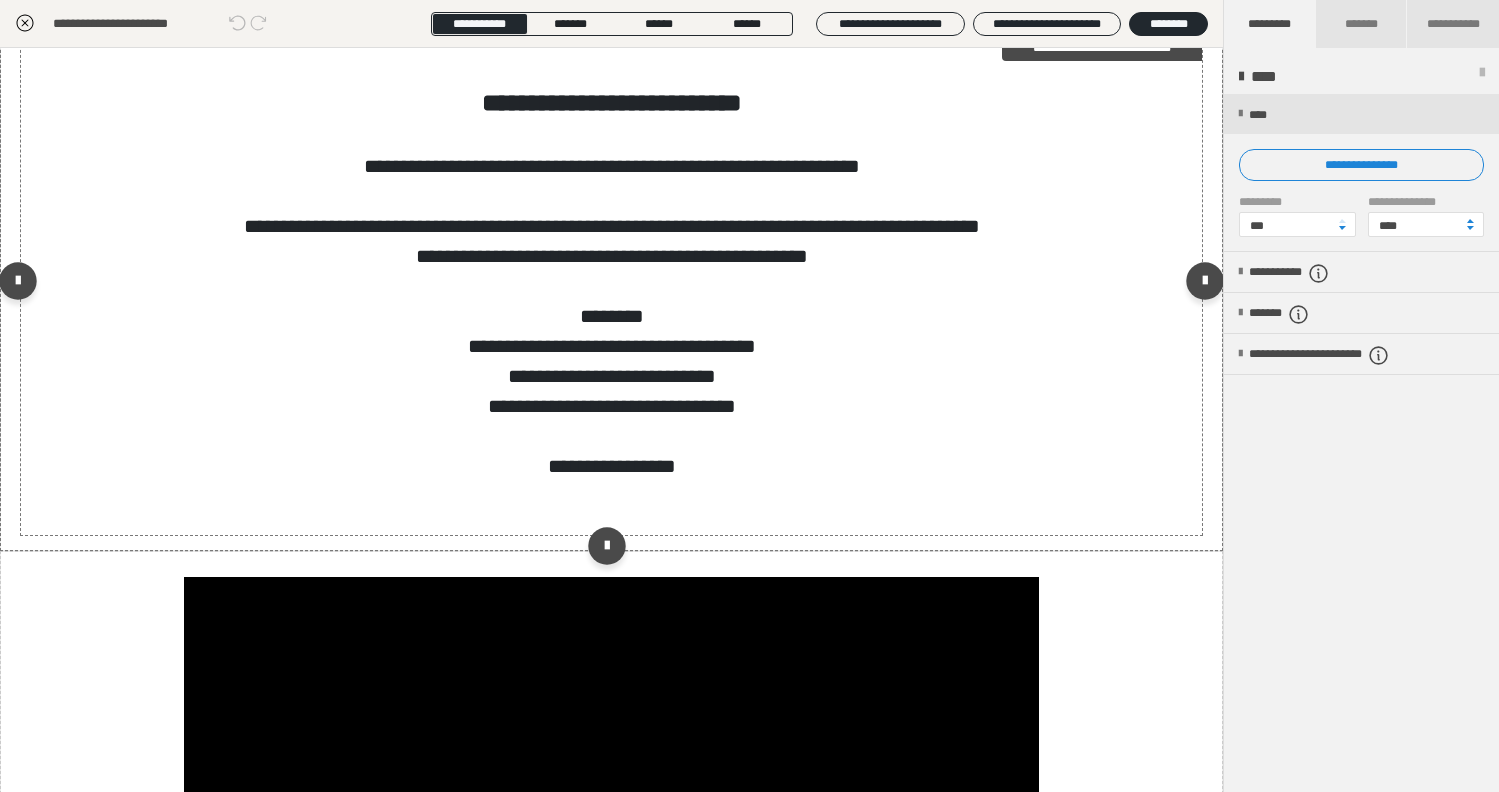 click on "**********" at bounding box center (611, 298) 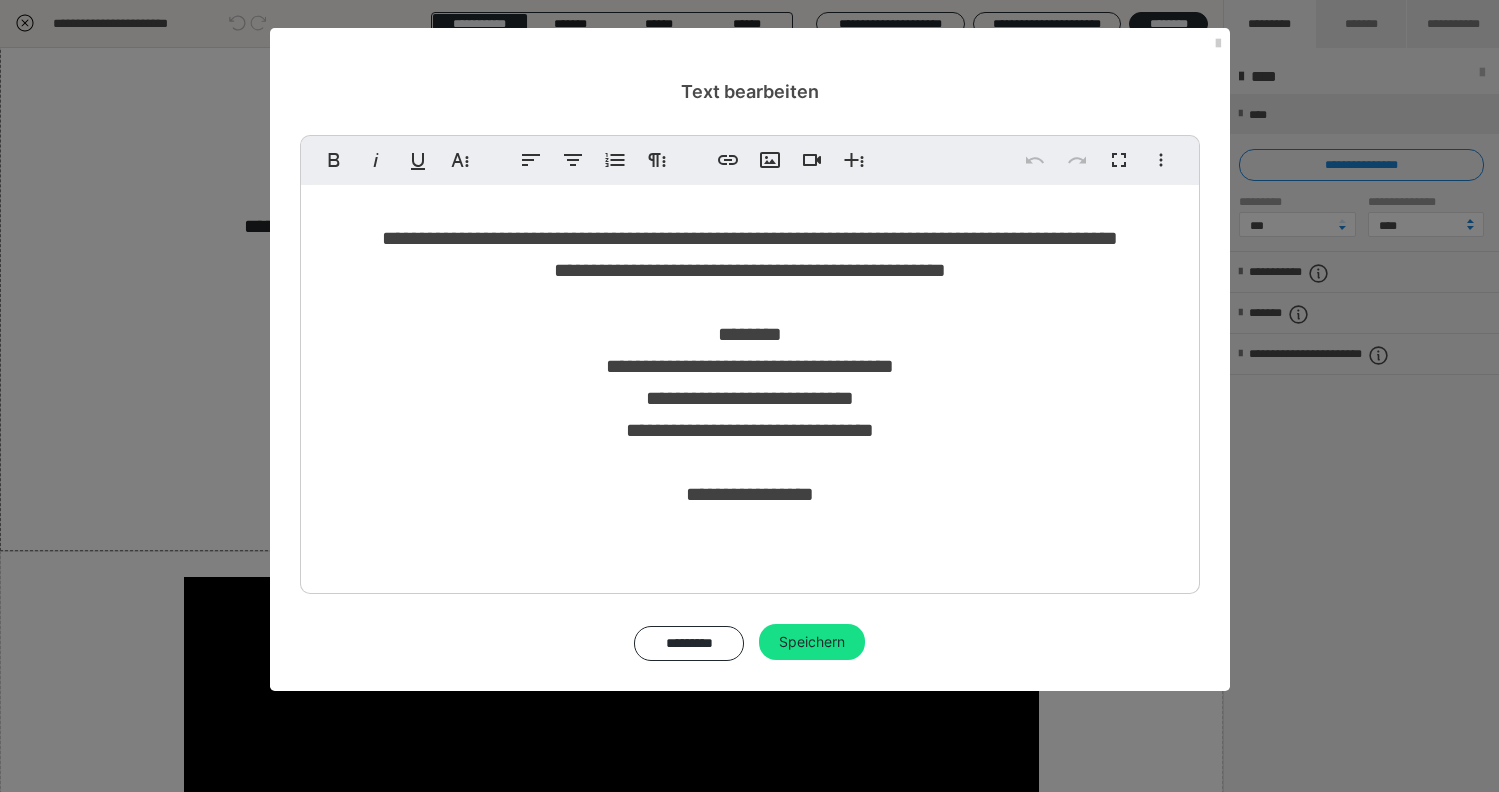 scroll, scrollTop: 163, scrollLeft: 0, axis: vertical 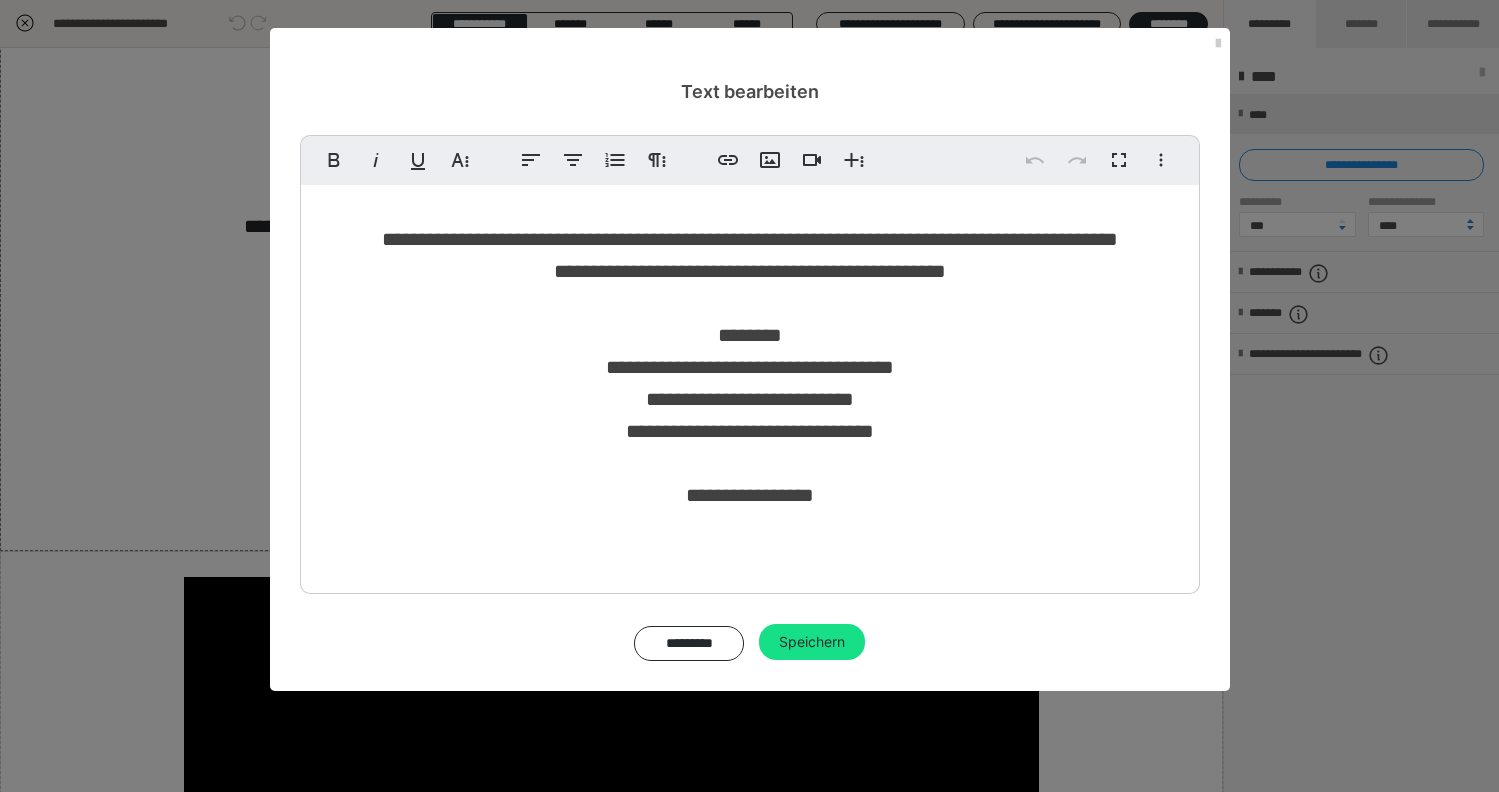 click on "**********" at bounding box center (750, 335) 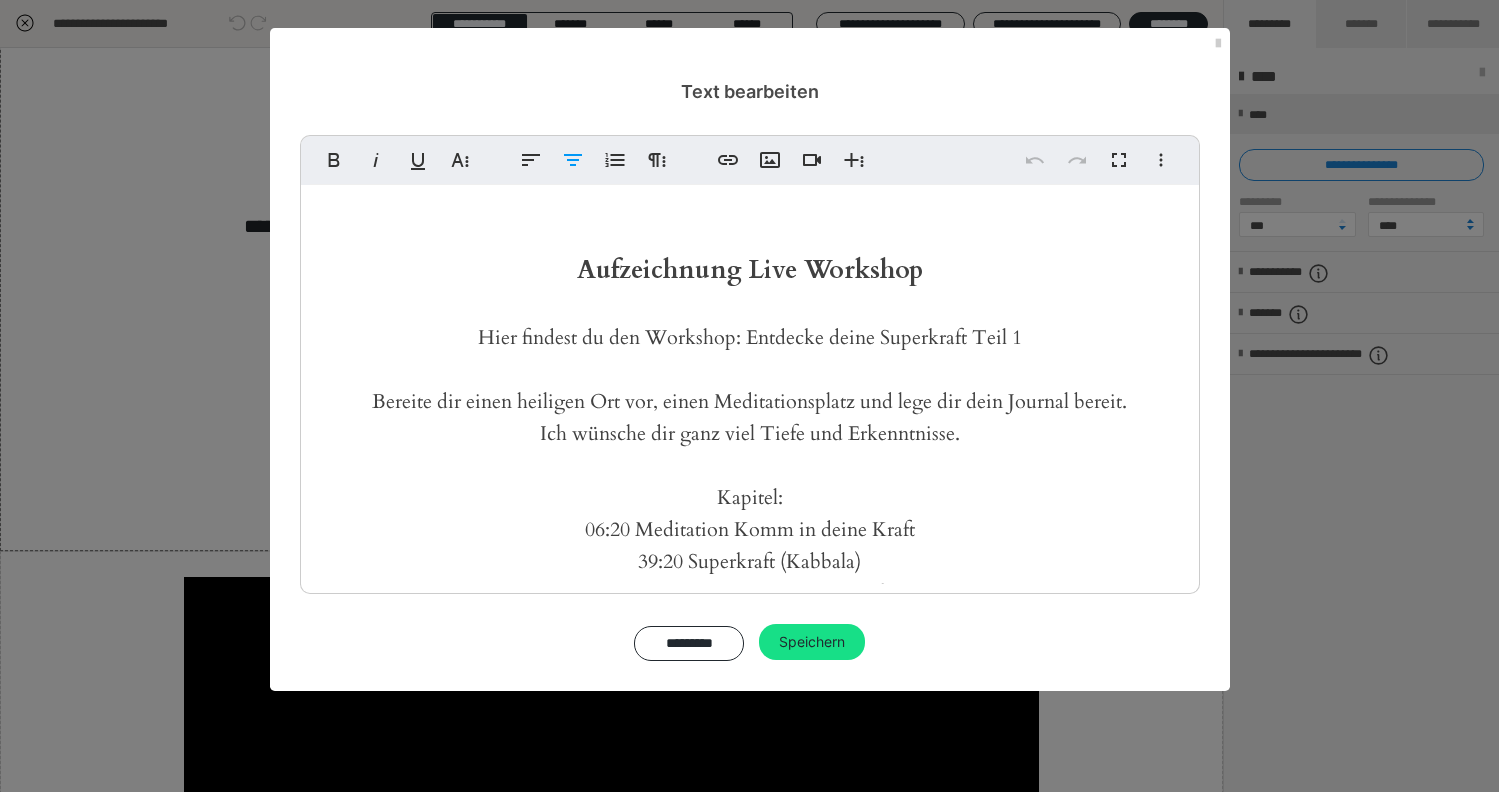 scroll, scrollTop: 163, scrollLeft: 0, axis: vertical 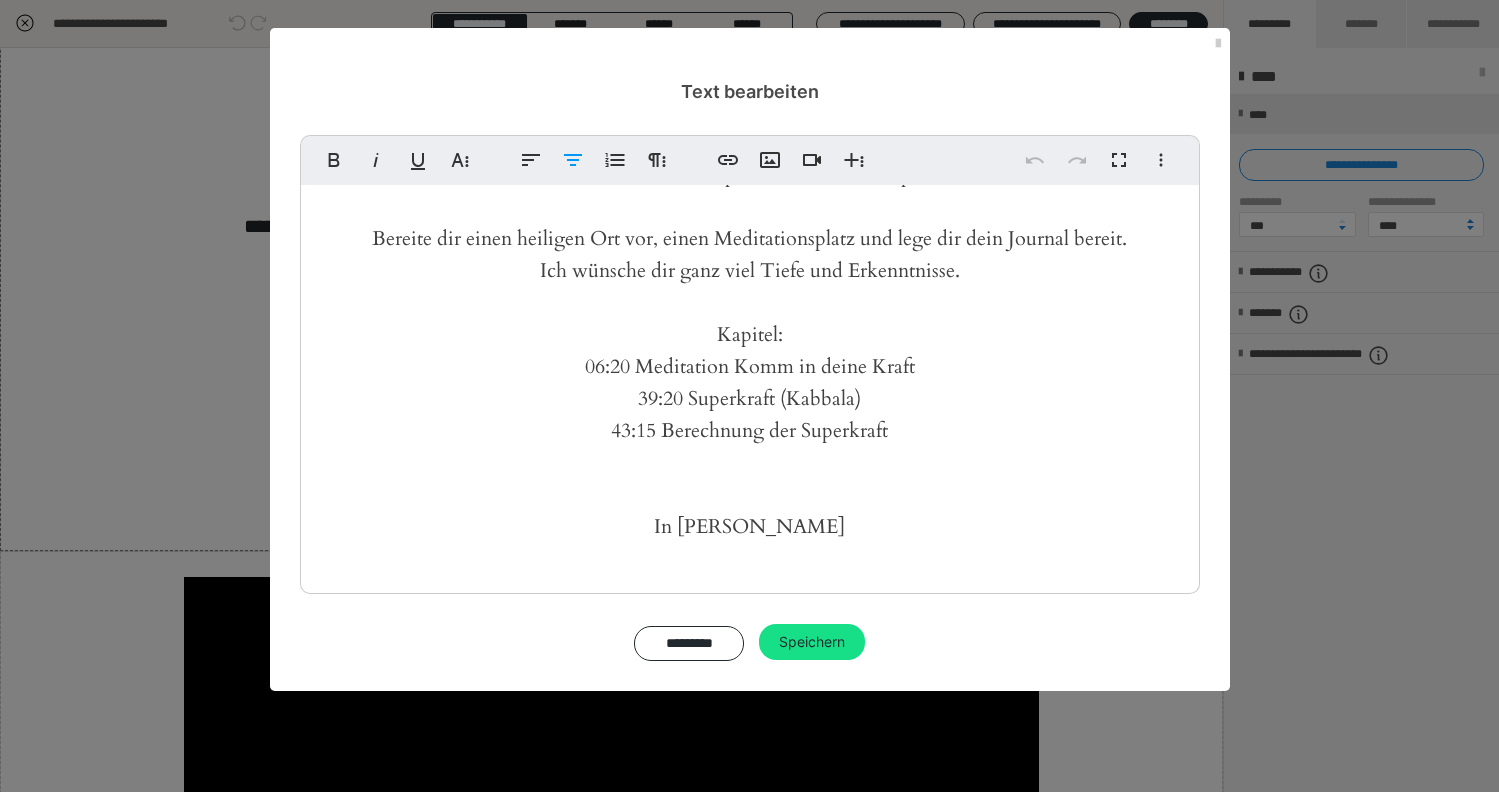 type 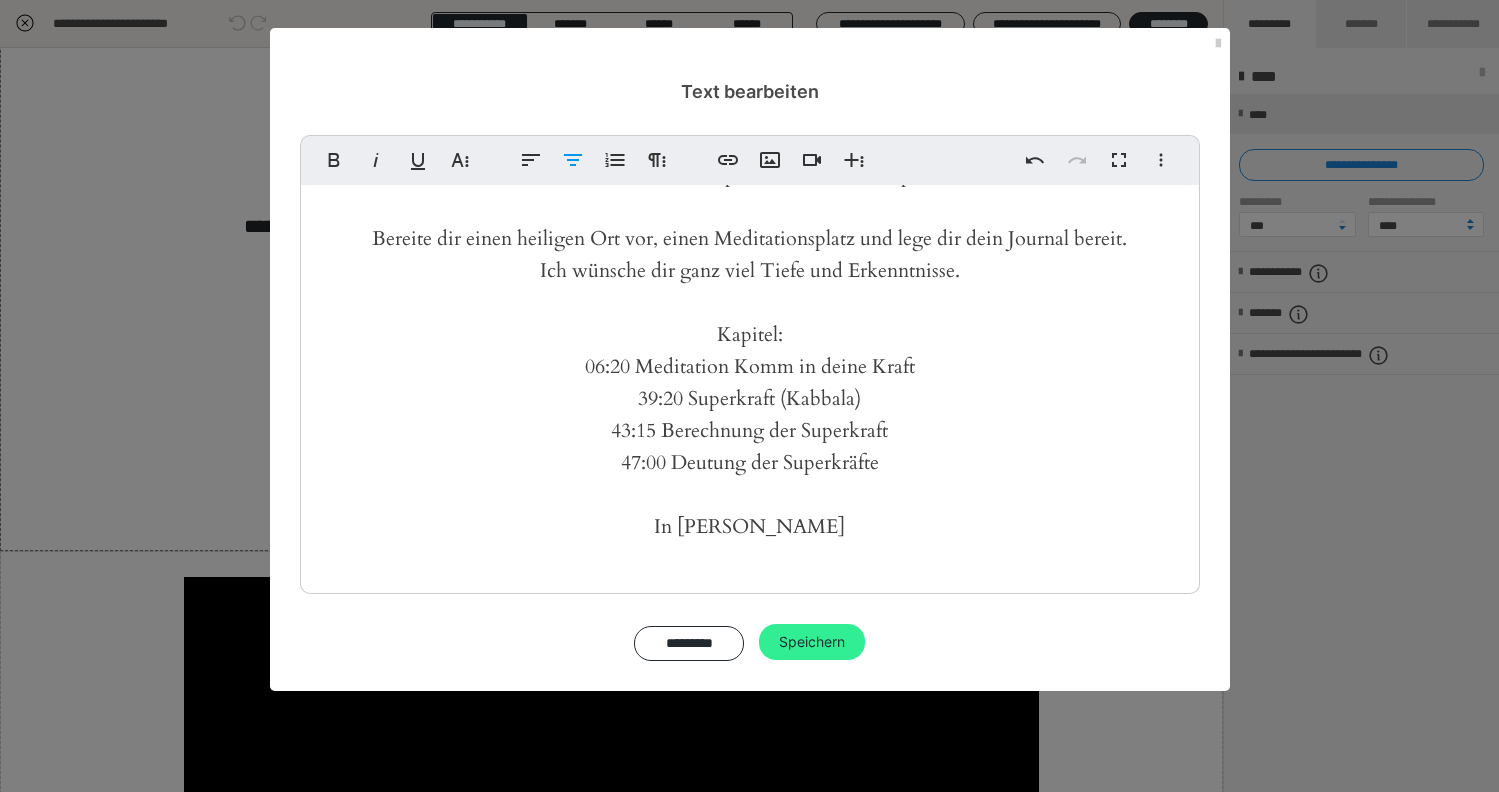 click on "Speichern" at bounding box center [812, 642] 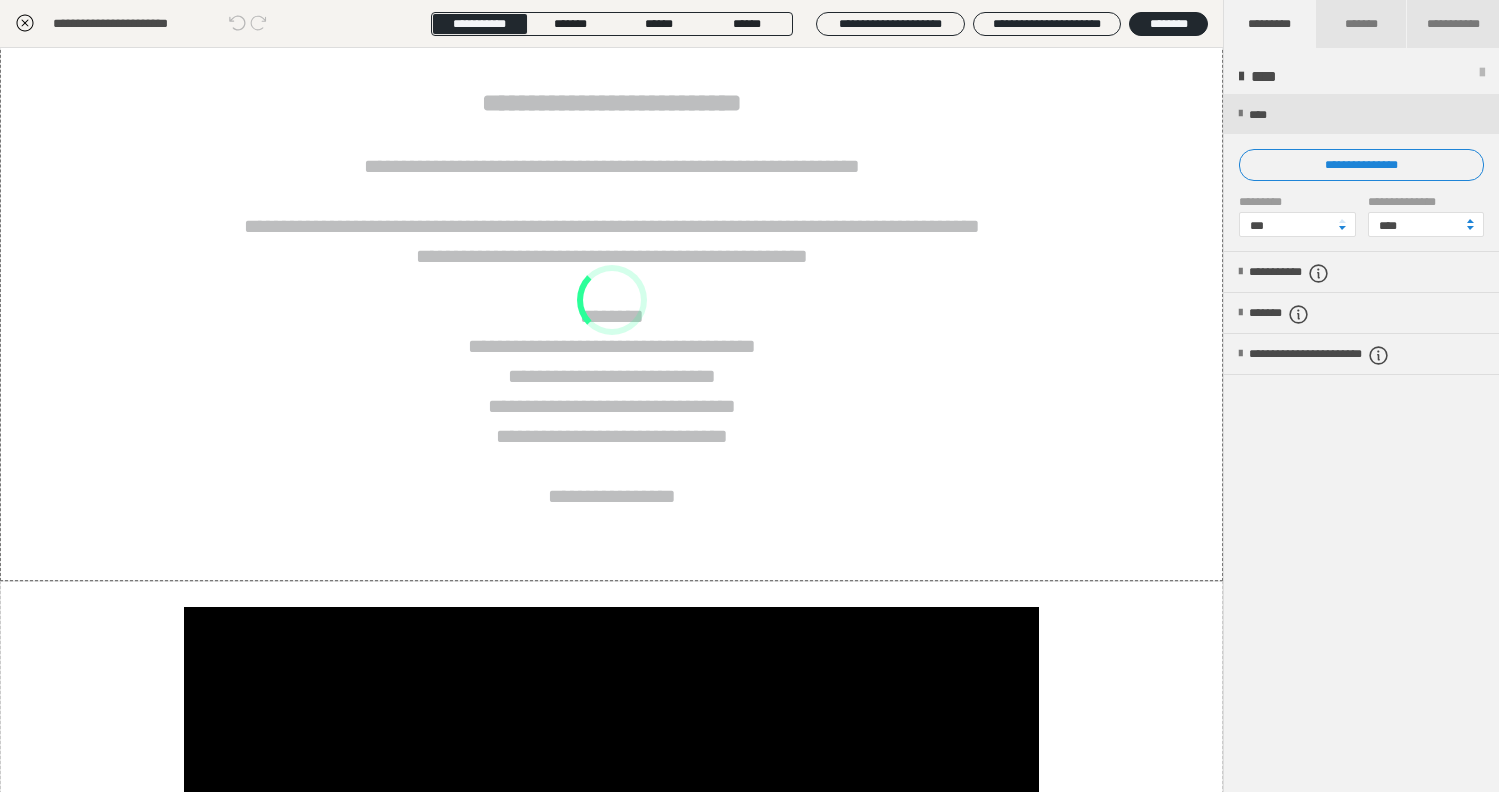 scroll, scrollTop: 198, scrollLeft: 0, axis: vertical 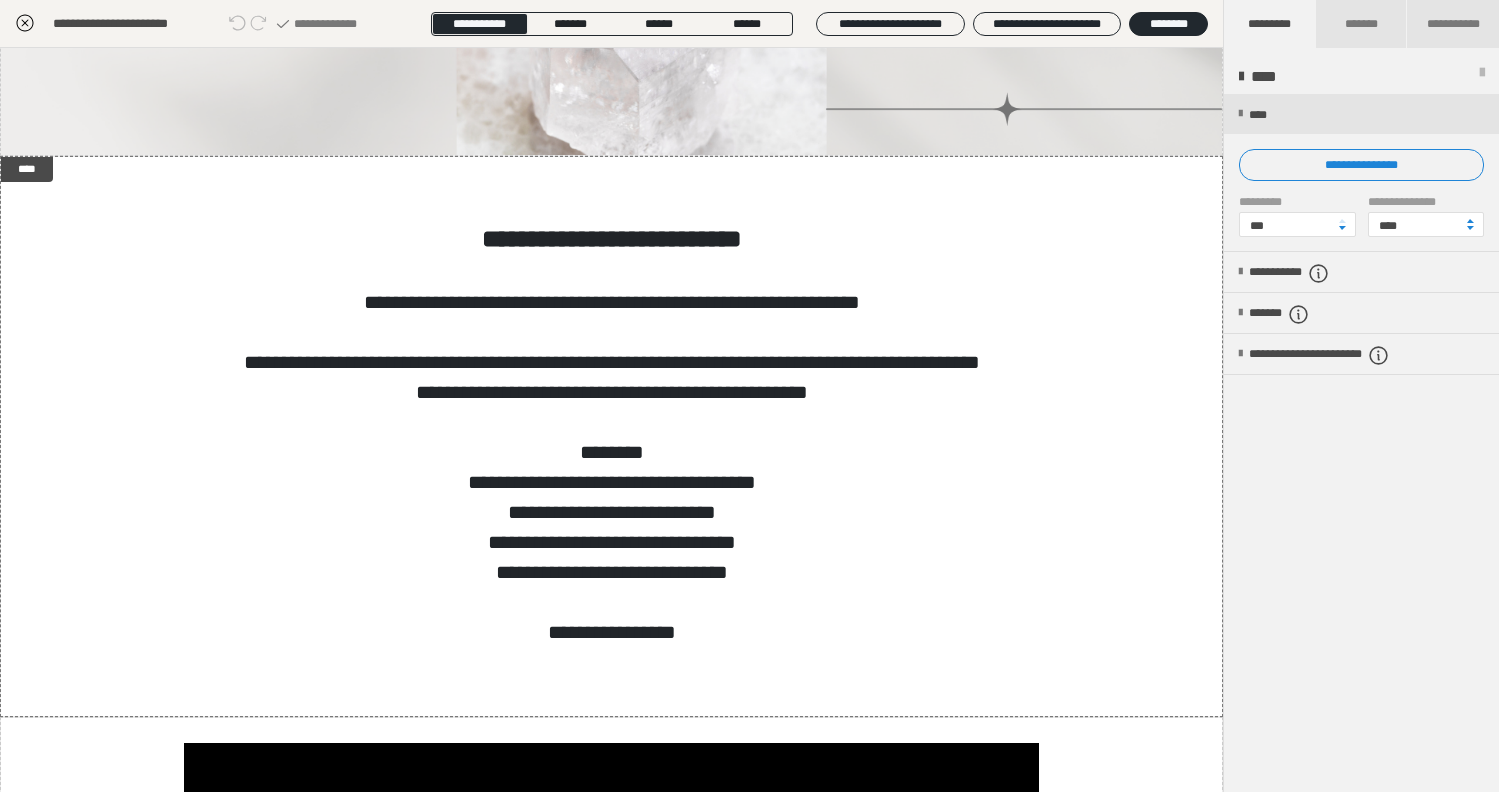 click 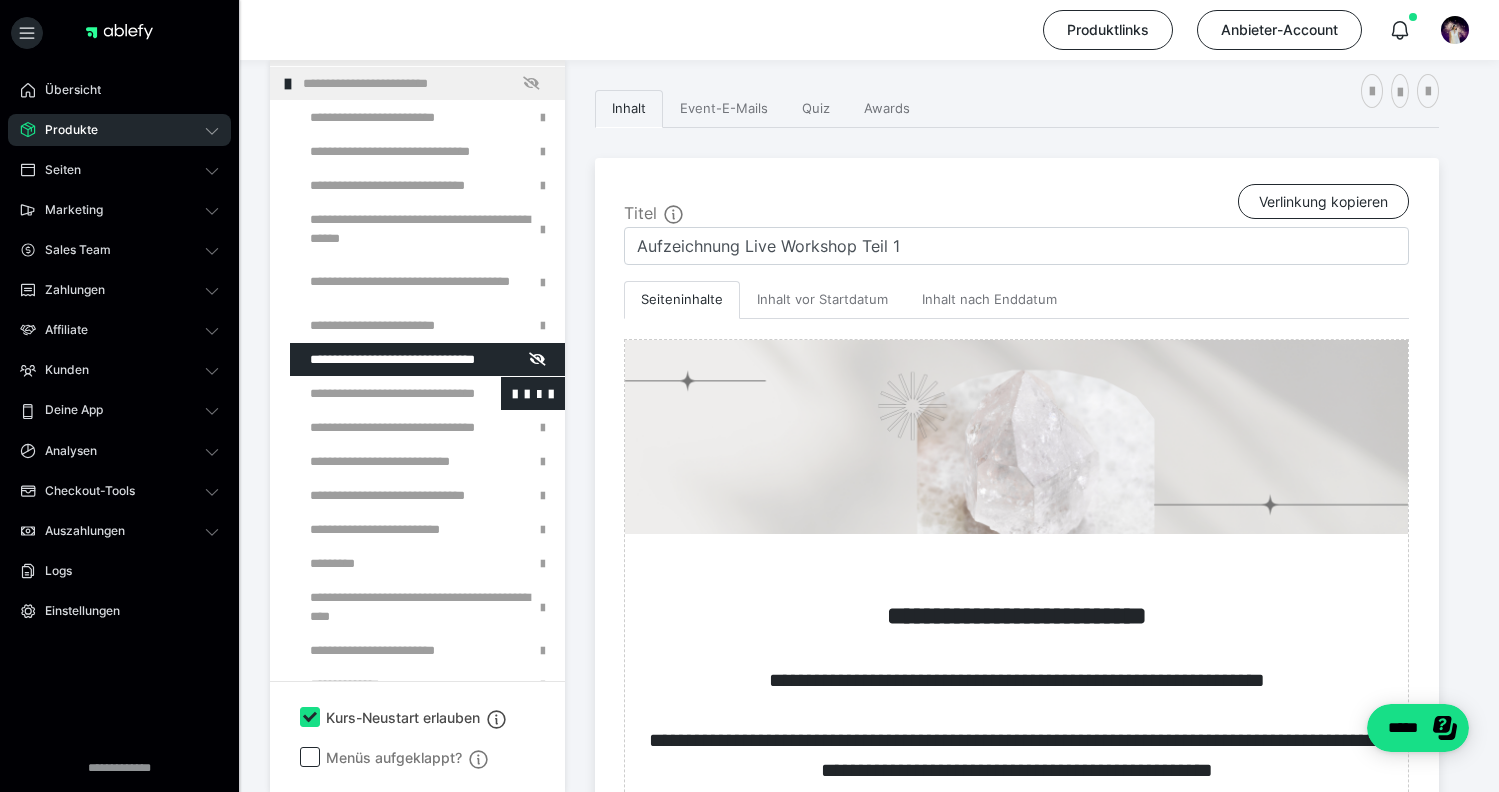 click at bounding box center (375, 393) 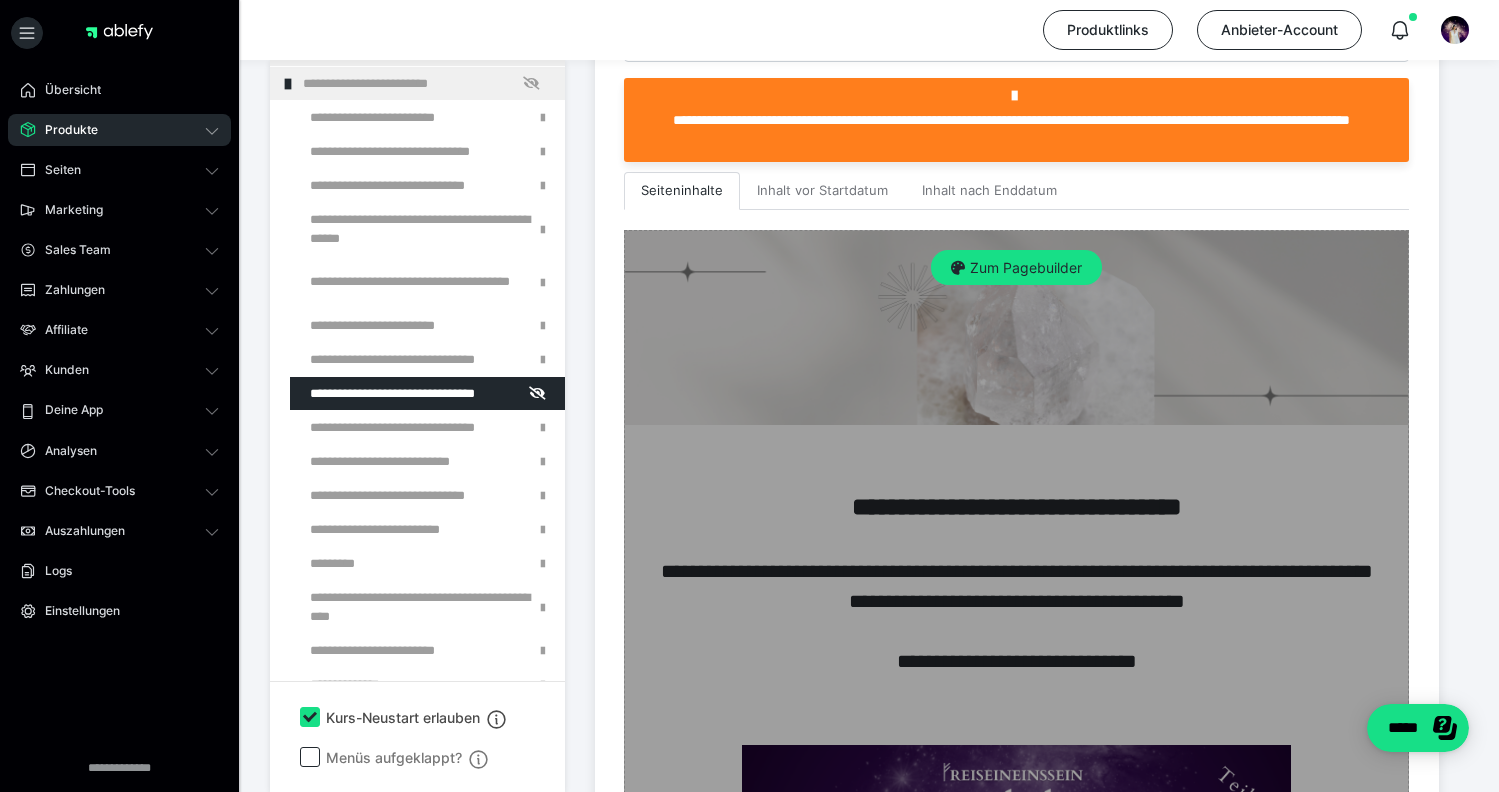 scroll, scrollTop: 564, scrollLeft: 0, axis: vertical 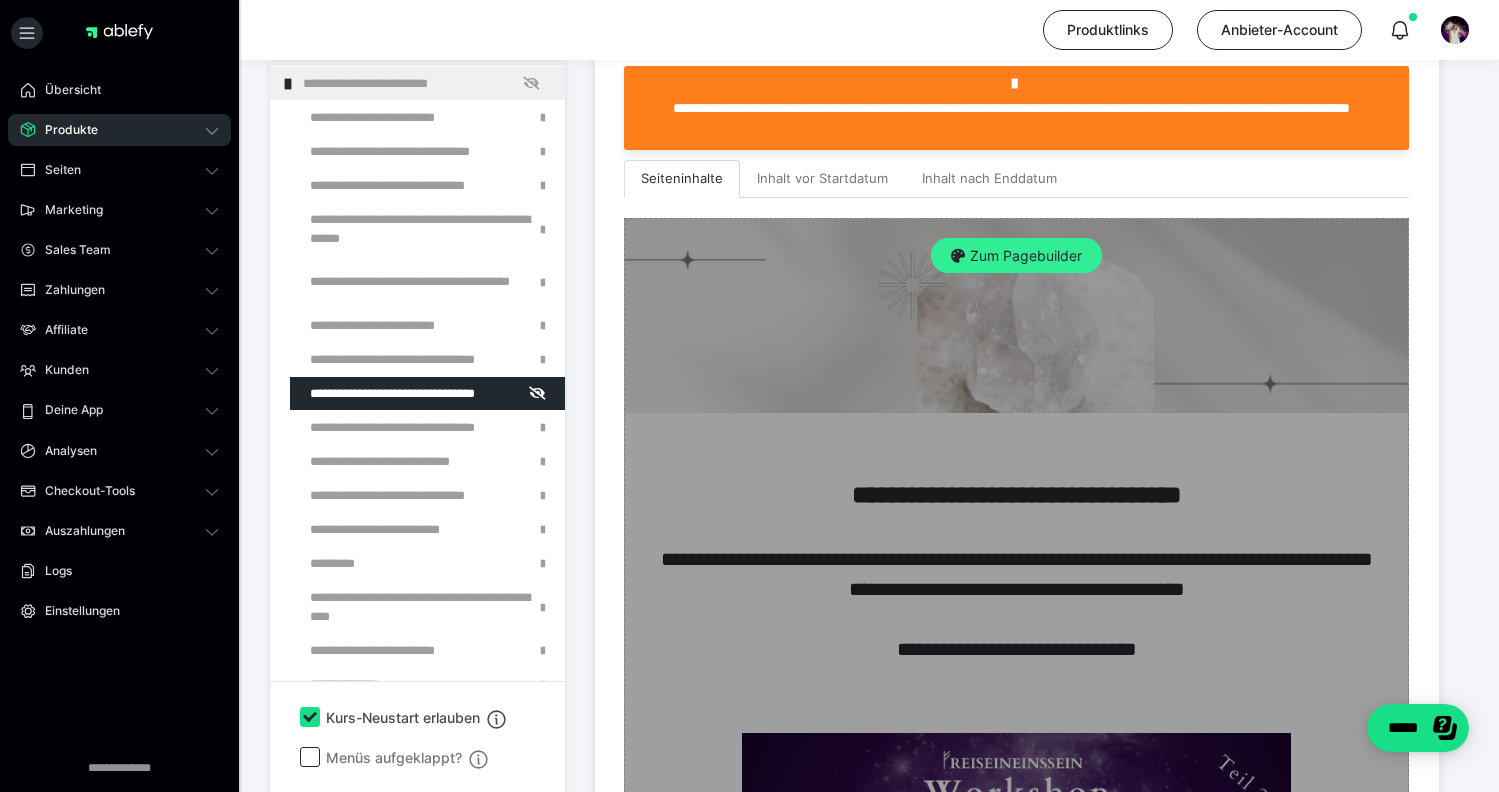 click on "Zum Pagebuilder" at bounding box center (1016, 256) 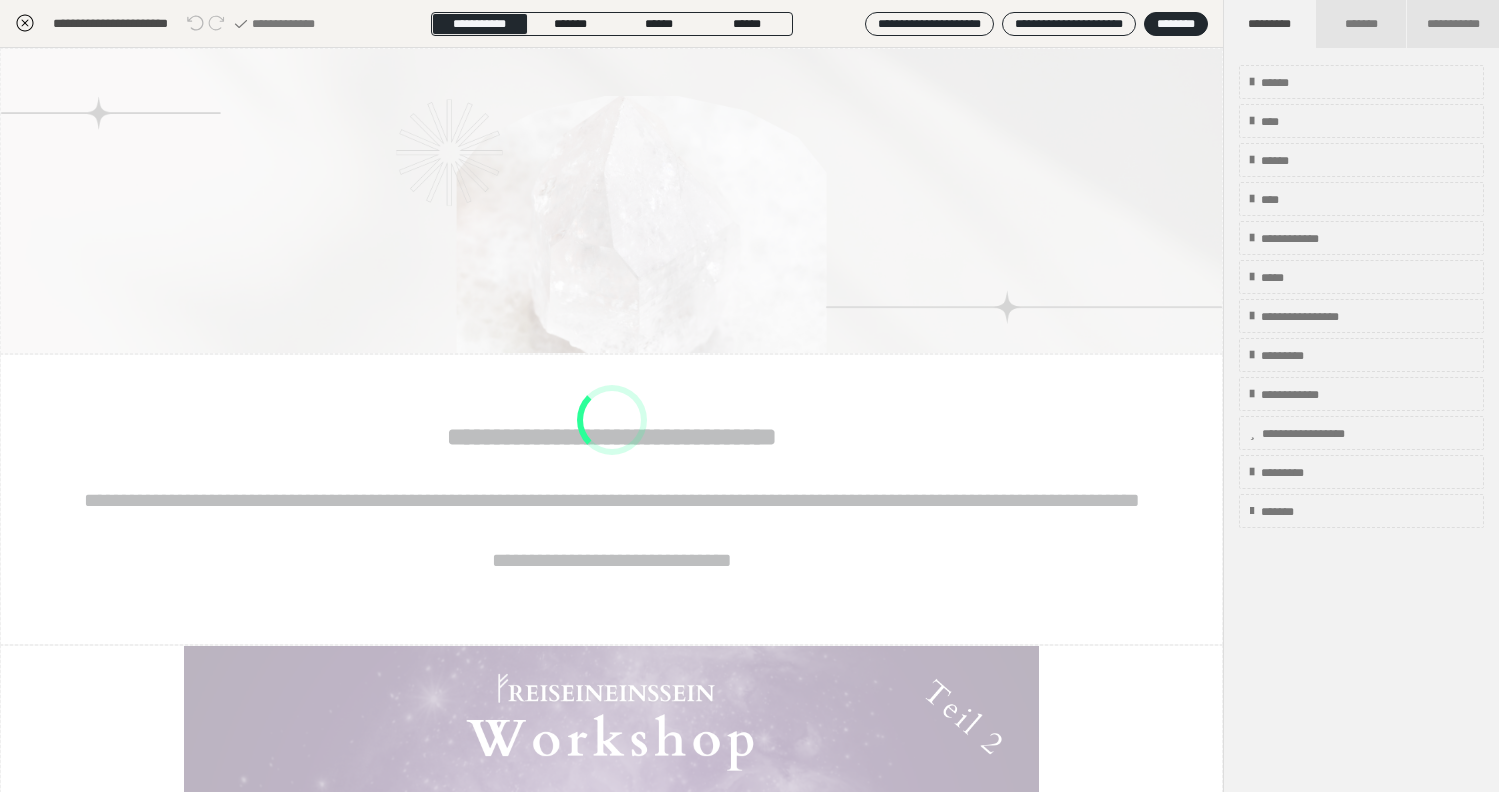 scroll, scrollTop: 349, scrollLeft: 0, axis: vertical 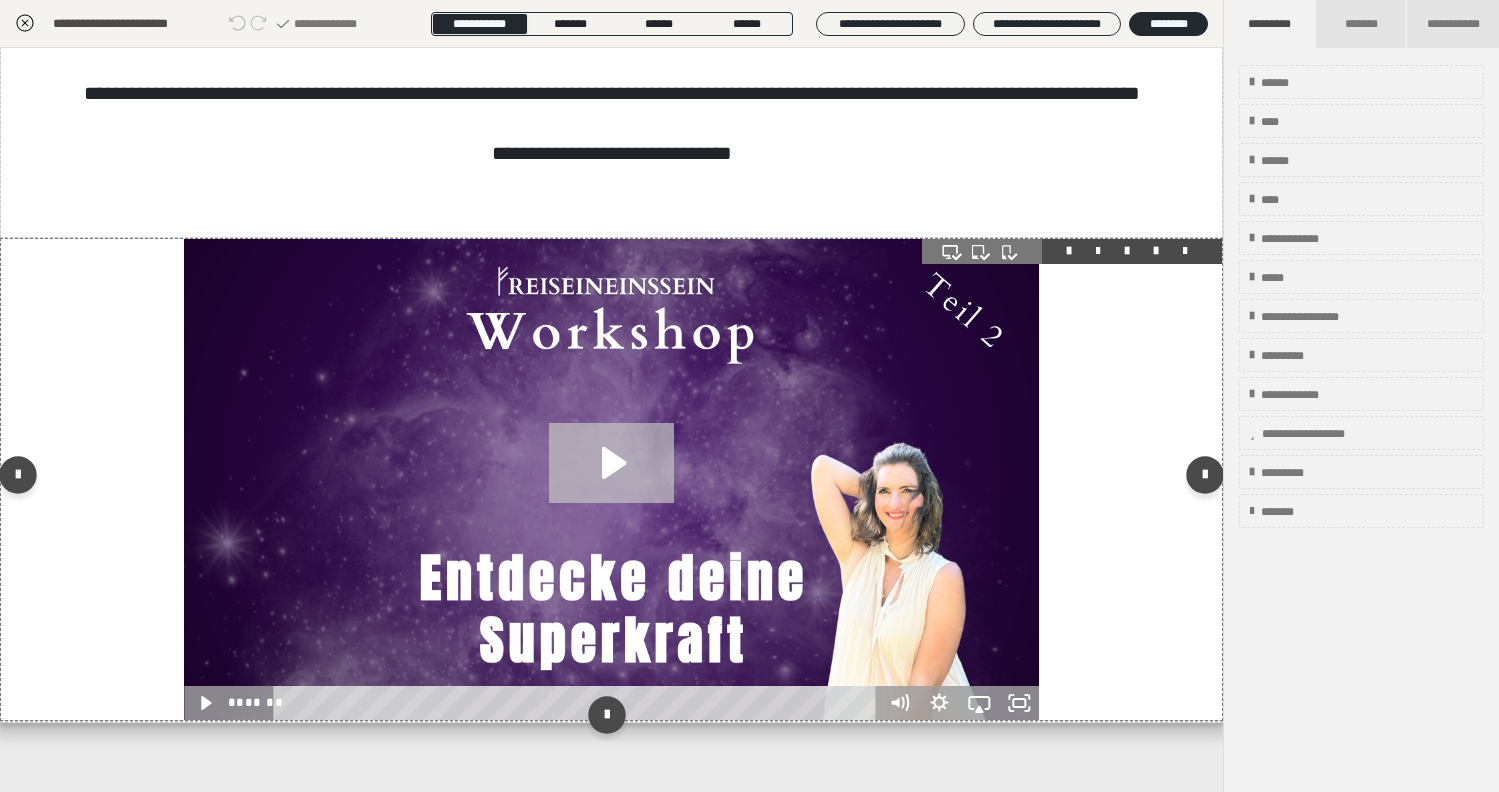 click 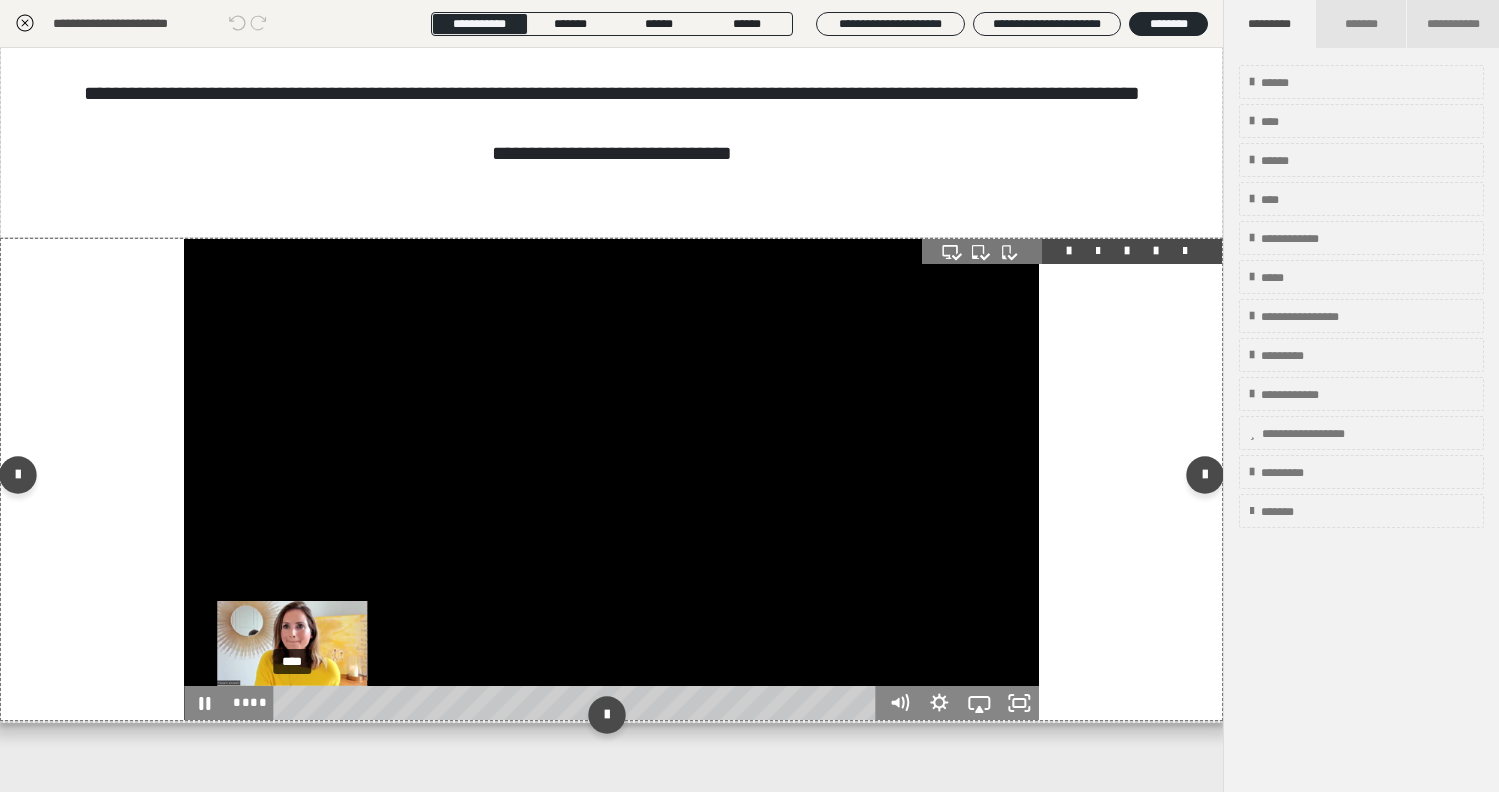 click on "****" at bounding box center [578, 703] 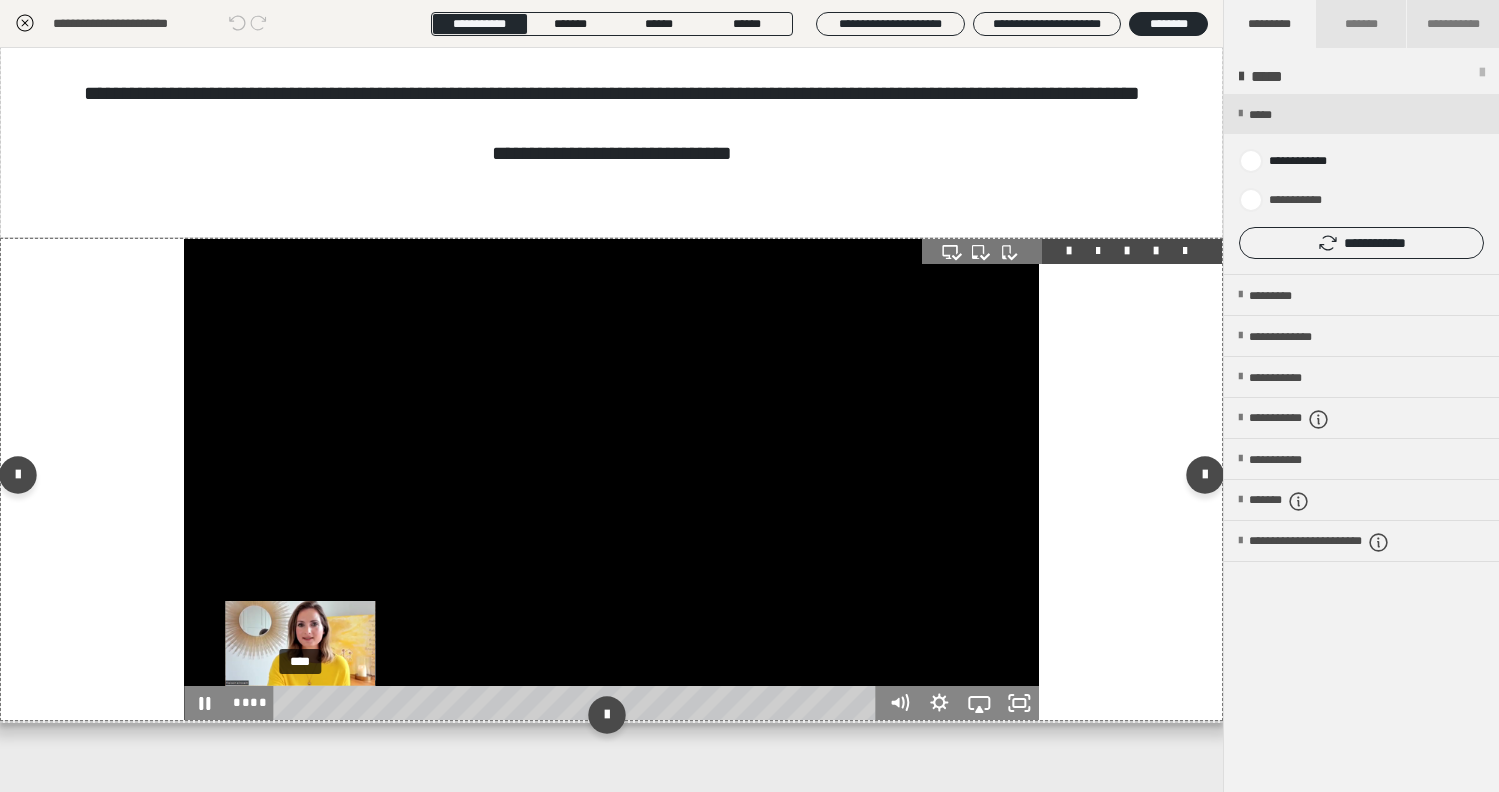 click on "****" at bounding box center (578, 703) 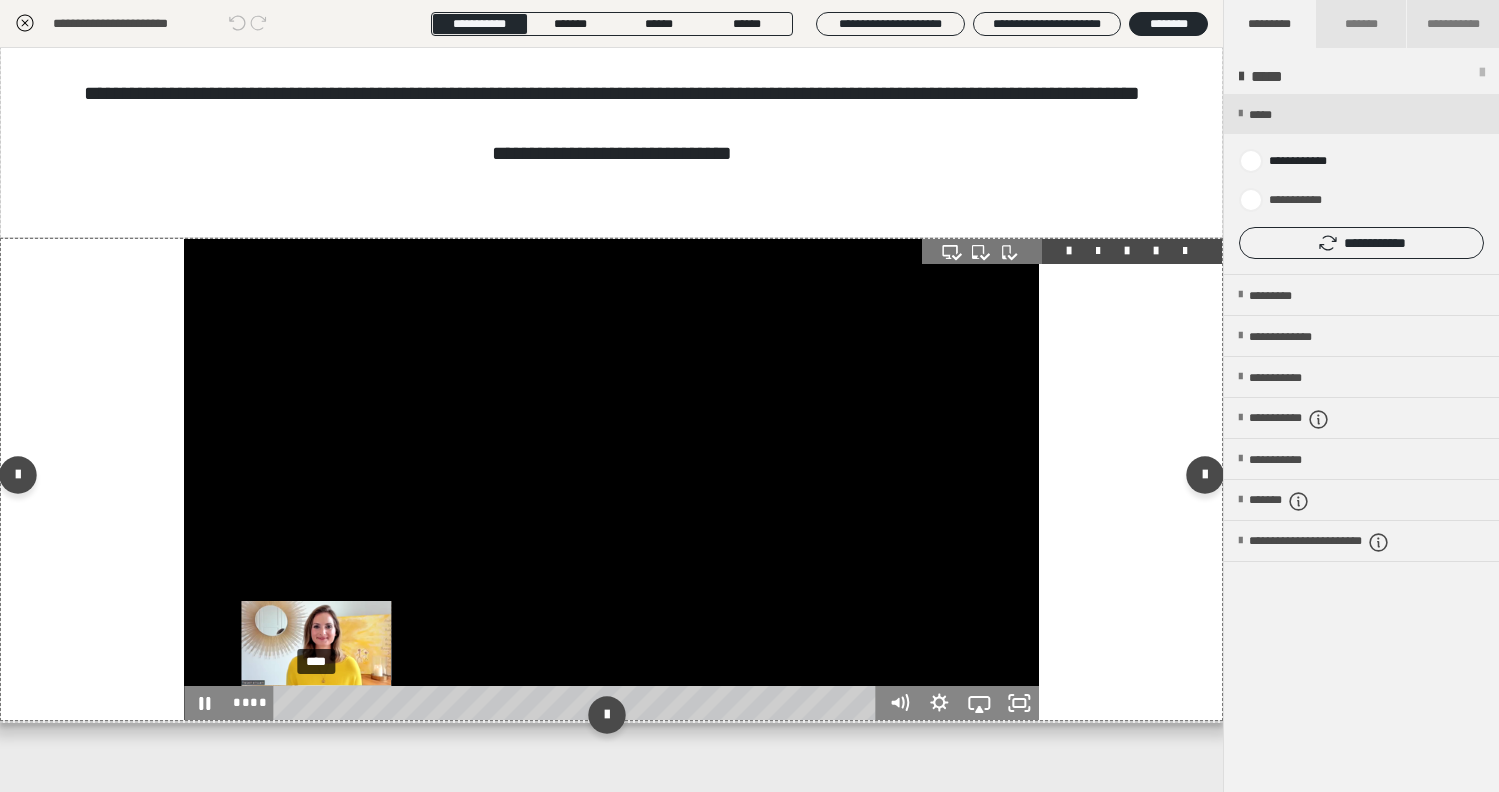 click on "****" at bounding box center (578, 703) 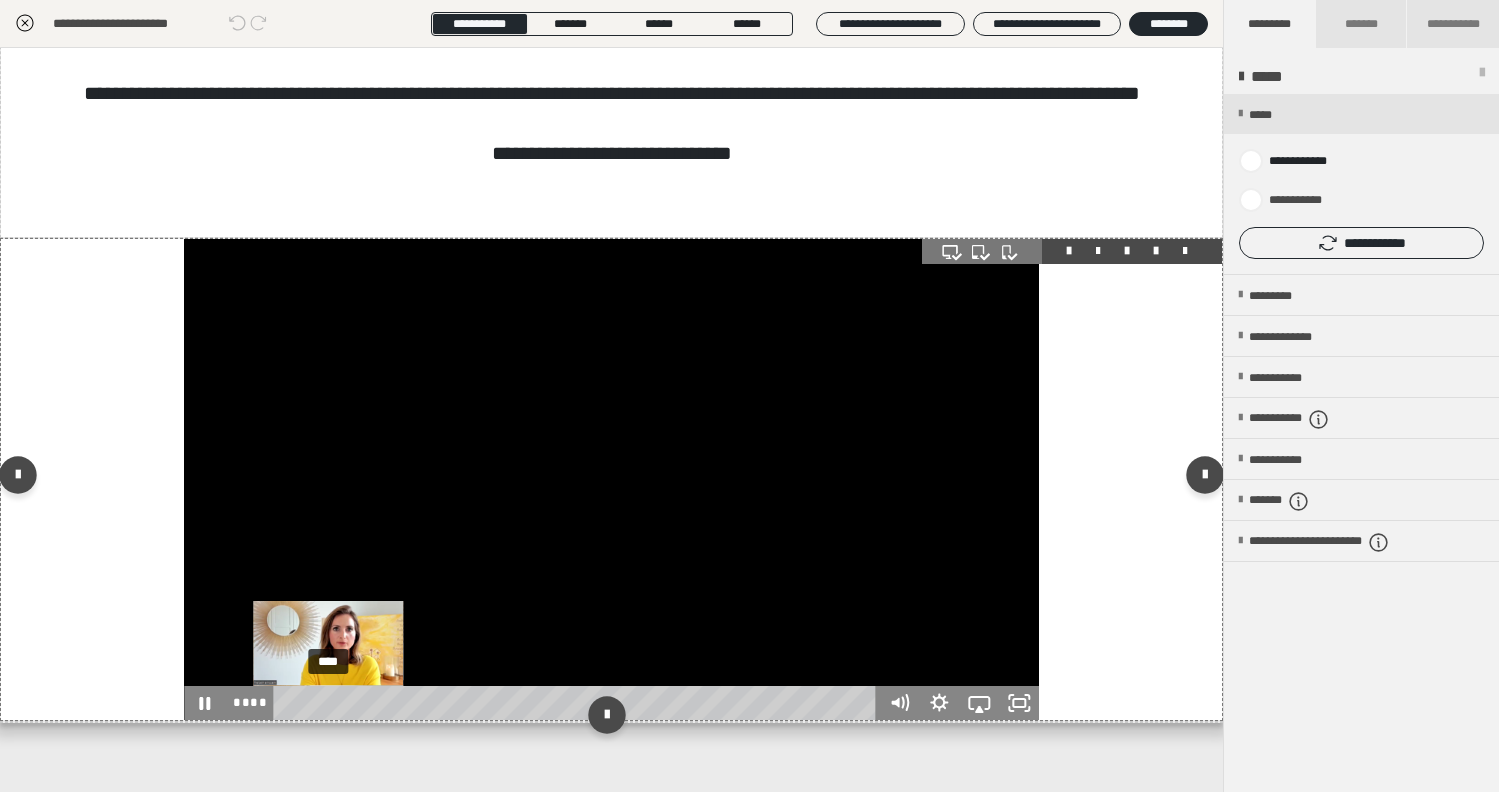 click on "****" at bounding box center [578, 703] 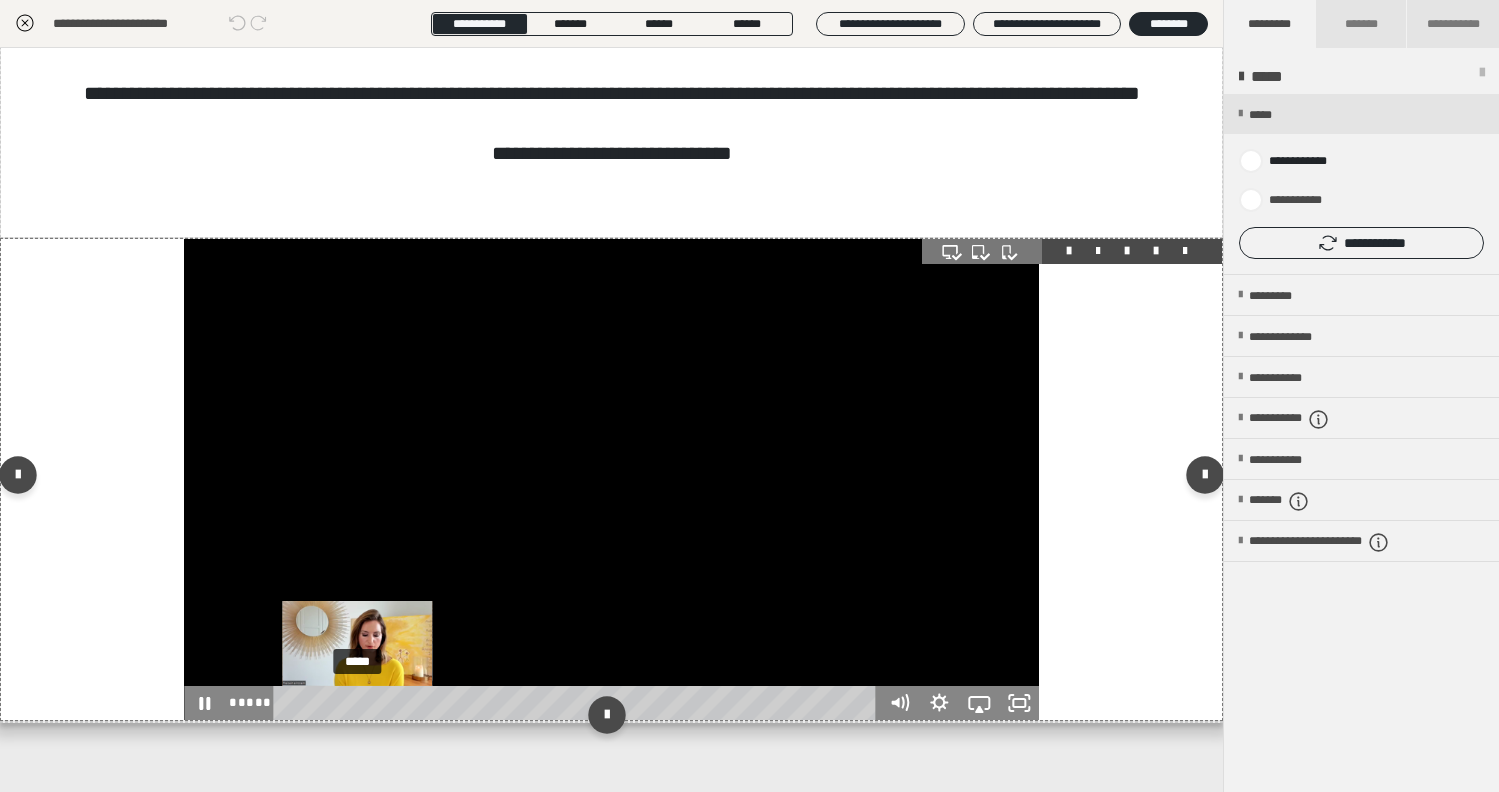click on "*****" at bounding box center [578, 703] 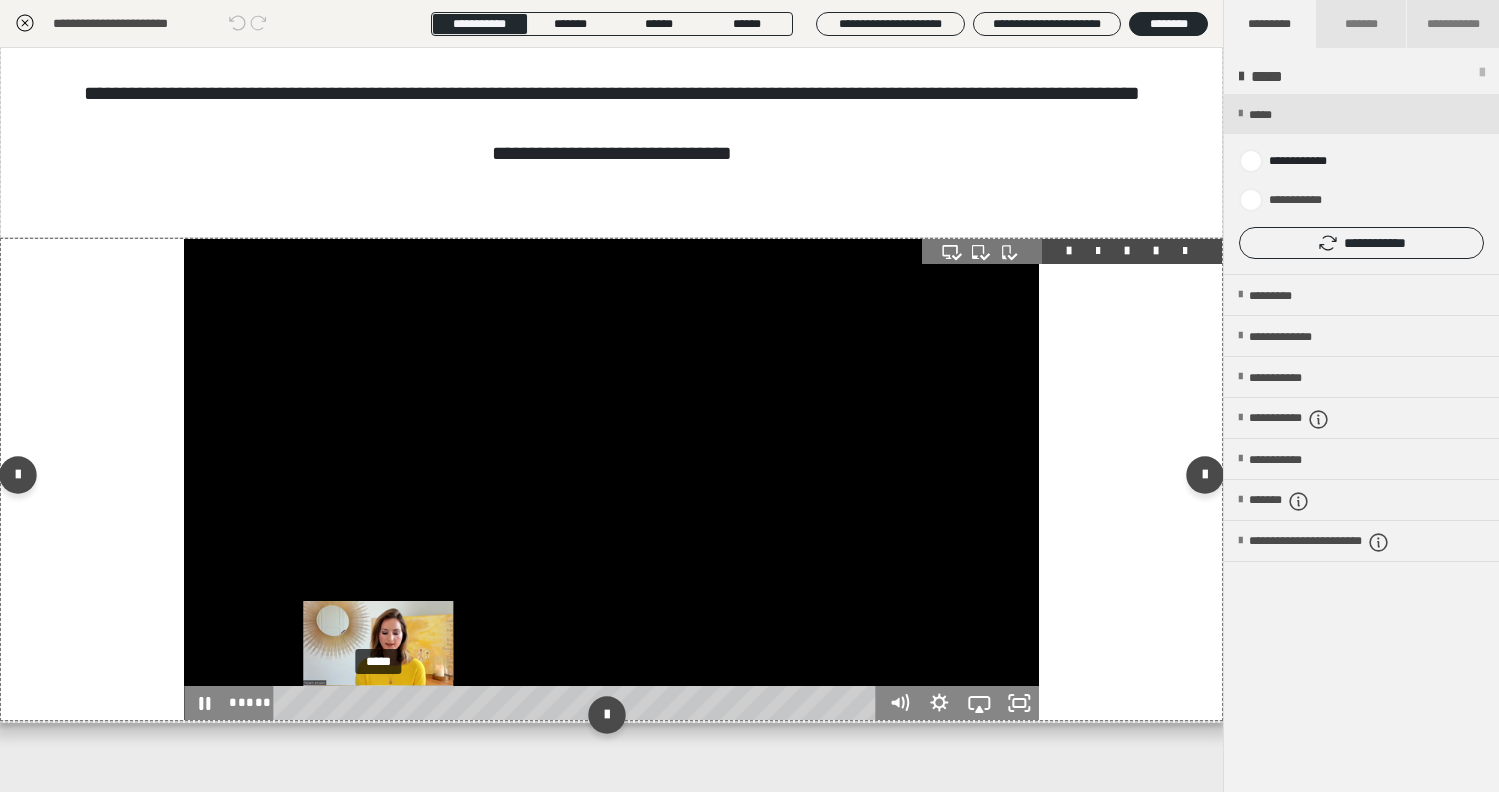 click on "*****" at bounding box center [578, 703] 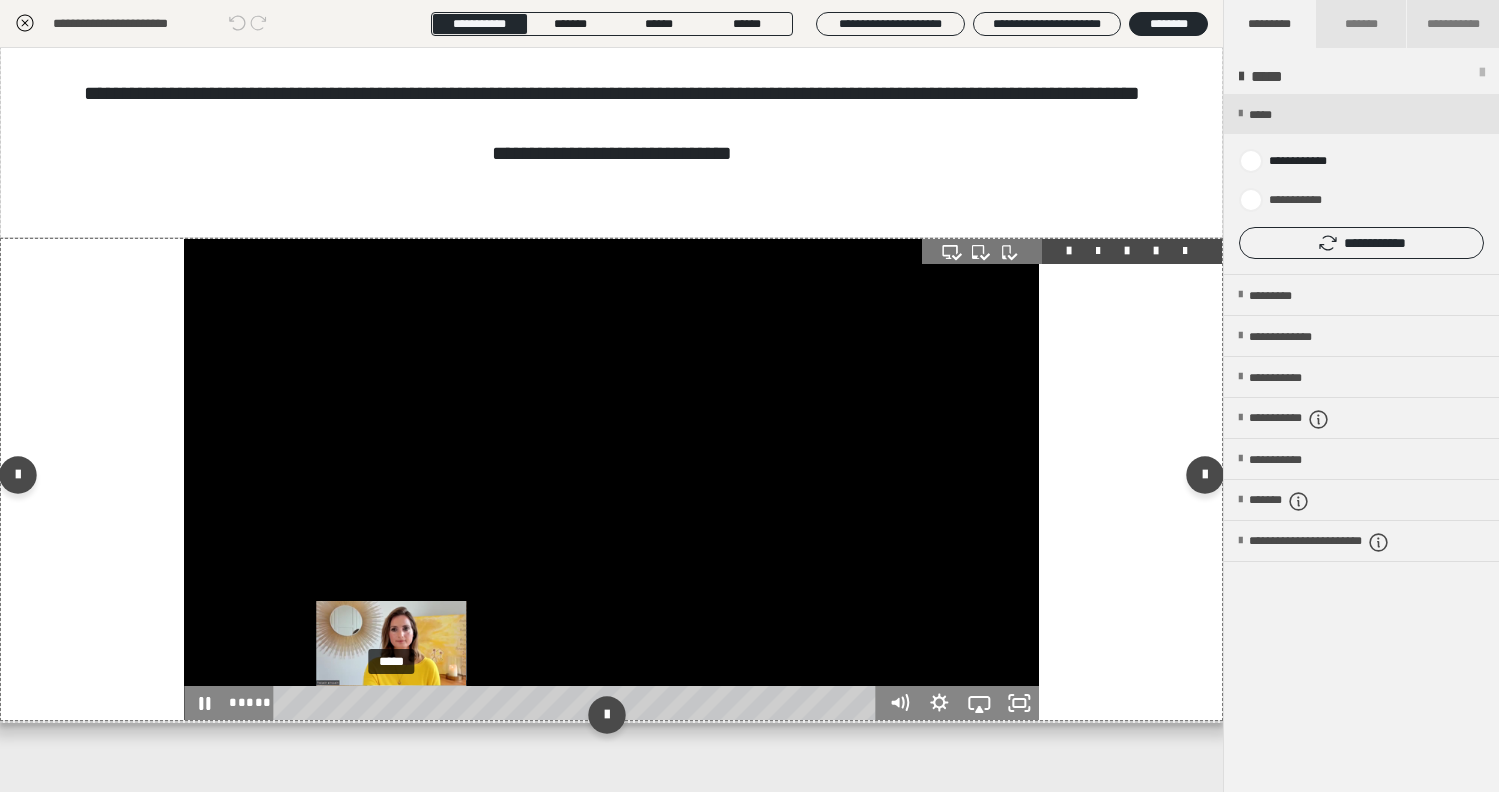 click on "*****" at bounding box center (578, 703) 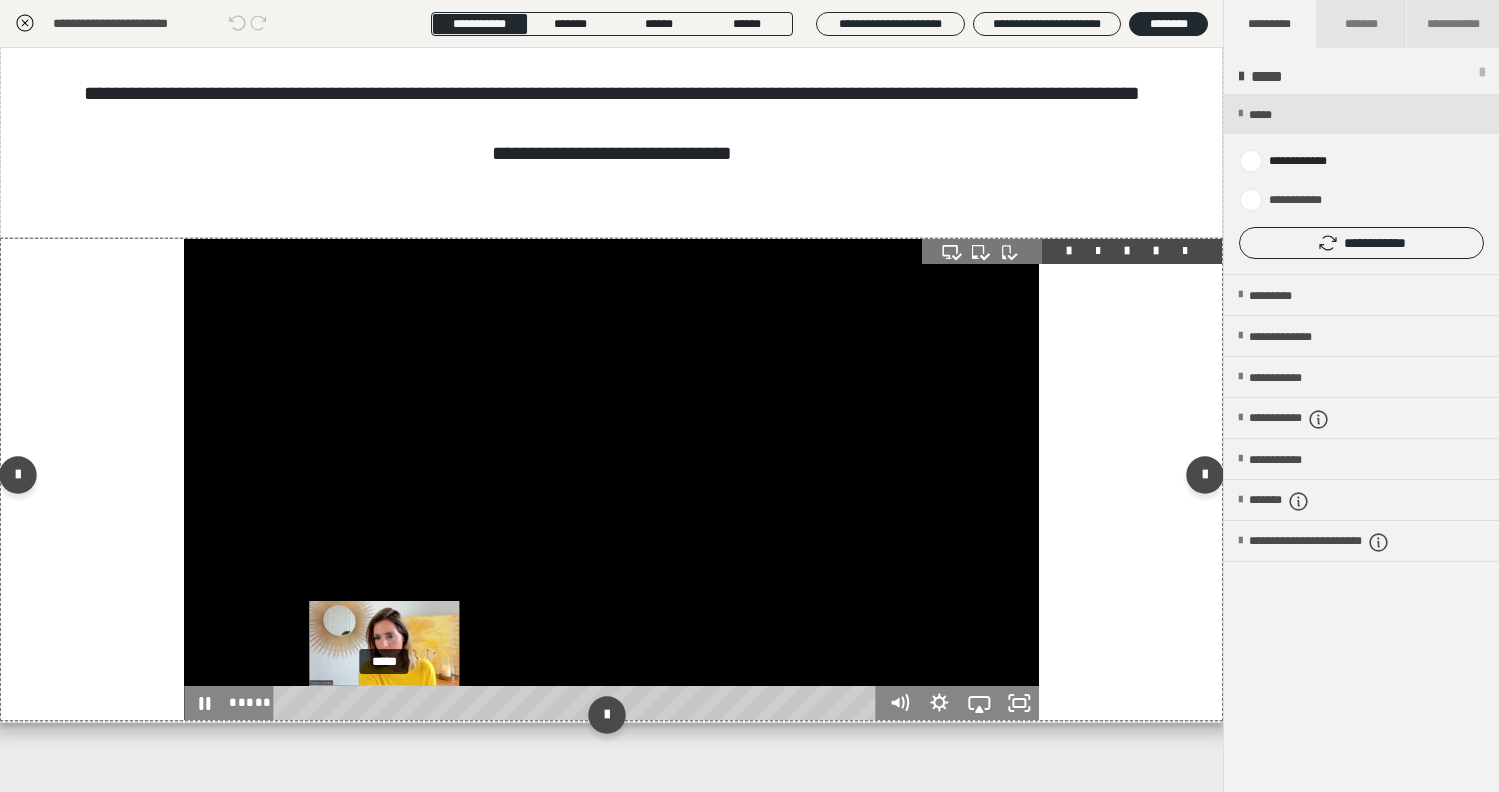 click on "*****" at bounding box center [578, 703] 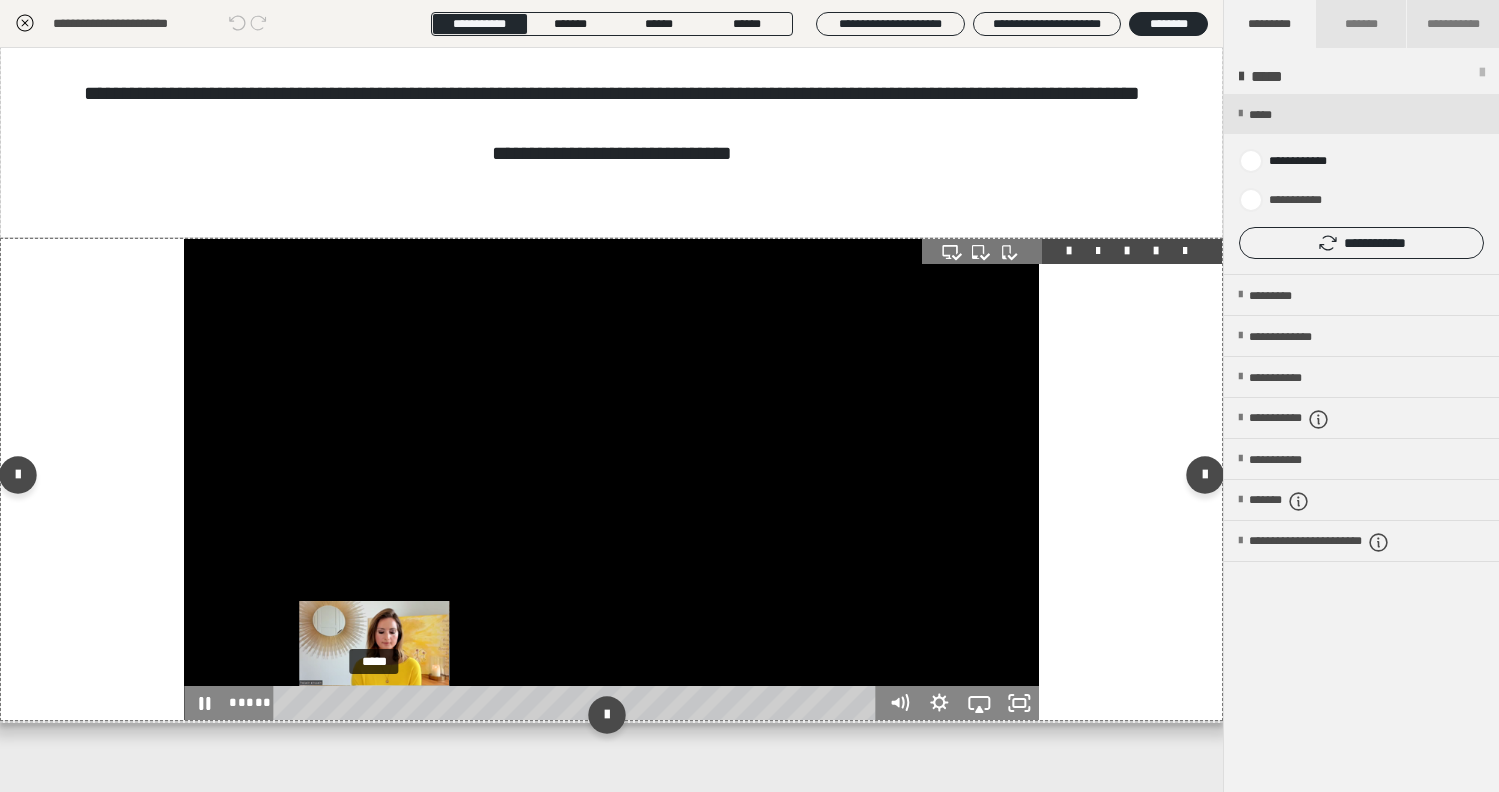 click on "*****" at bounding box center (578, 703) 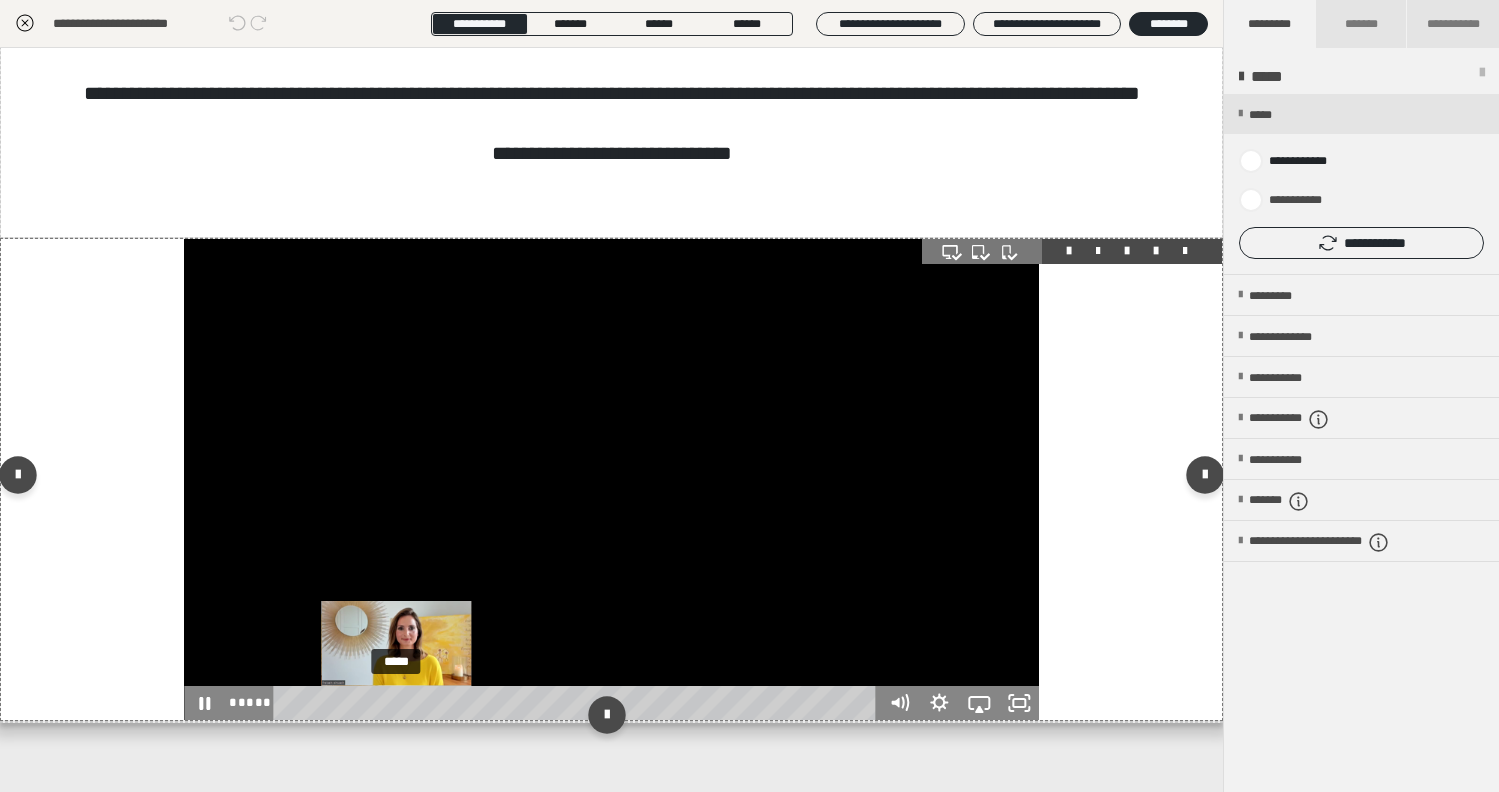 click on "*****" at bounding box center [578, 703] 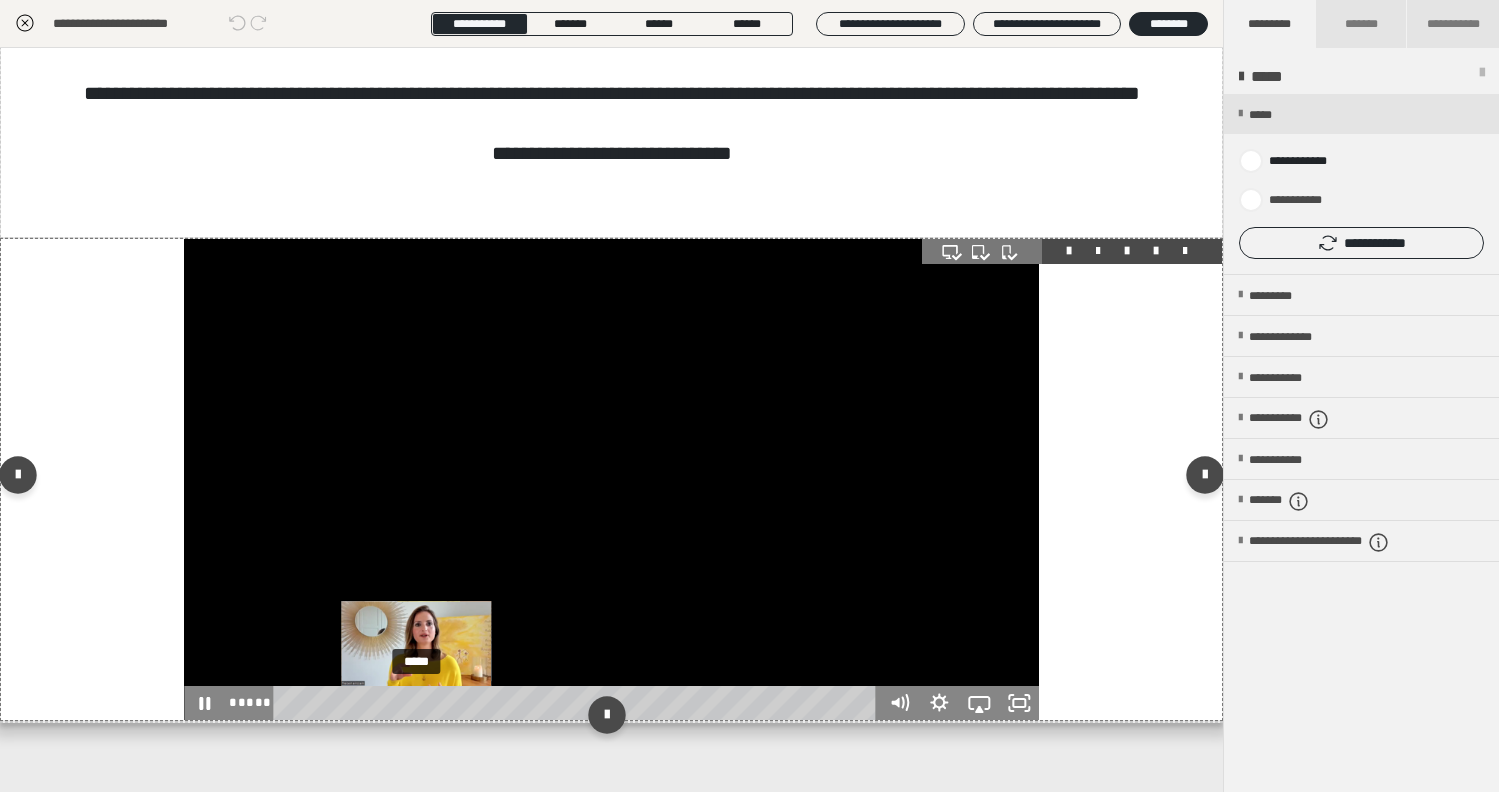 click on "*****" at bounding box center (578, 703) 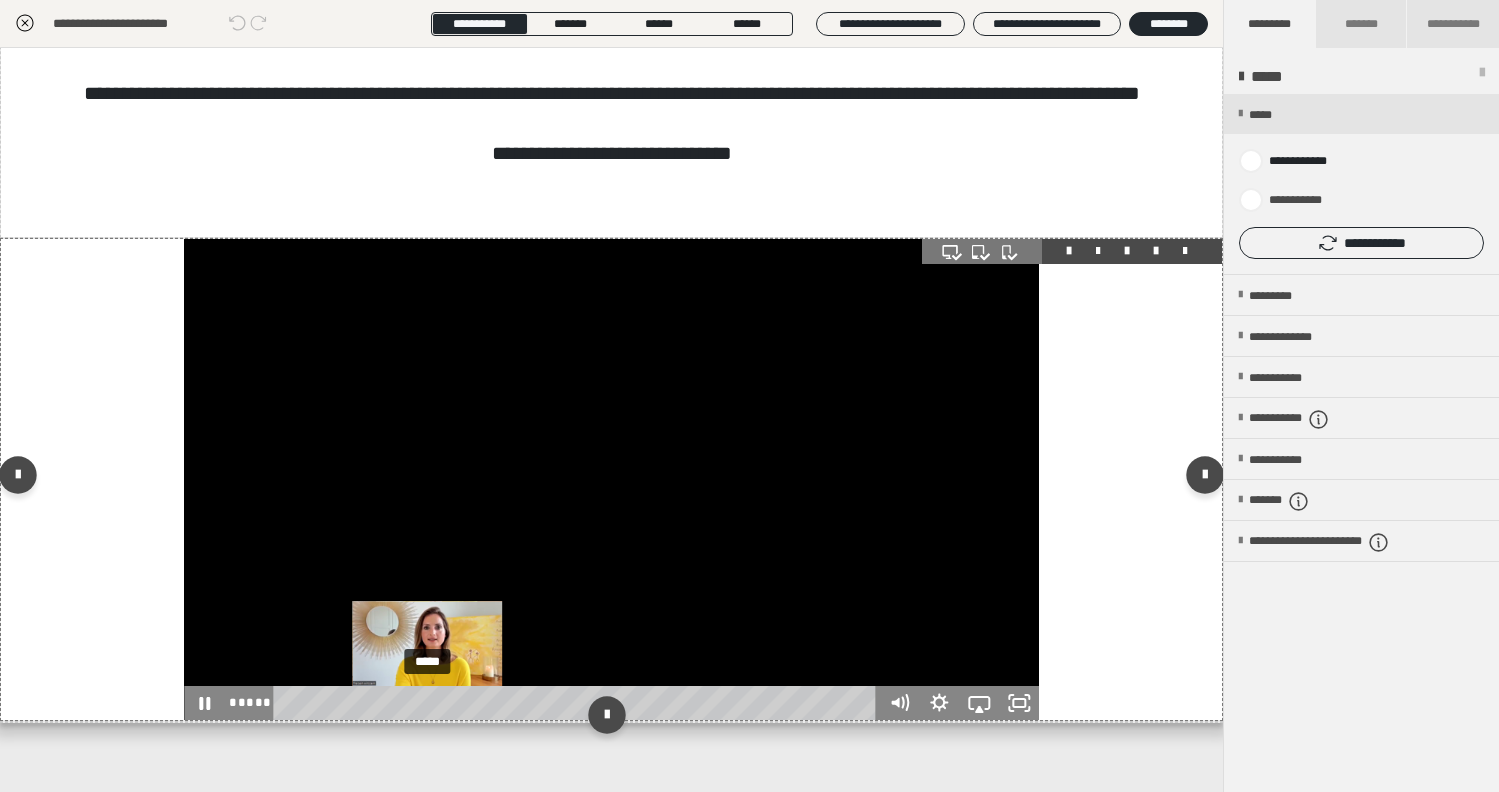 click on "*****" at bounding box center (578, 703) 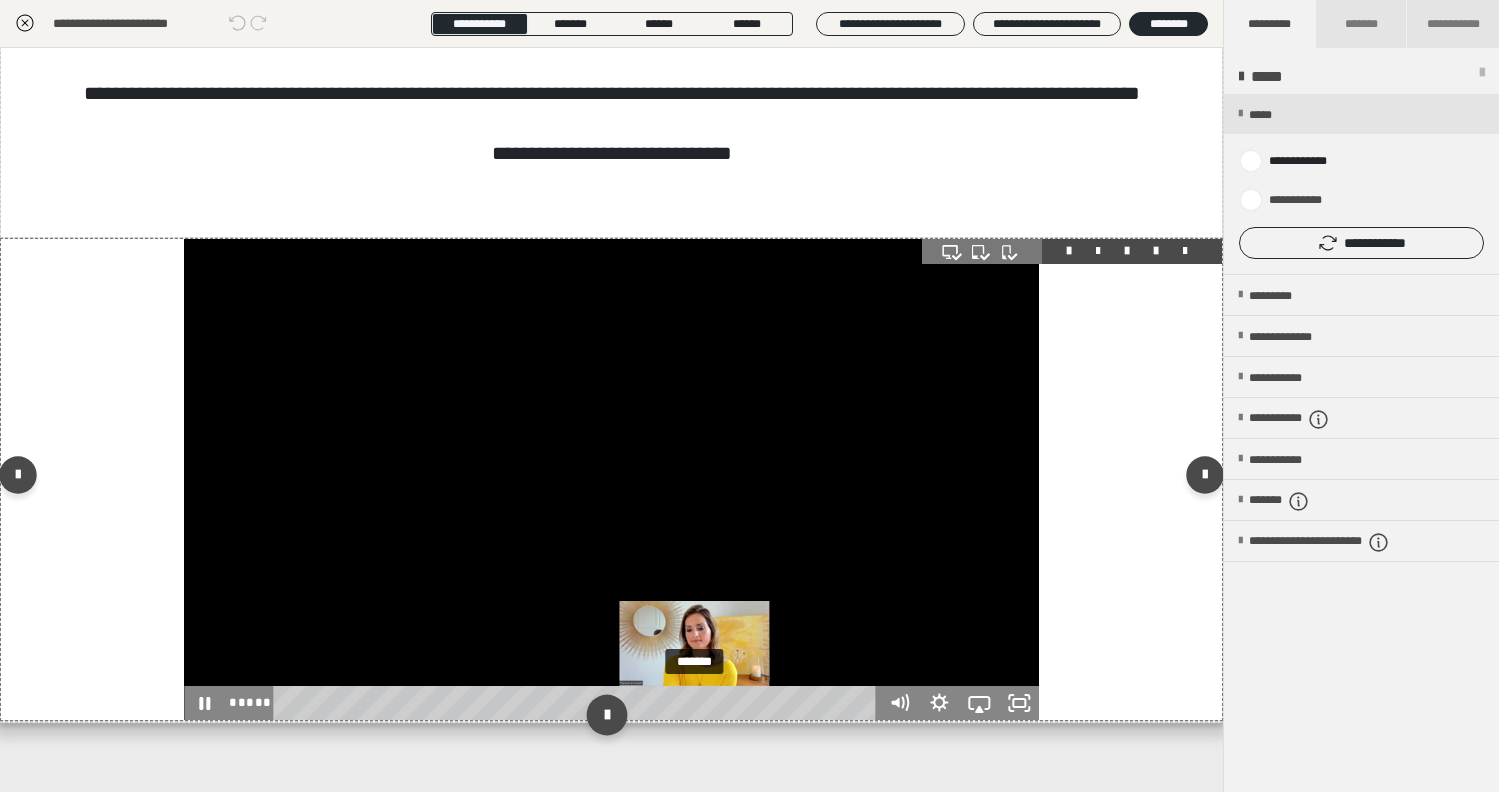 click on "*******" at bounding box center (578, 703) 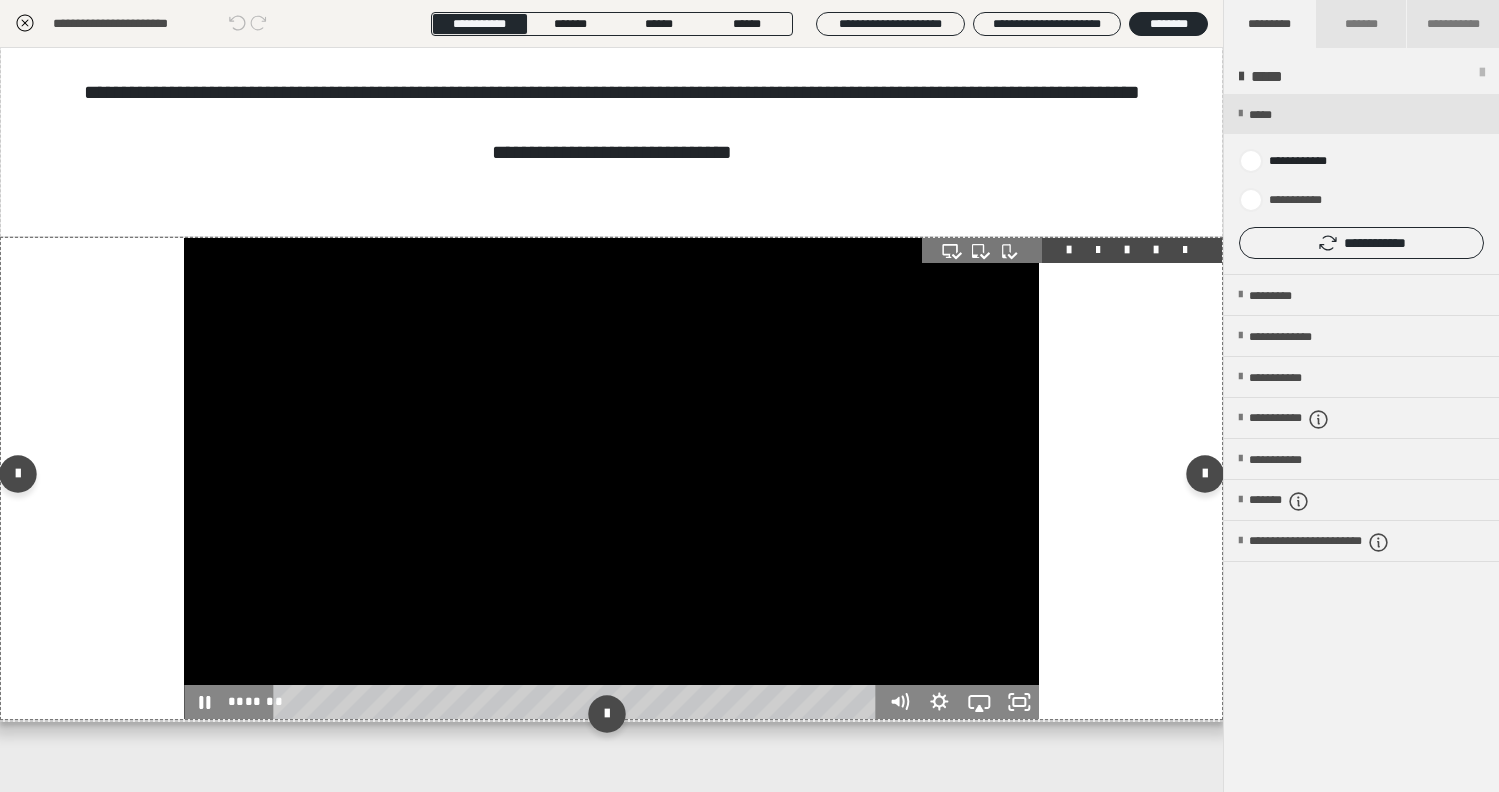 scroll, scrollTop: 407, scrollLeft: 0, axis: vertical 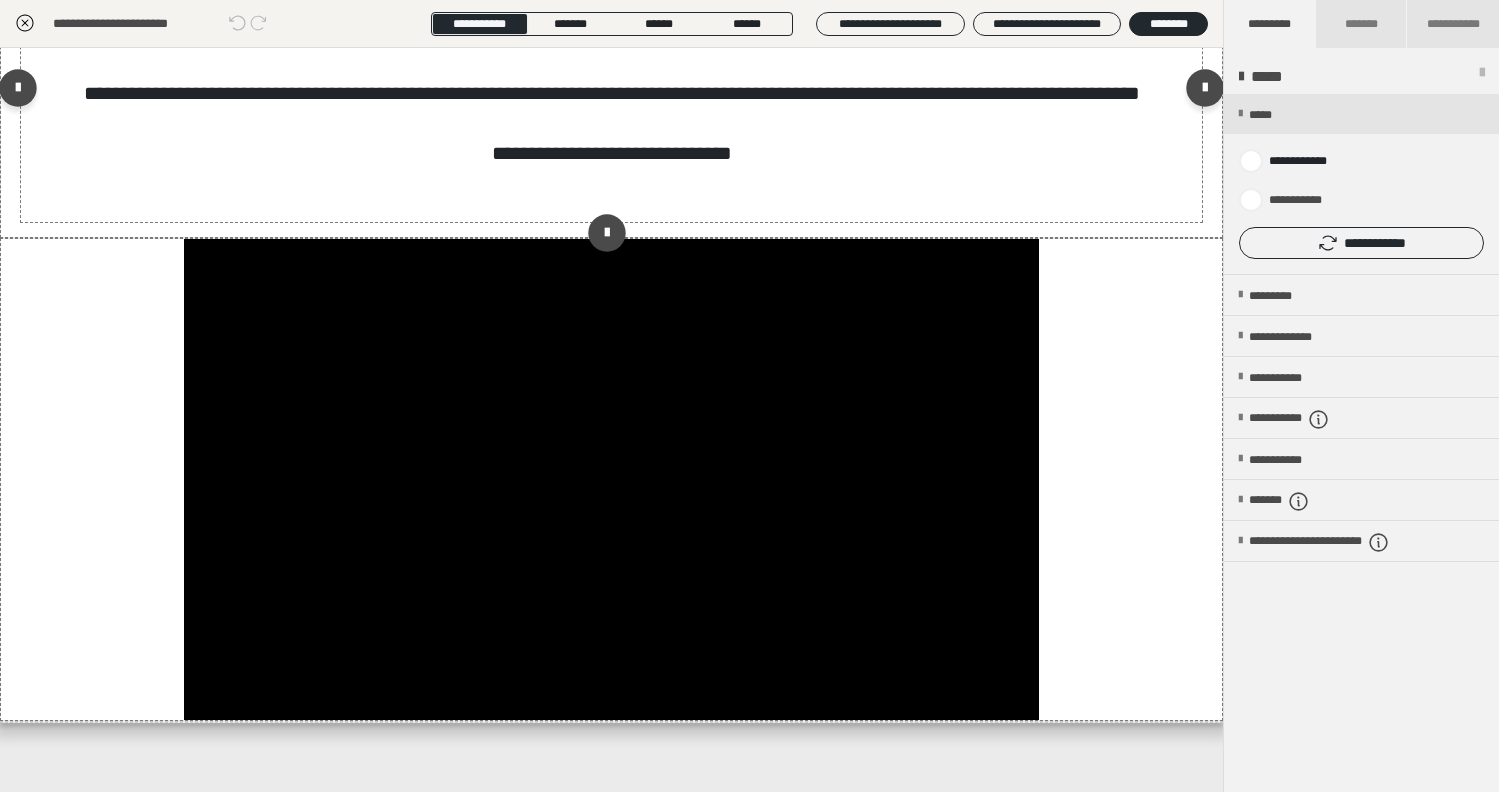click on "**********" at bounding box center [611, 105] 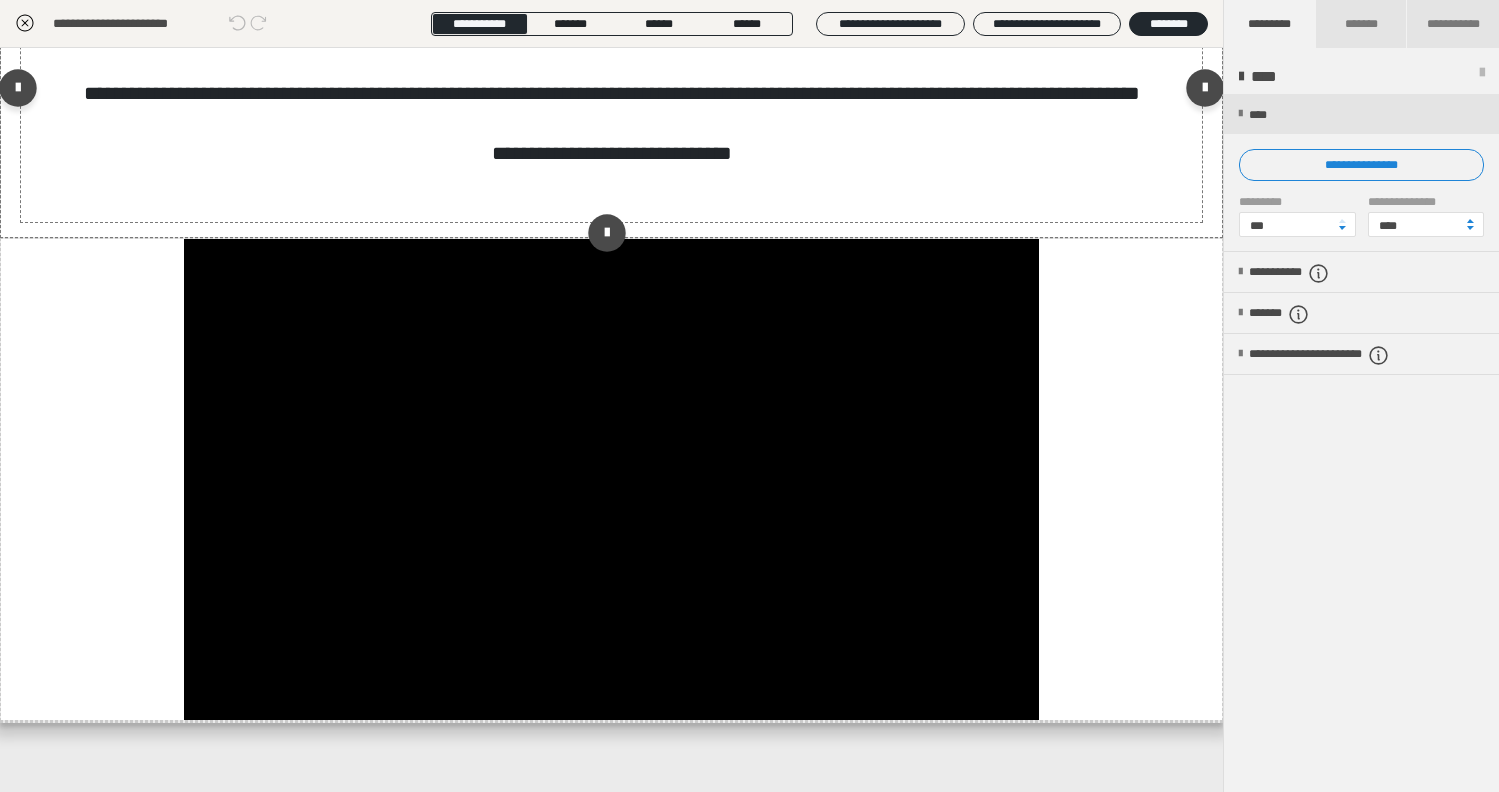 click on "**********" at bounding box center [611, 105] 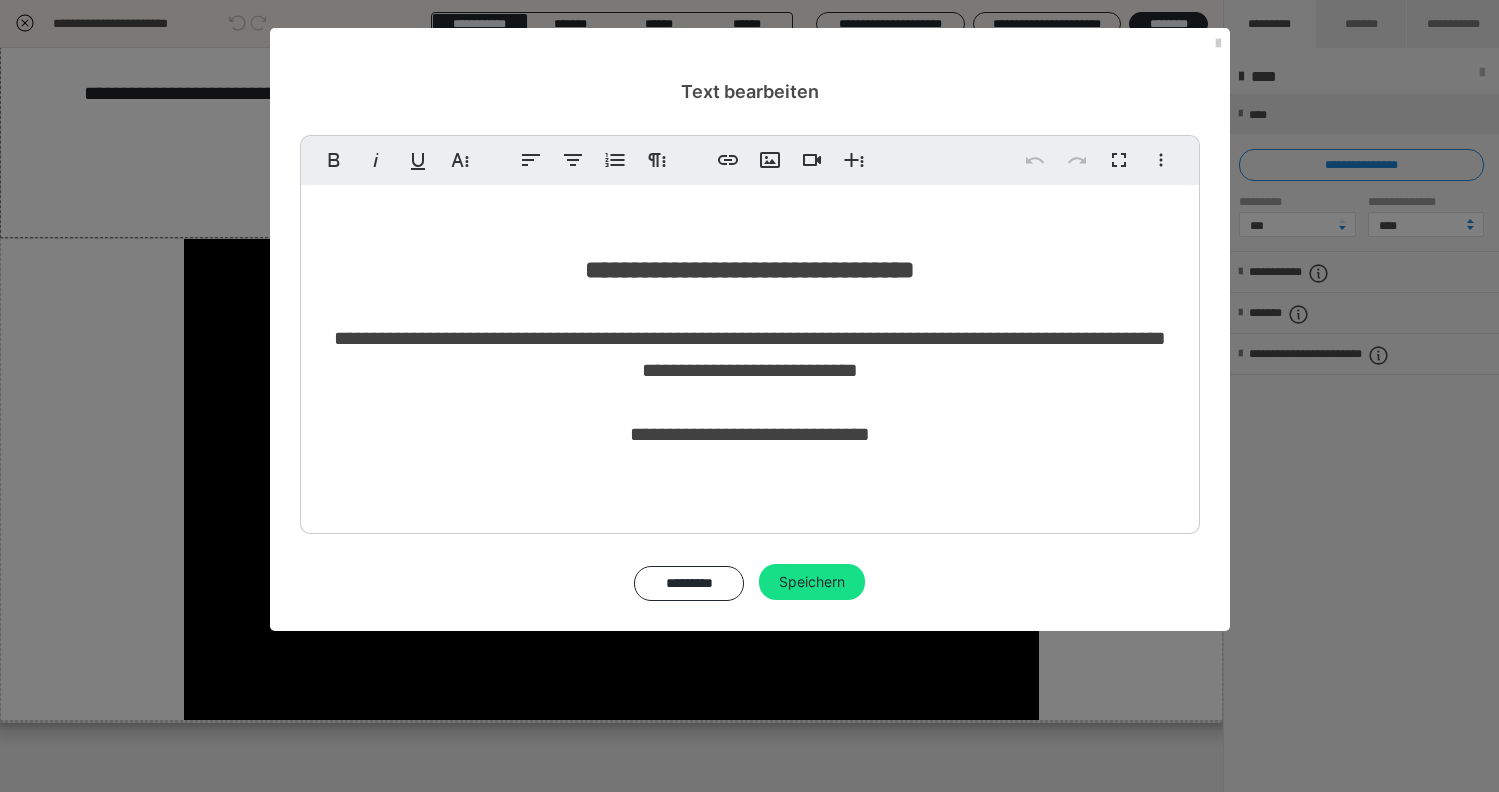 click on "**********" at bounding box center (750, 366) 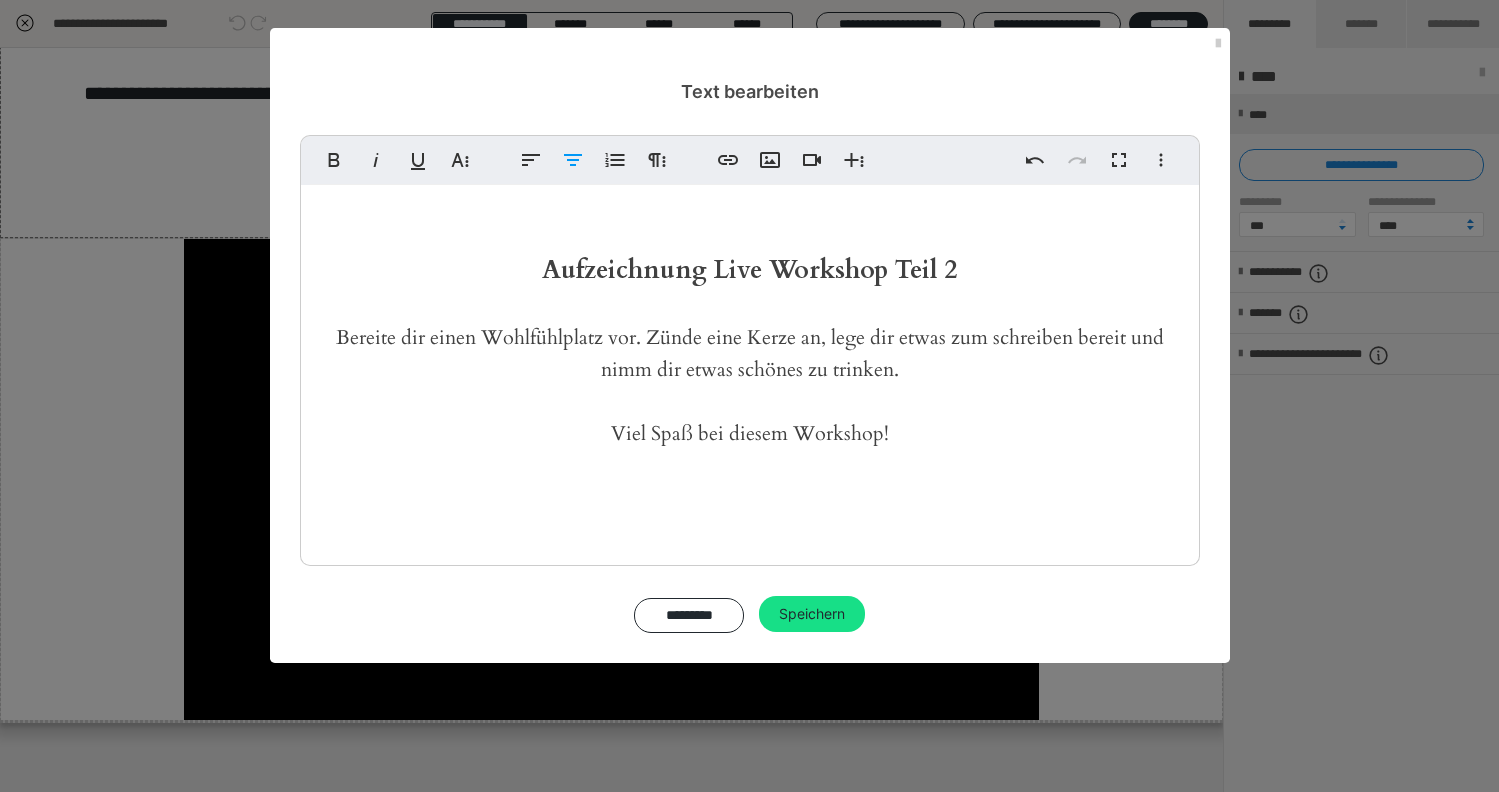 type 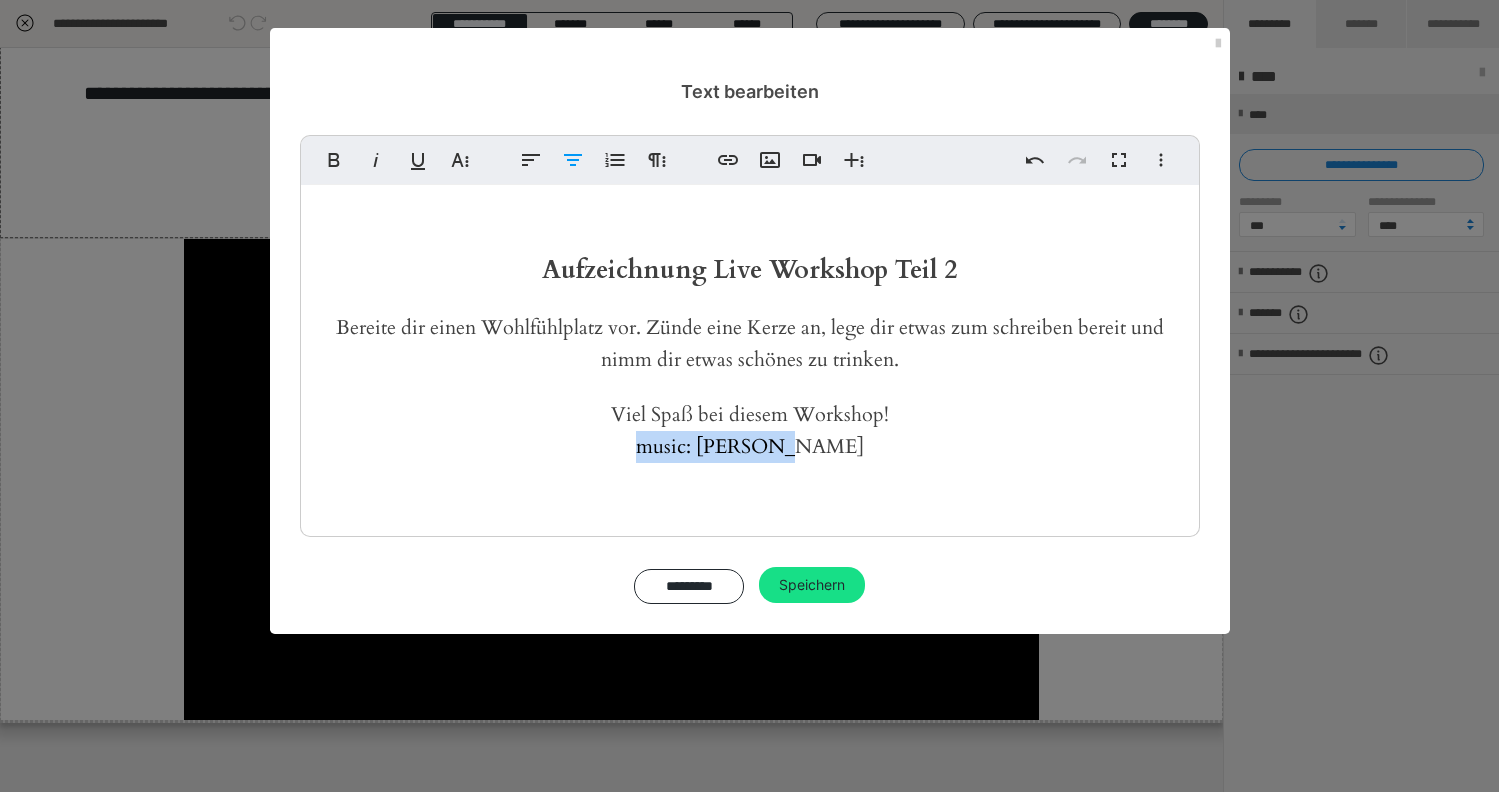 drag, startPoint x: 830, startPoint y: 444, endPoint x: 663, endPoint y: 456, distance: 167.43059 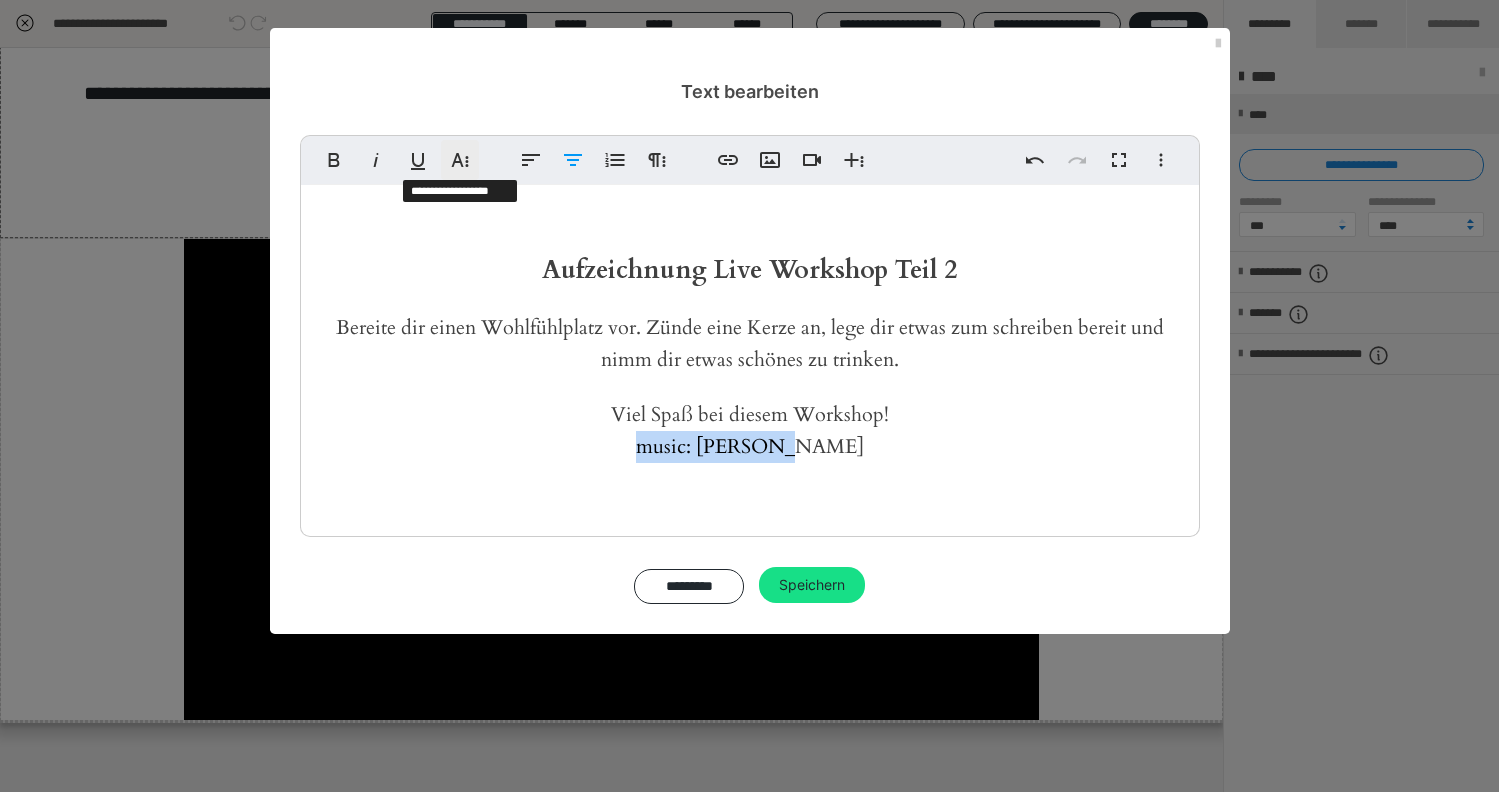 click 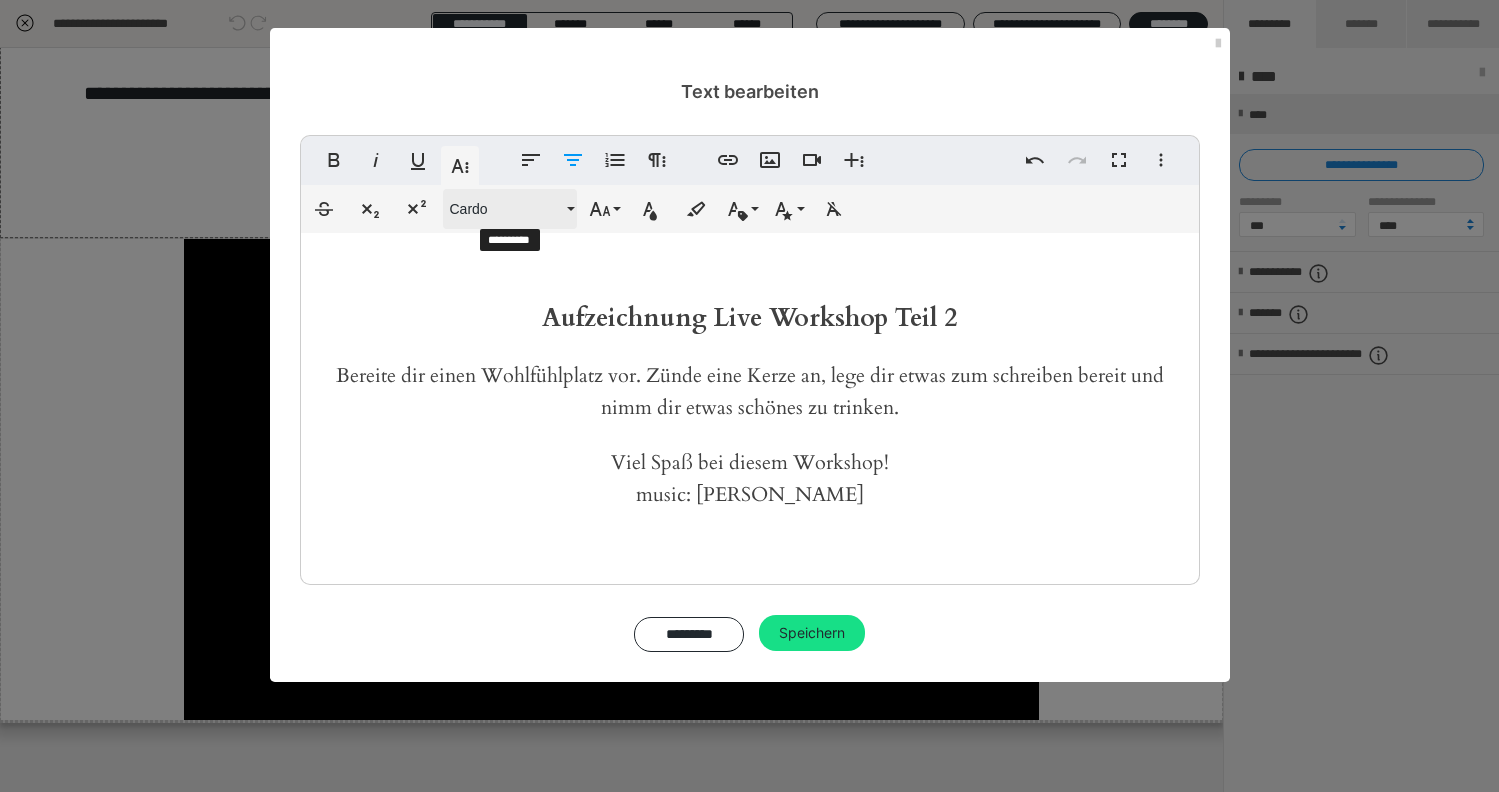 click on "Cardo" at bounding box center (506, 209) 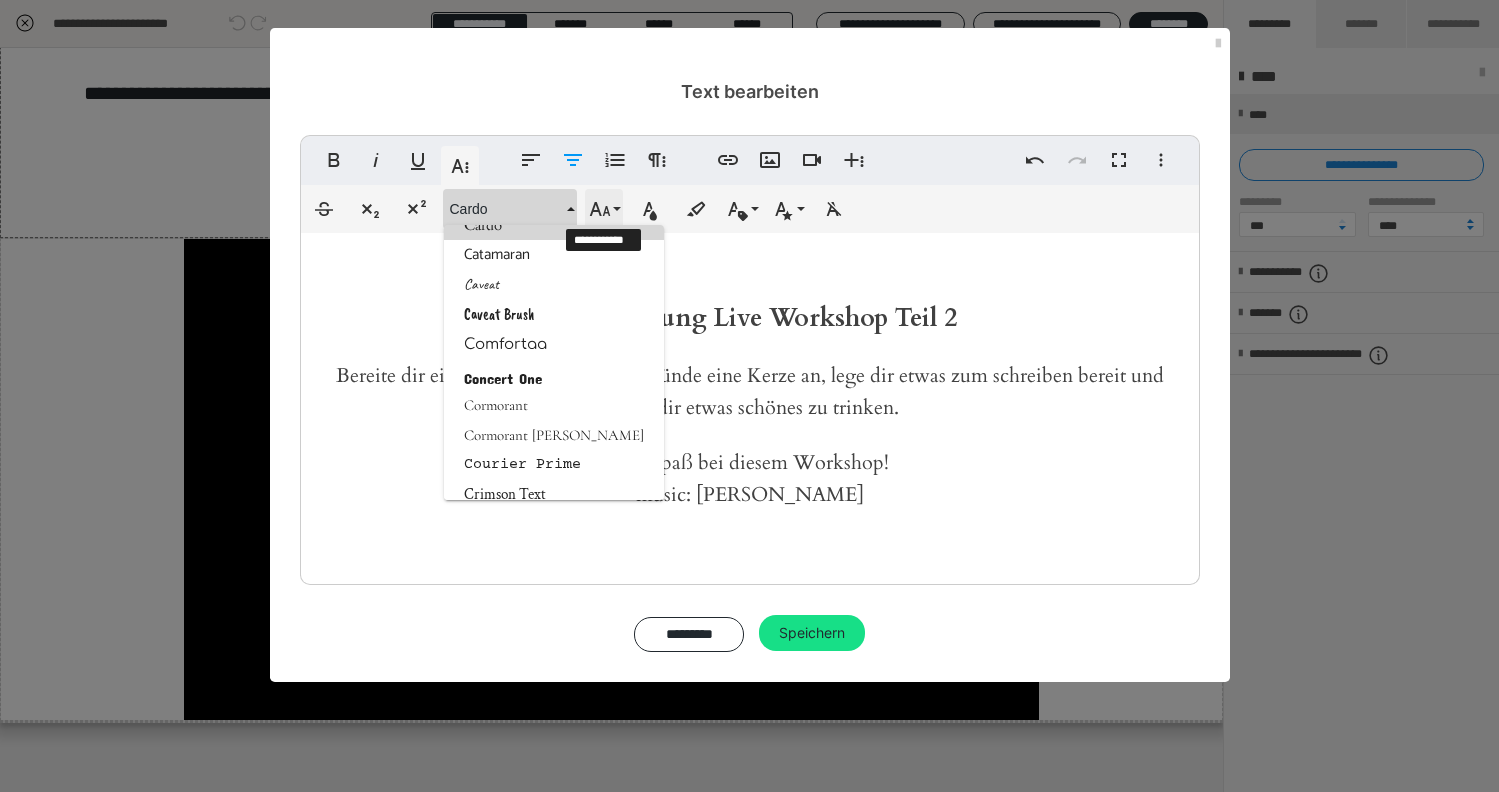 click 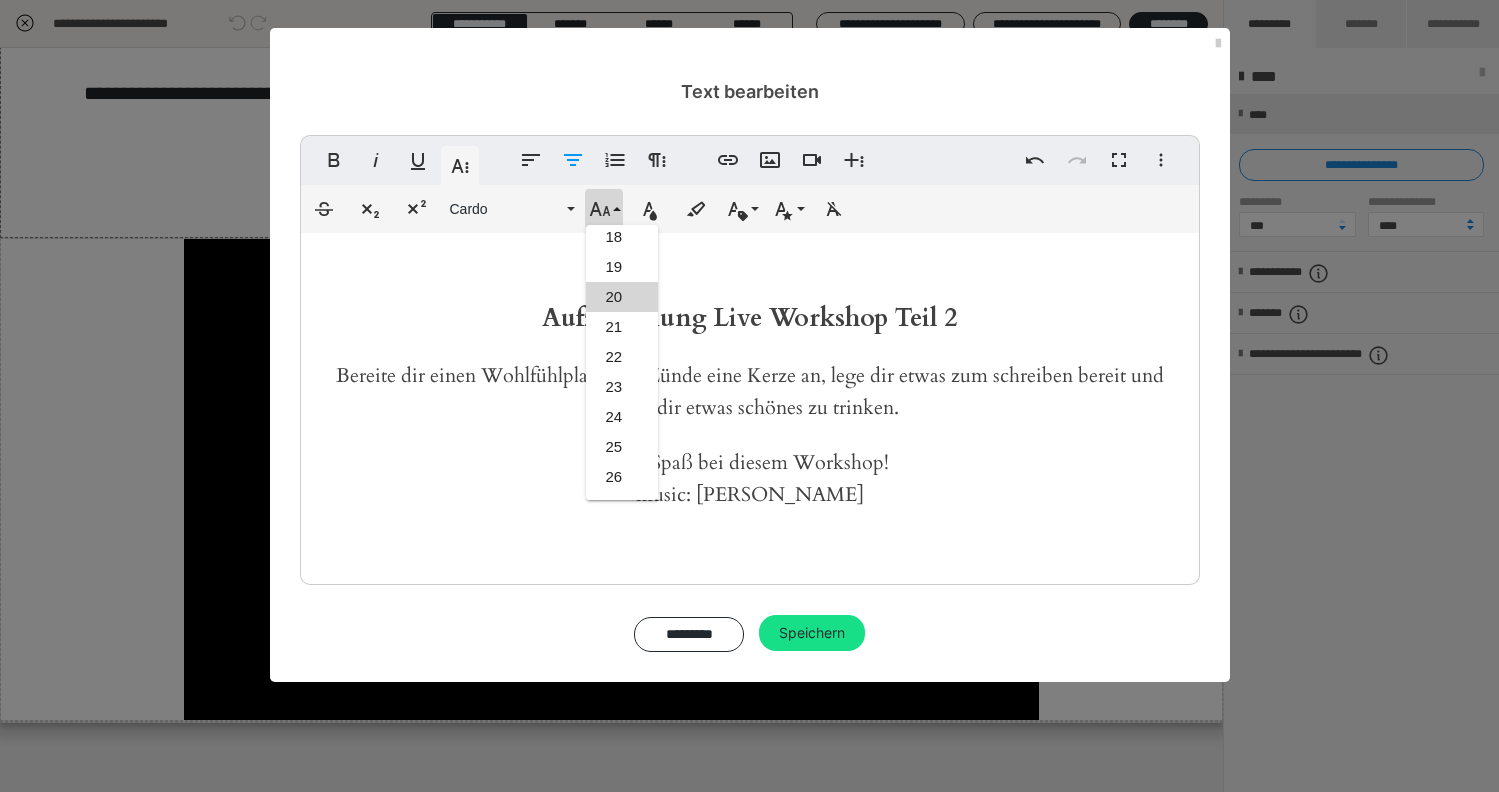 scroll, scrollTop: 514, scrollLeft: 0, axis: vertical 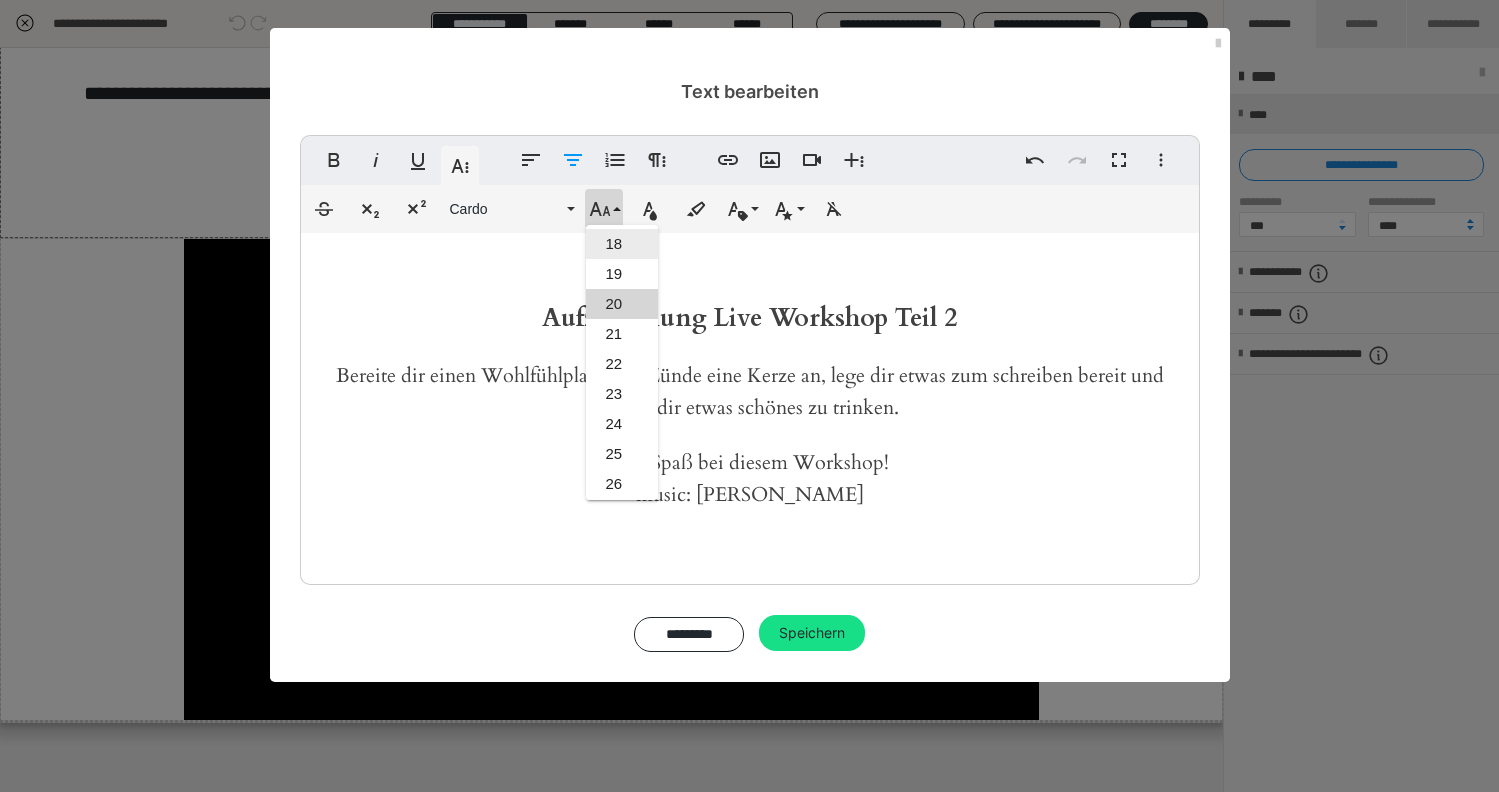 click on "18" at bounding box center (622, 244) 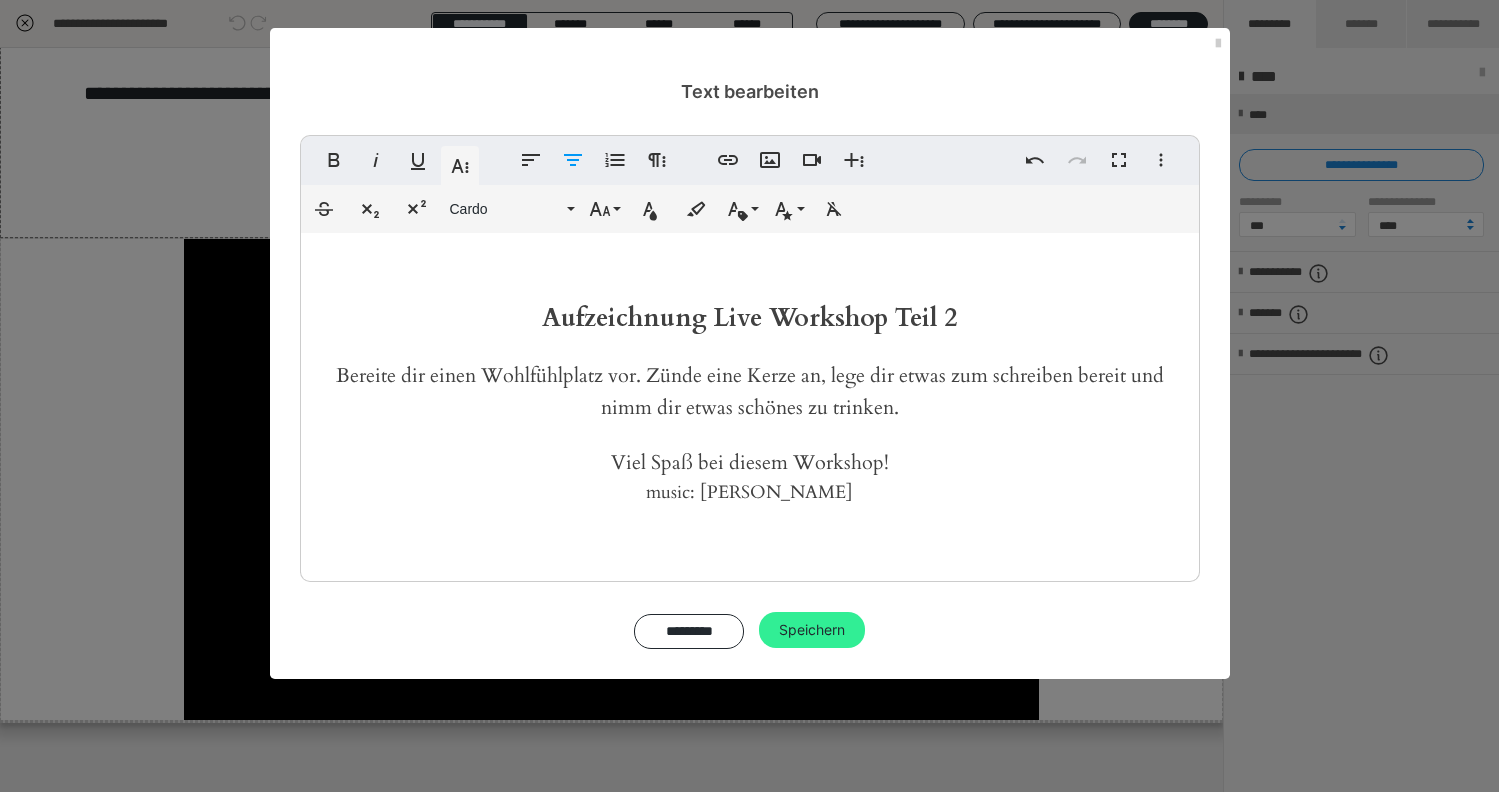 click on "Speichern" at bounding box center [812, 630] 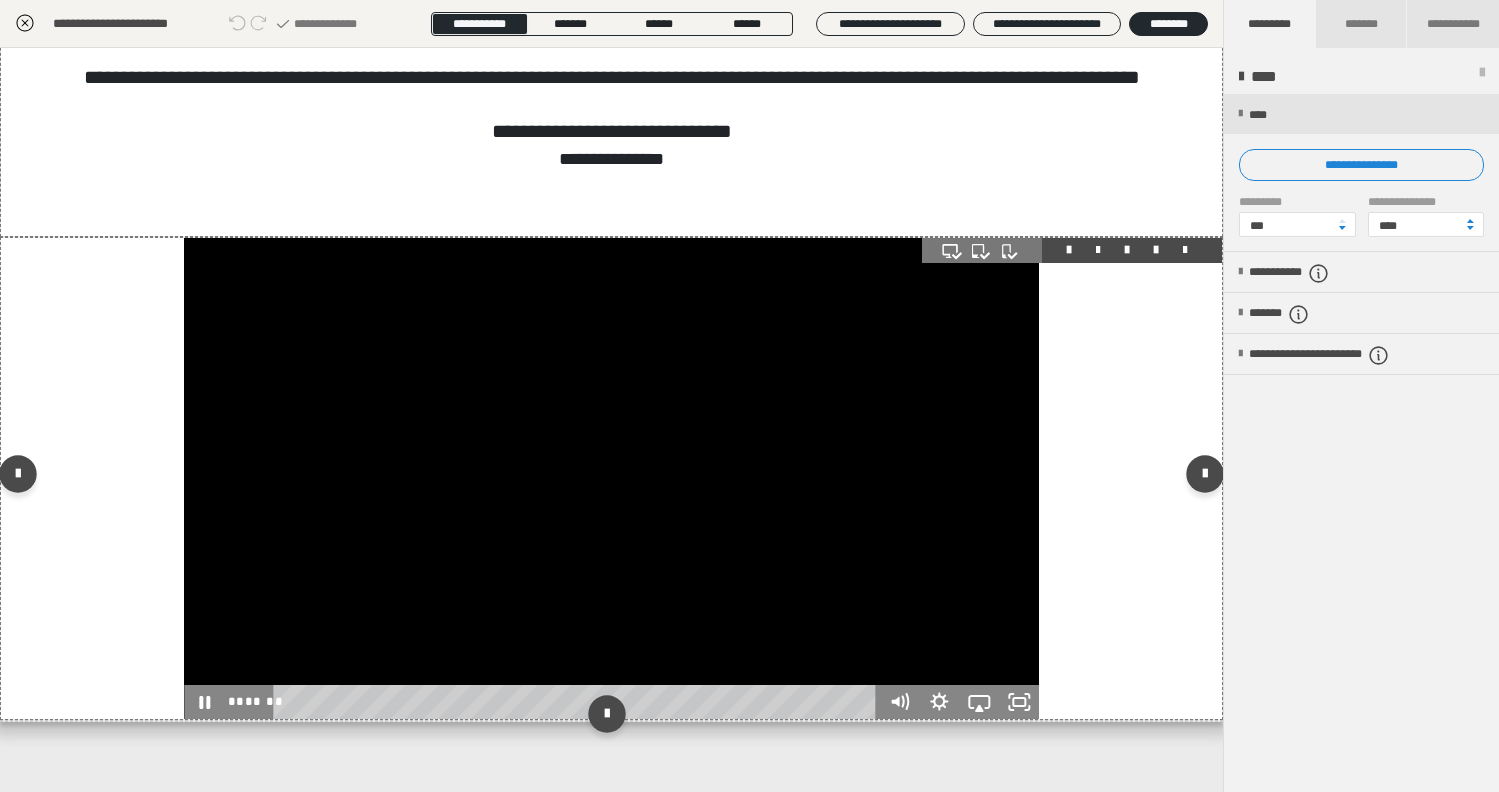 scroll, scrollTop: 416, scrollLeft: 0, axis: vertical 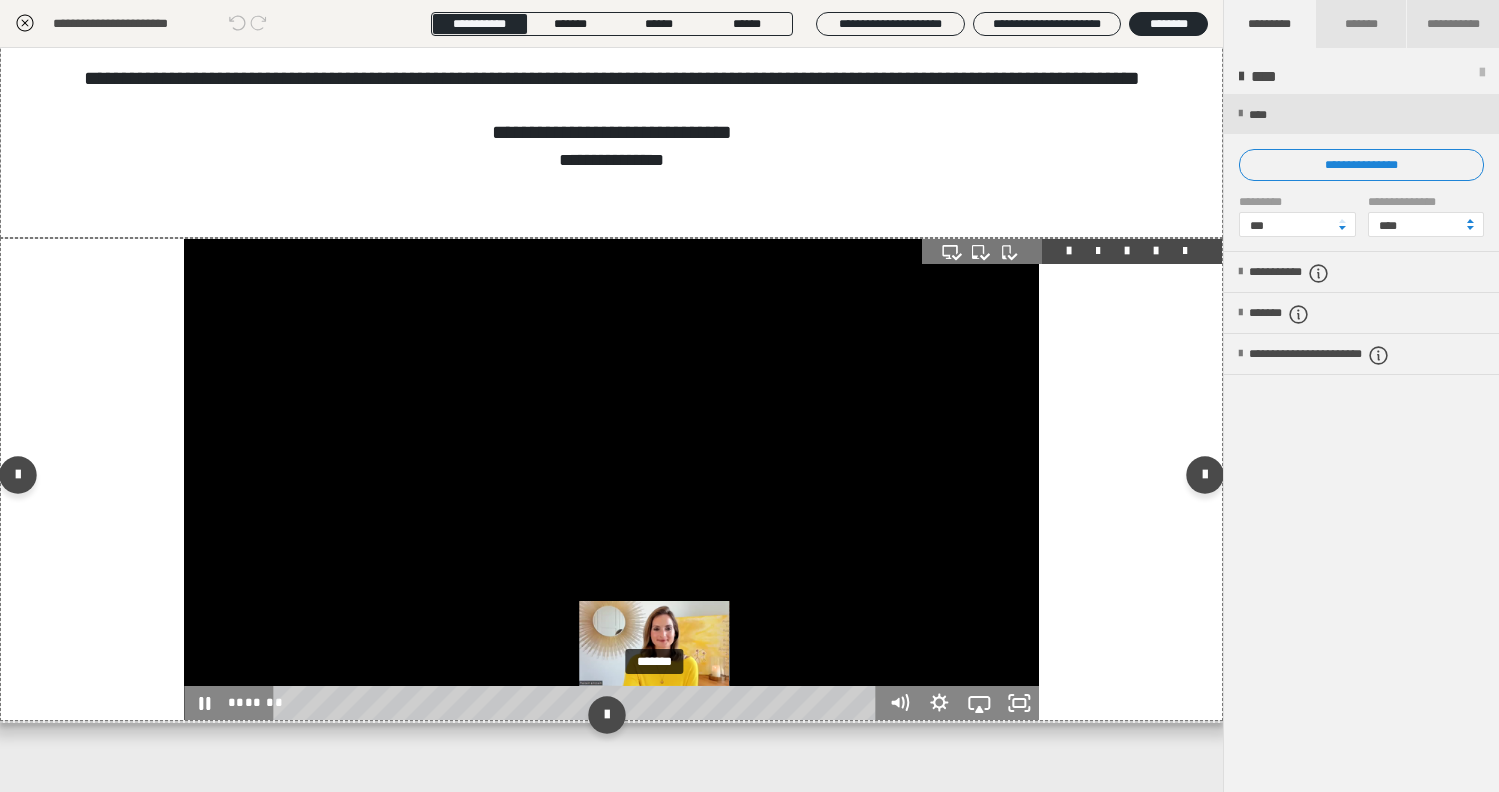 click on "*******" at bounding box center [578, 703] 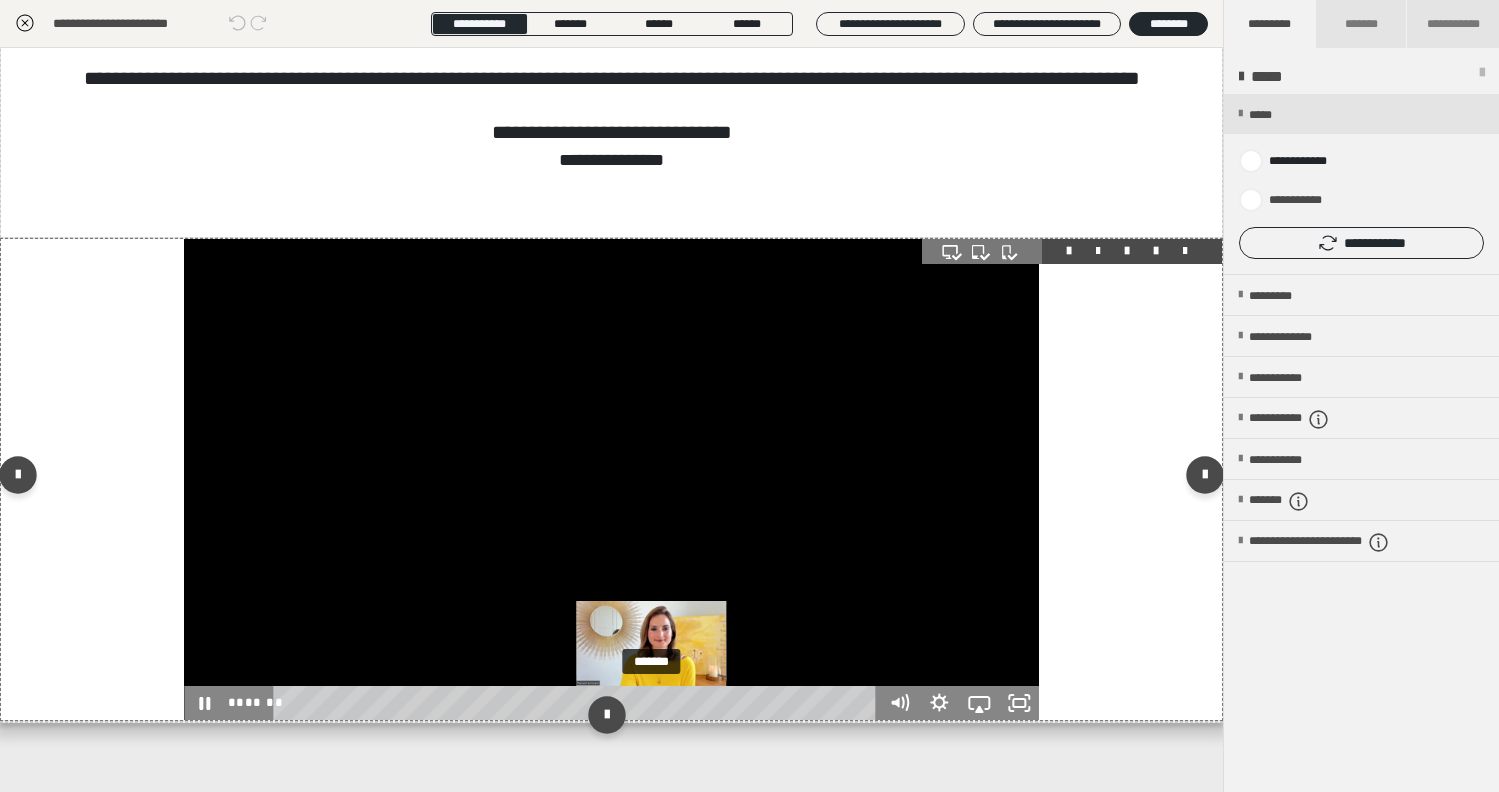 click at bounding box center (650, 702) 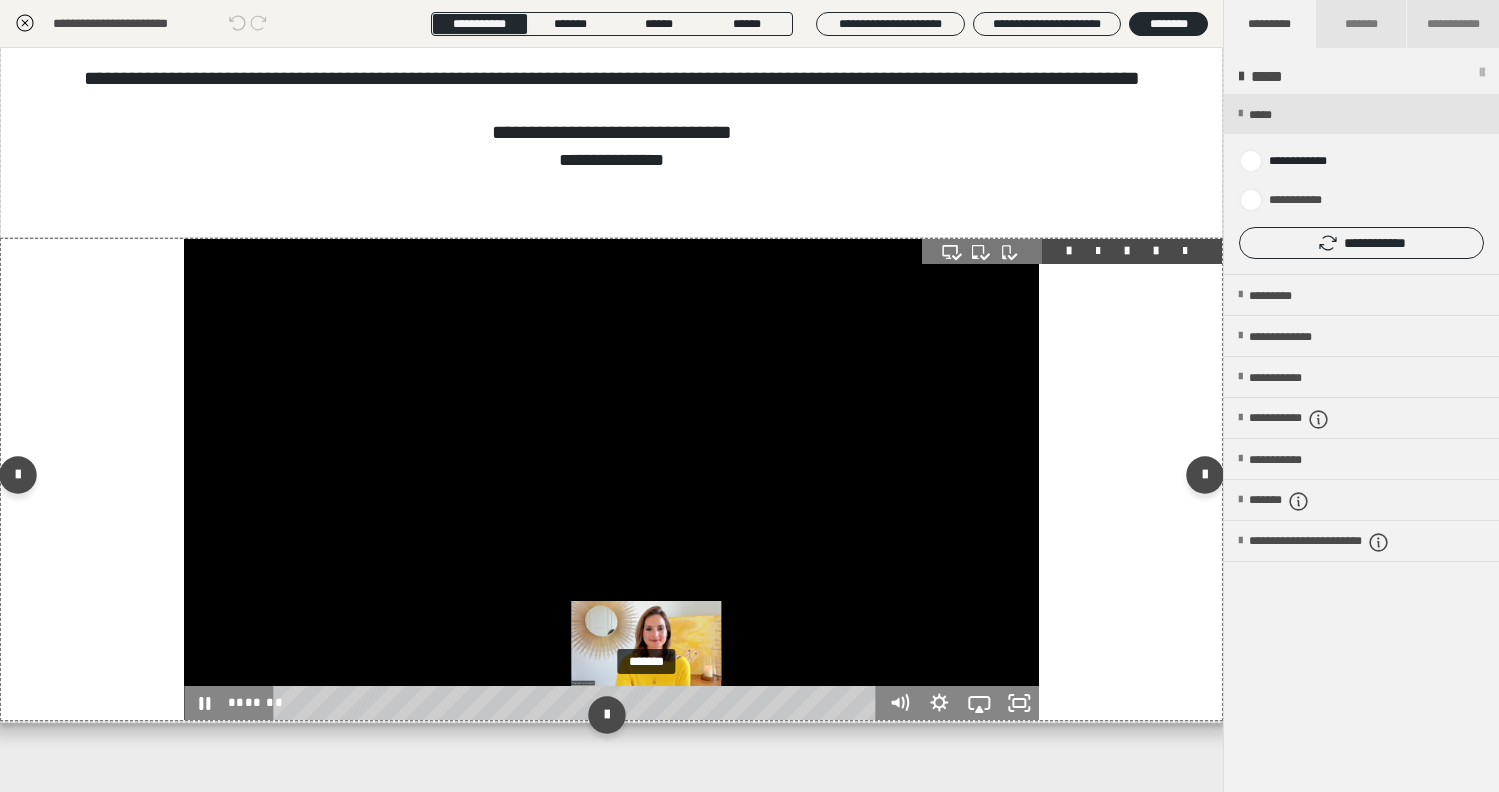 click at bounding box center [645, 702] 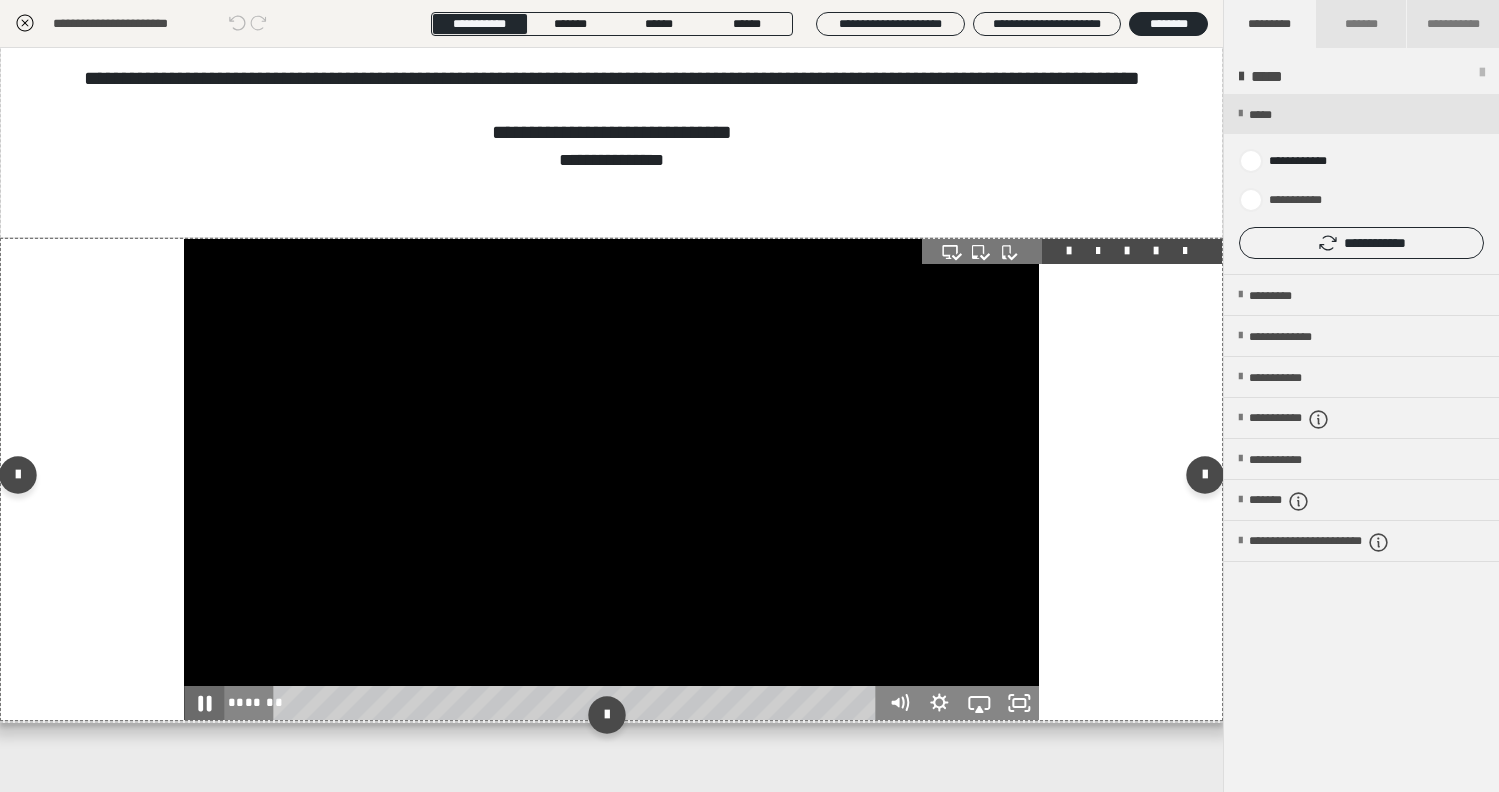 click 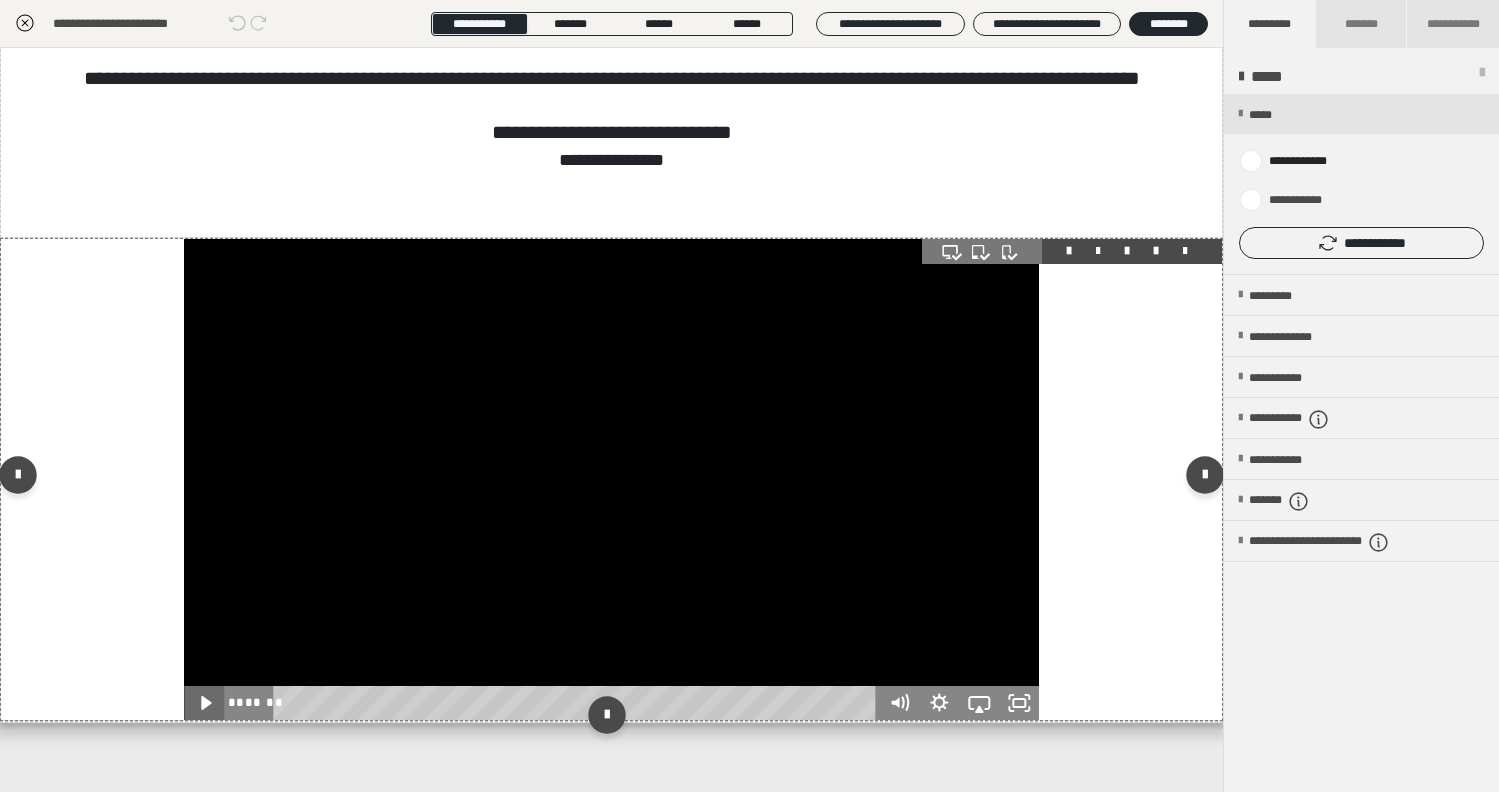 click 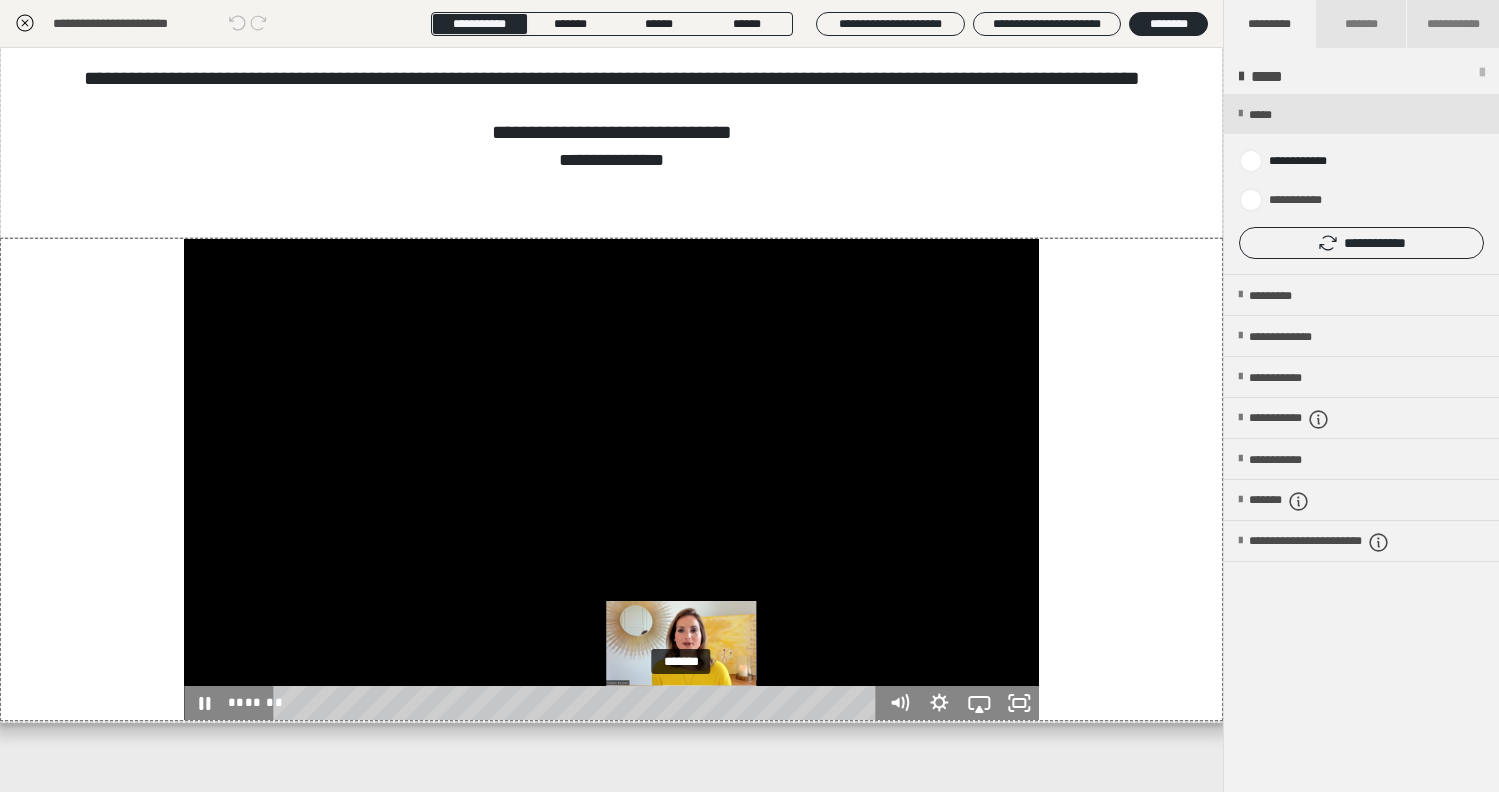 click on "*******" at bounding box center [578, 703] 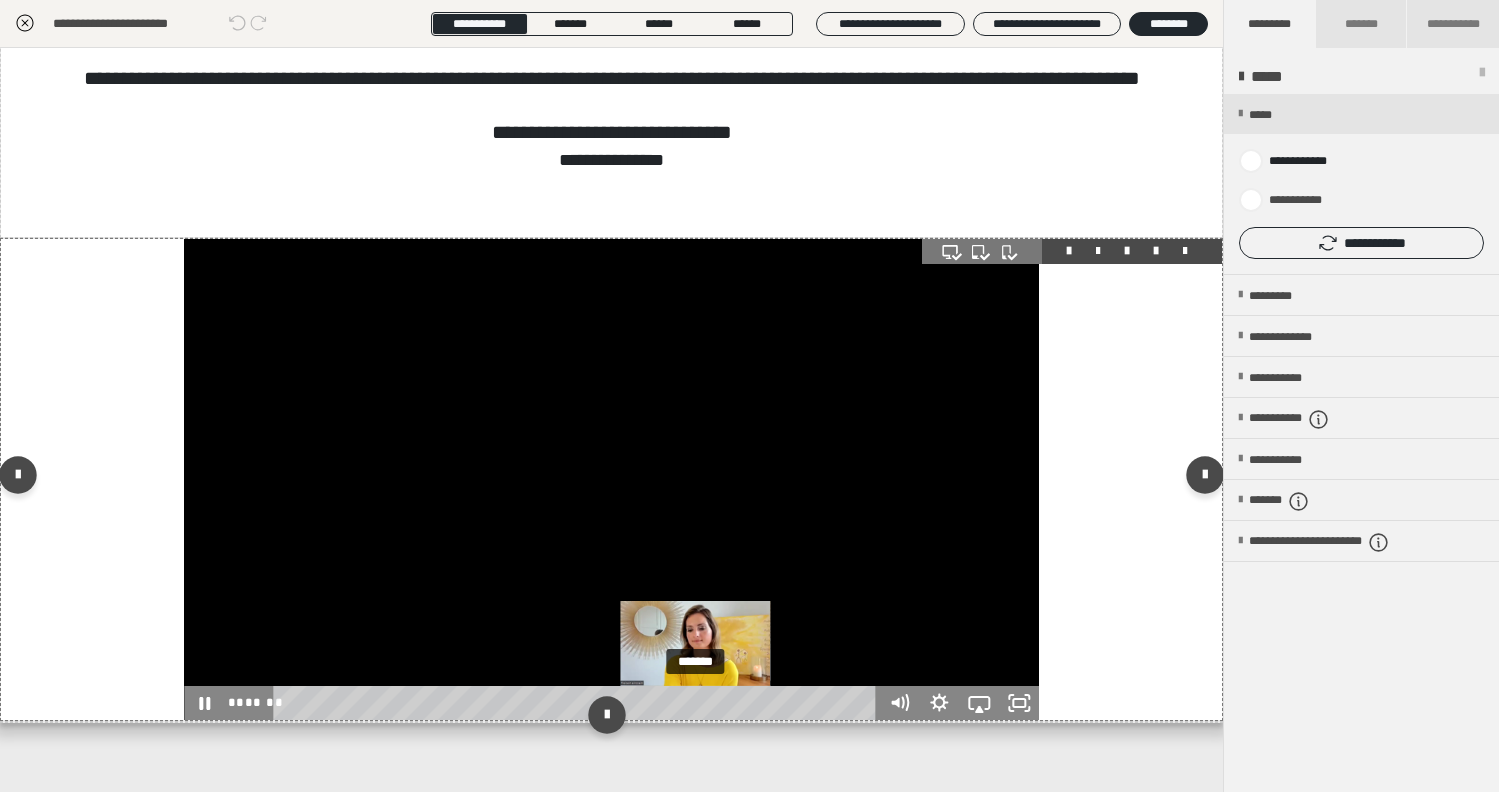 click on "*******" at bounding box center (578, 703) 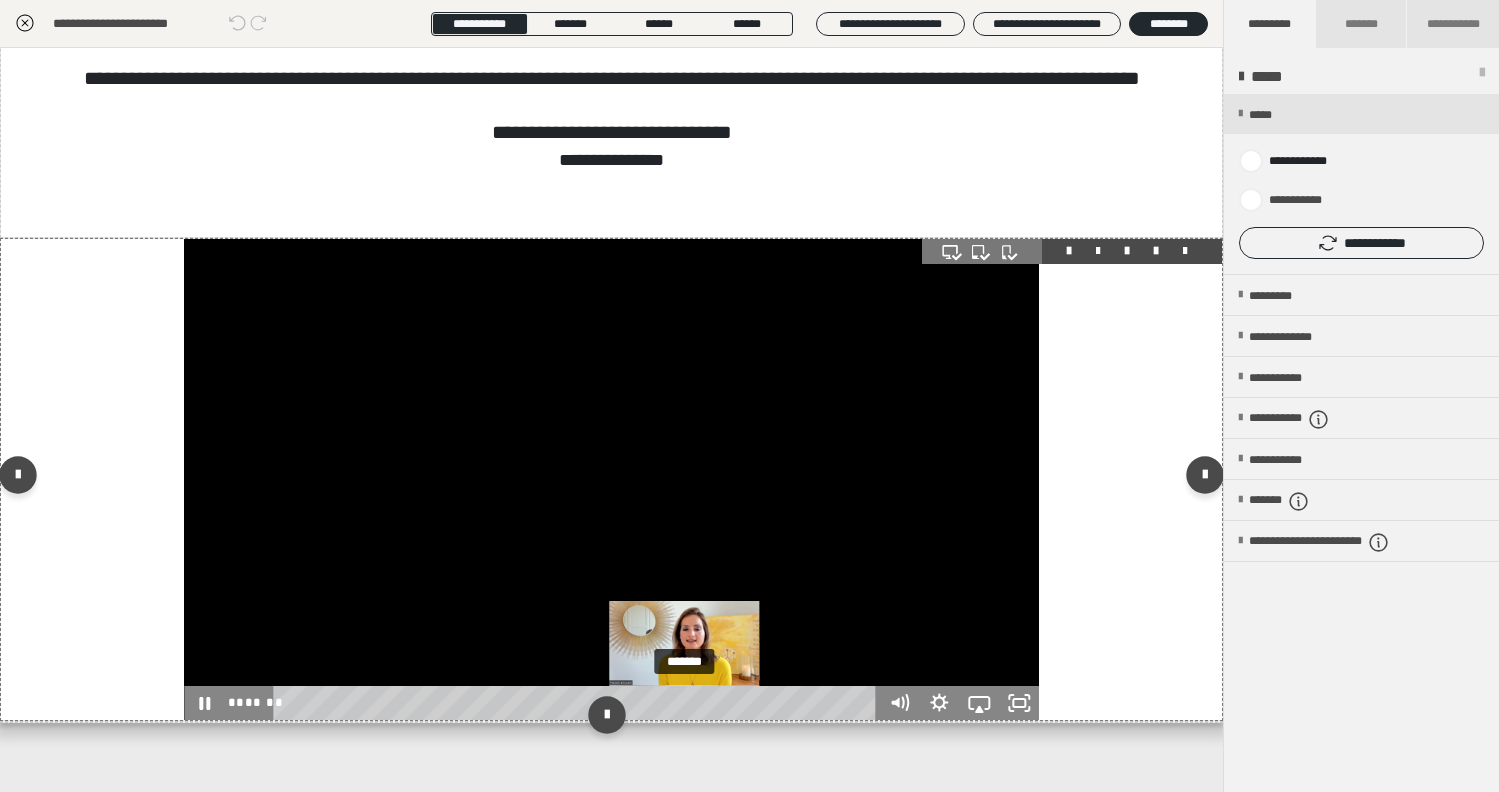 click on "*******" at bounding box center [578, 703] 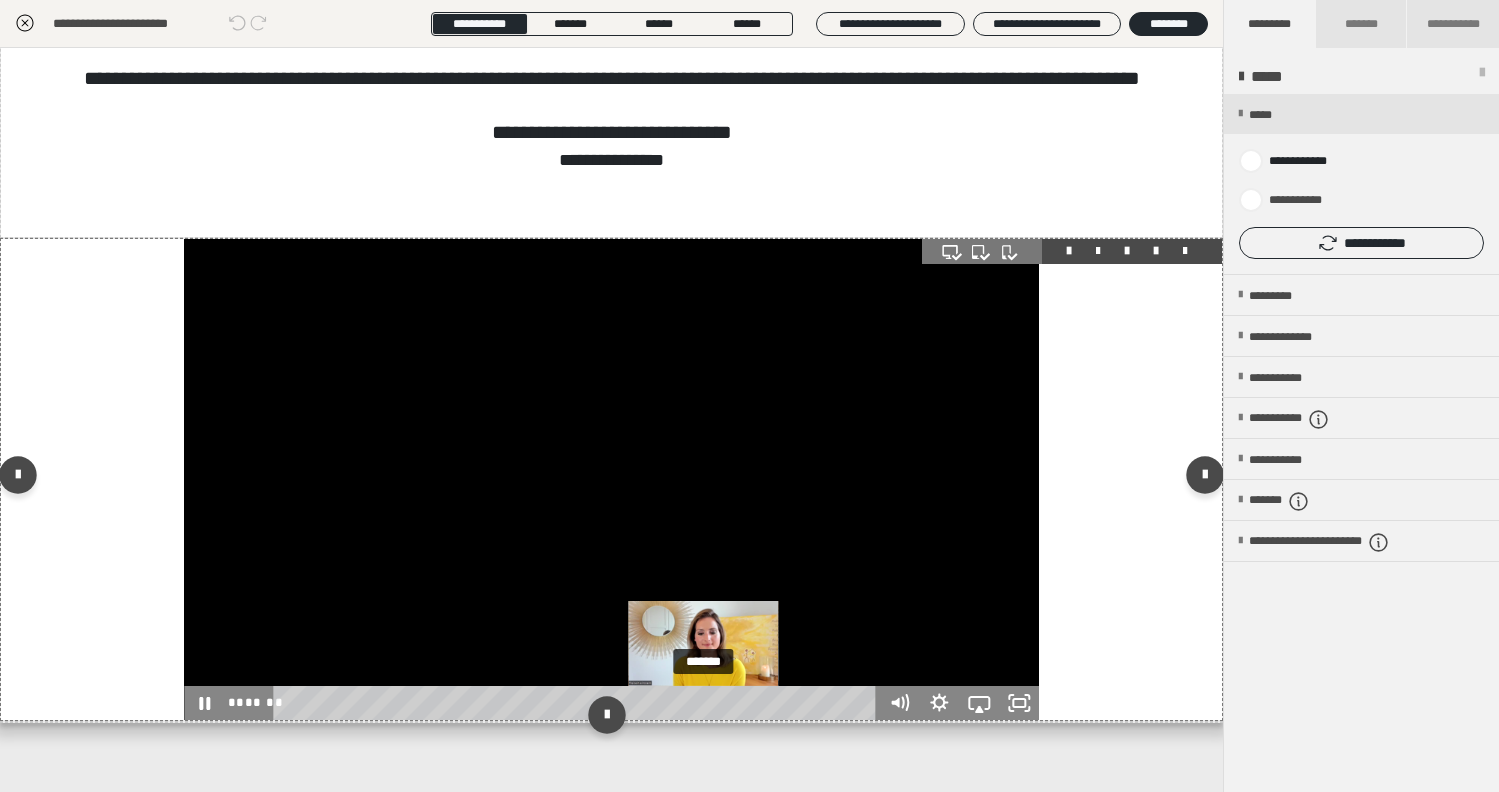 click on "*******" at bounding box center [578, 703] 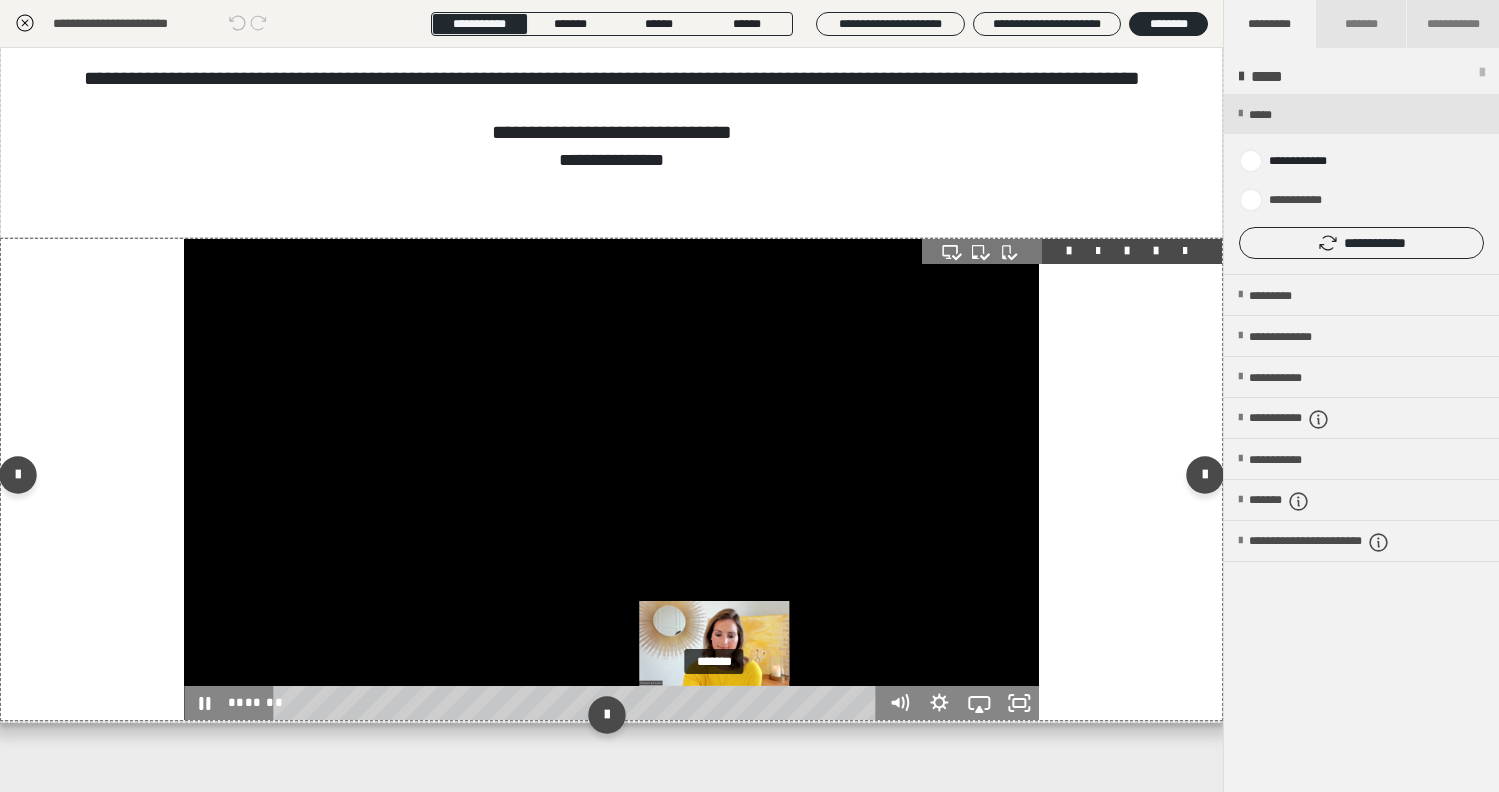 click on "*******" at bounding box center (578, 703) 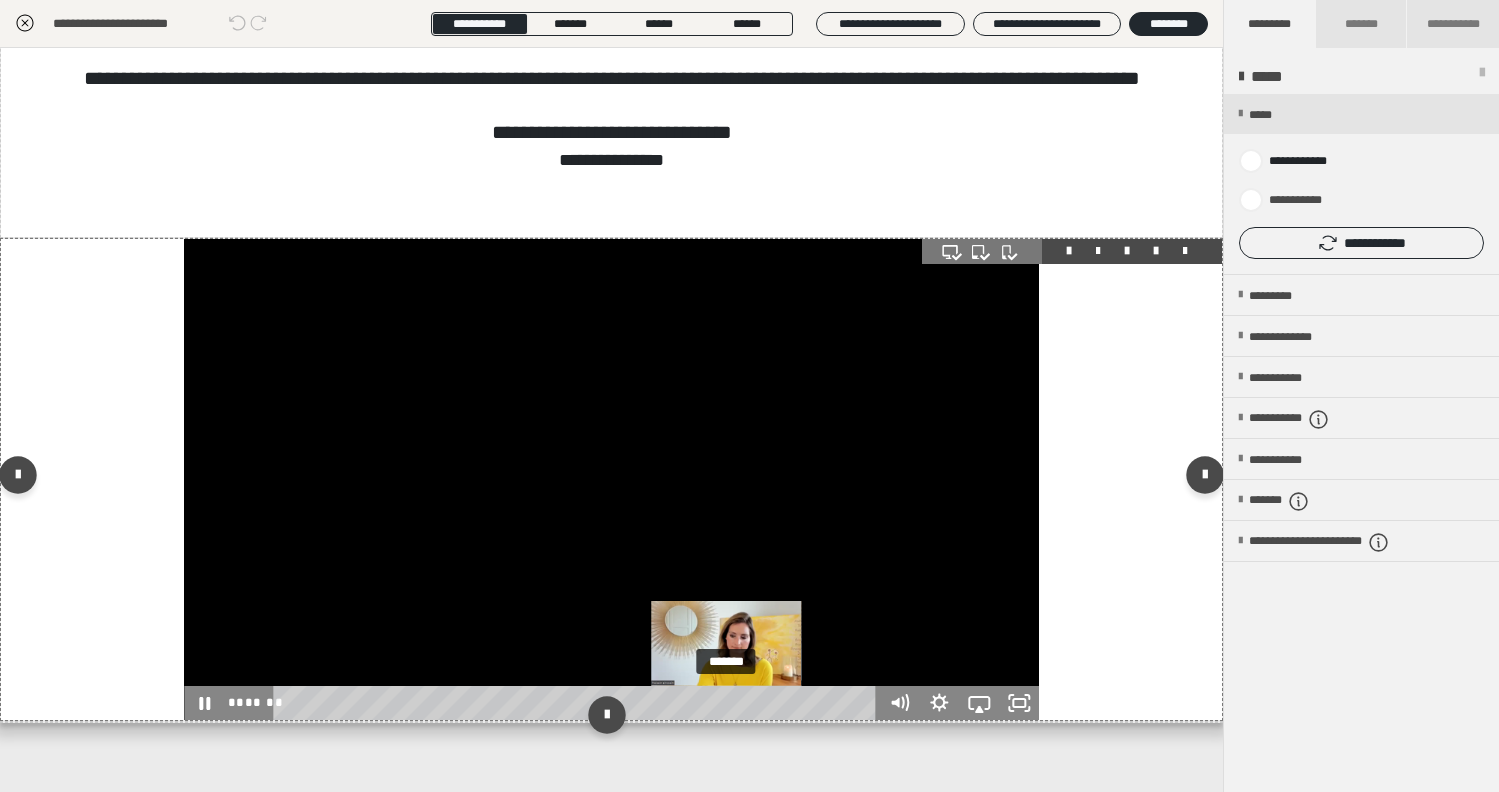 click on "*******" at bounding box center (578, 703) 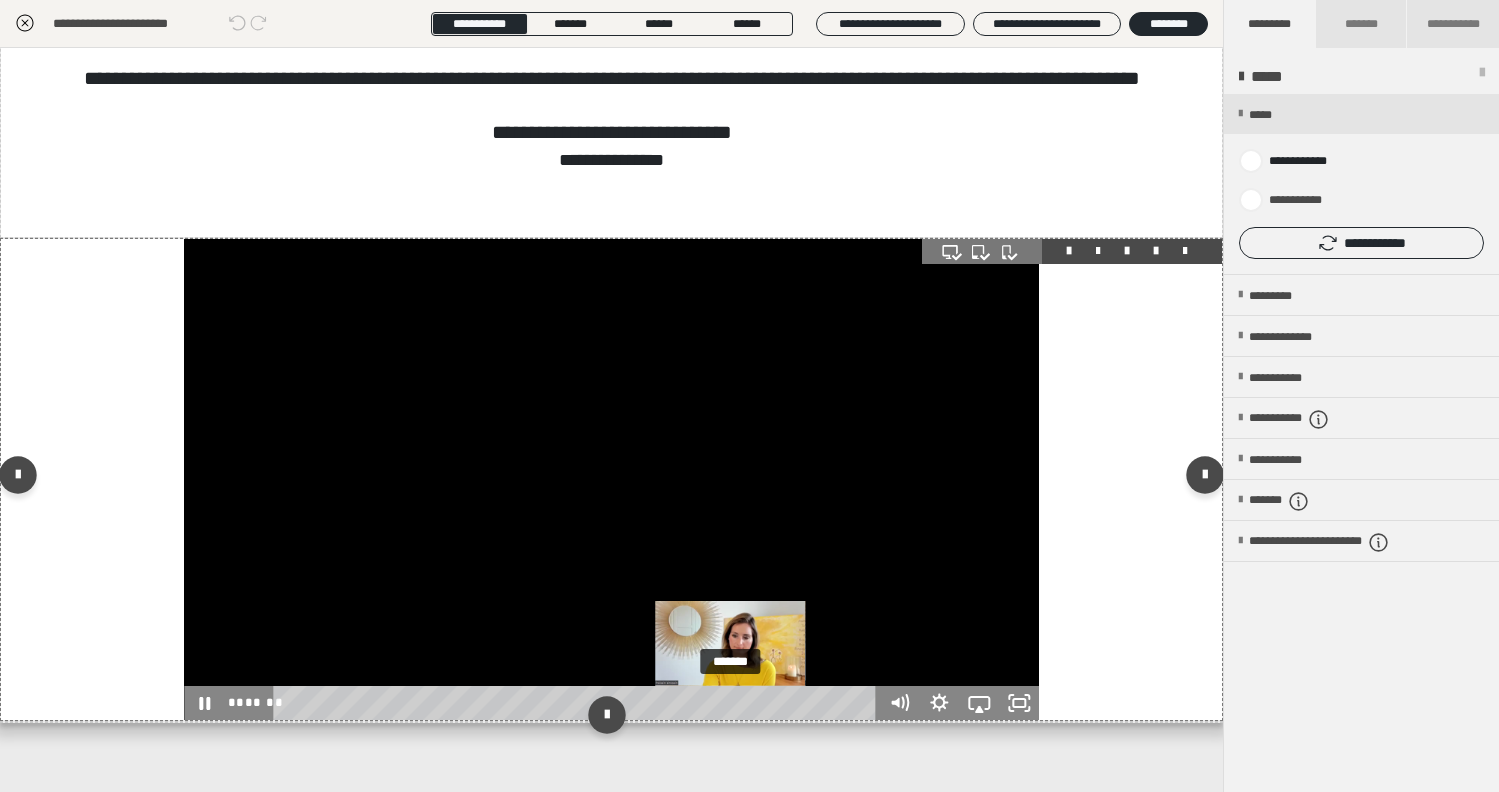 click on "*******" at bounding box center [578, 703] 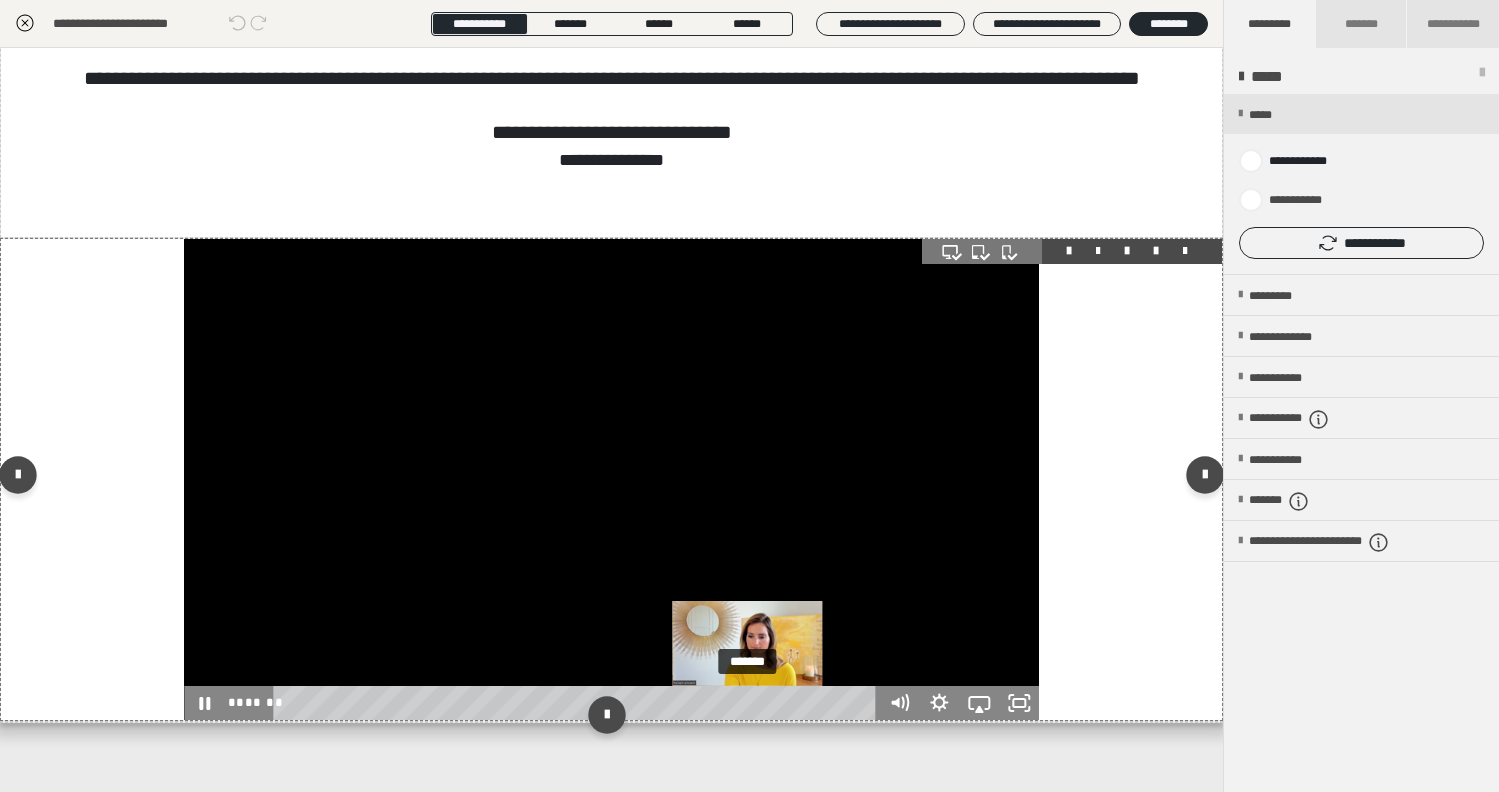 click on "*******" at bounding box center (578, 703) 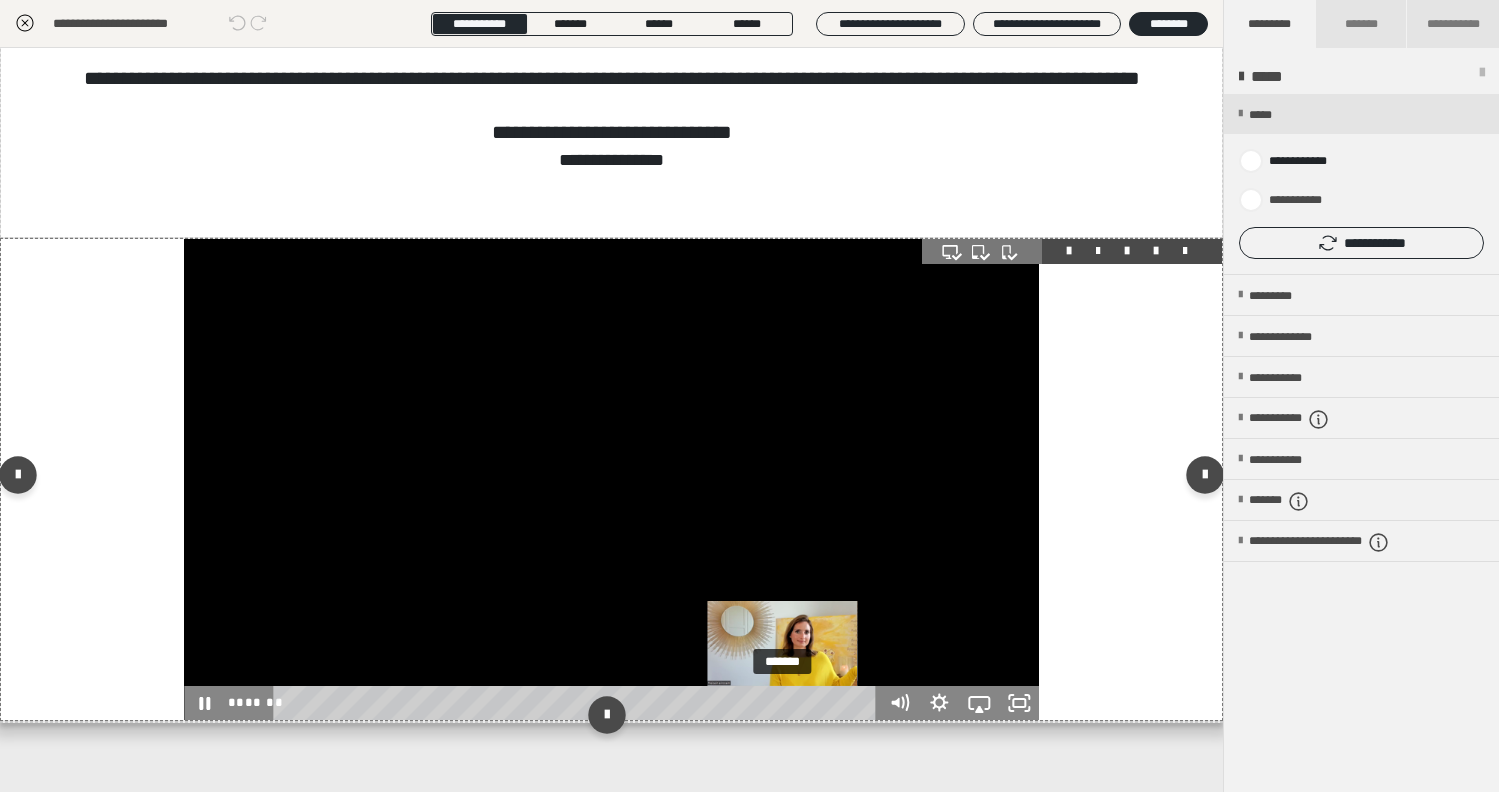 click on "*******" at bounding box center (578, 703) 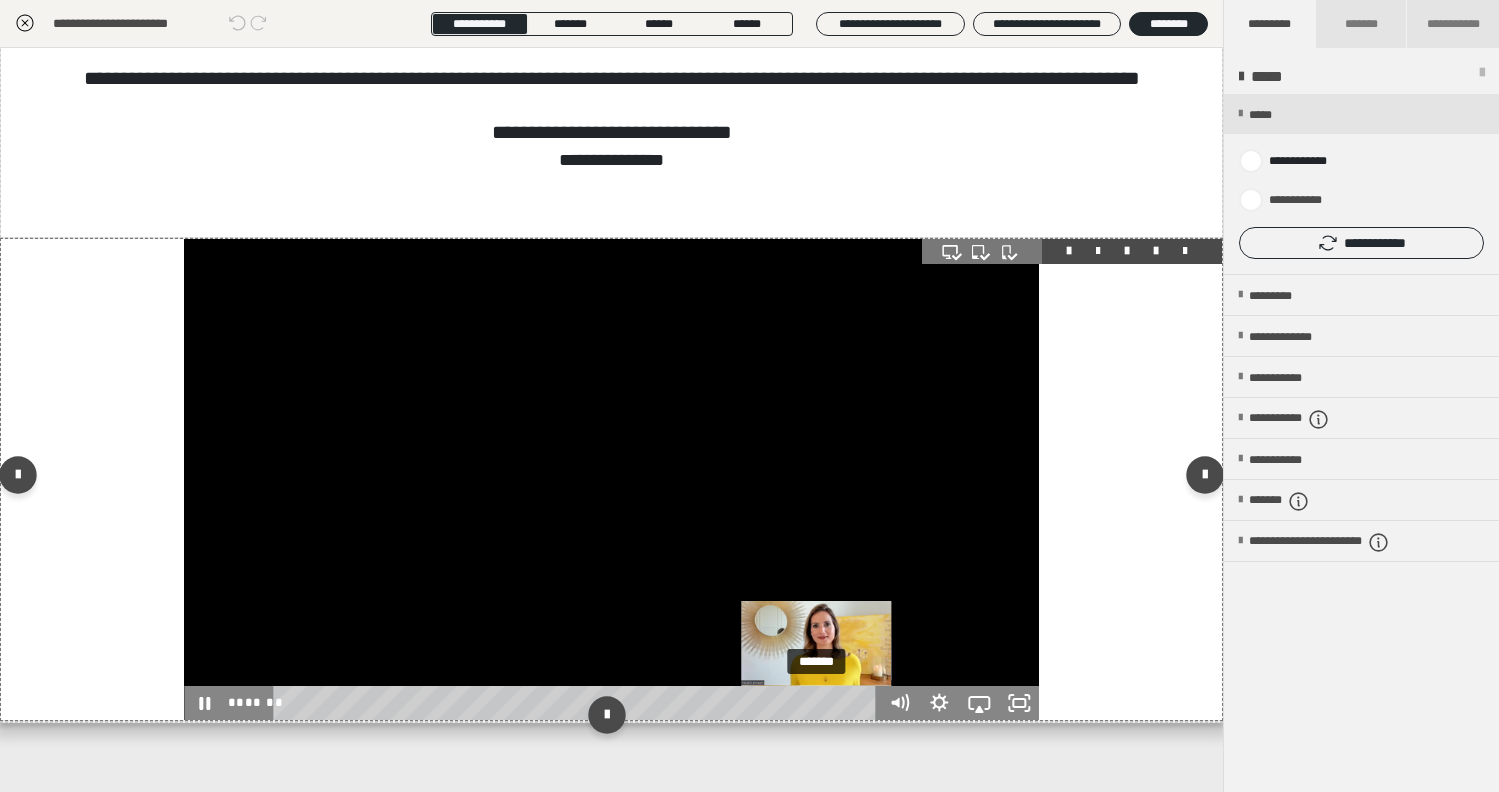 click on "*******" at bounding box center (578, 703) 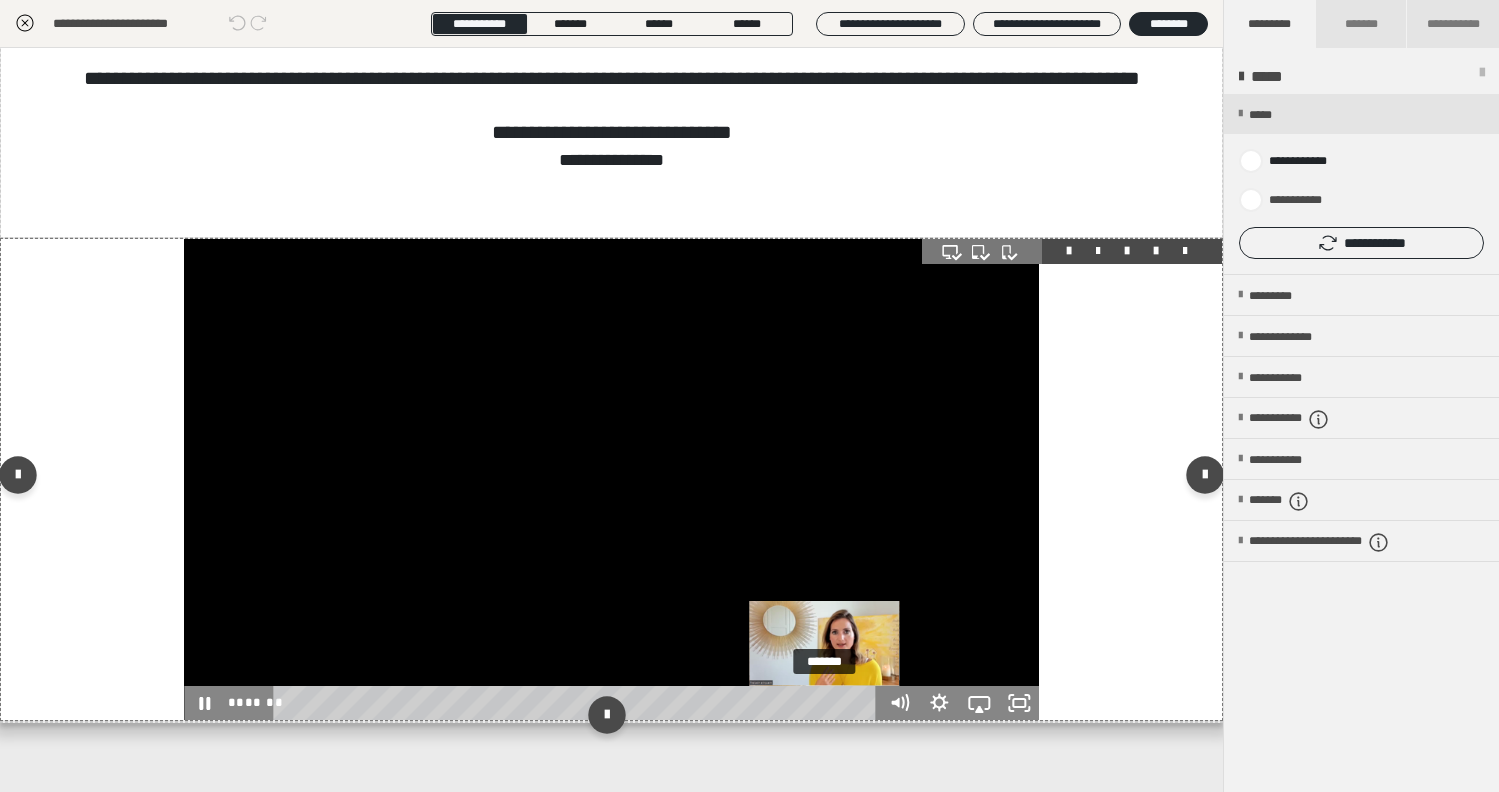 click on "*******" at bounding box center (578, 703) 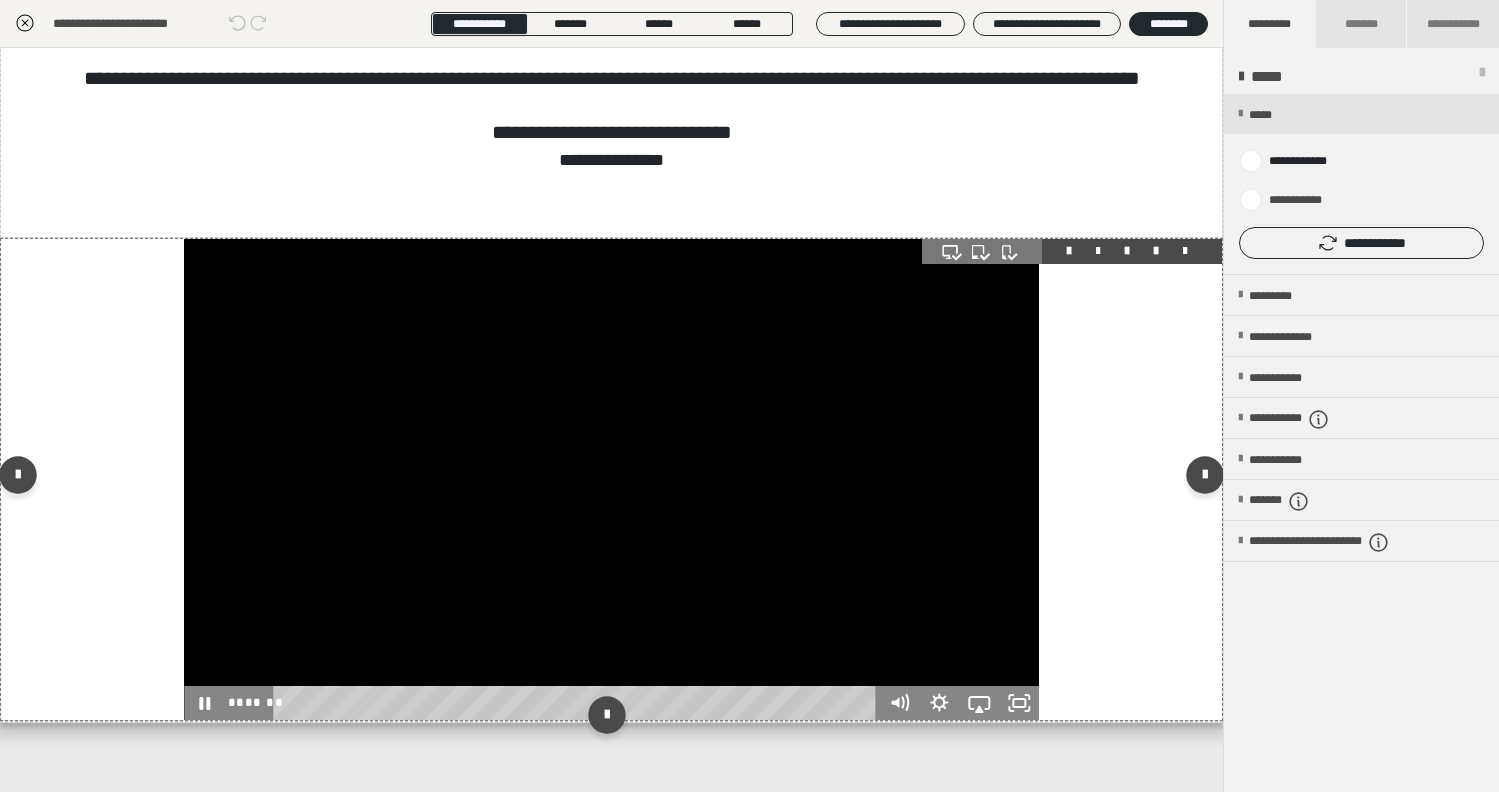 click at bounding box center (611, 479) 